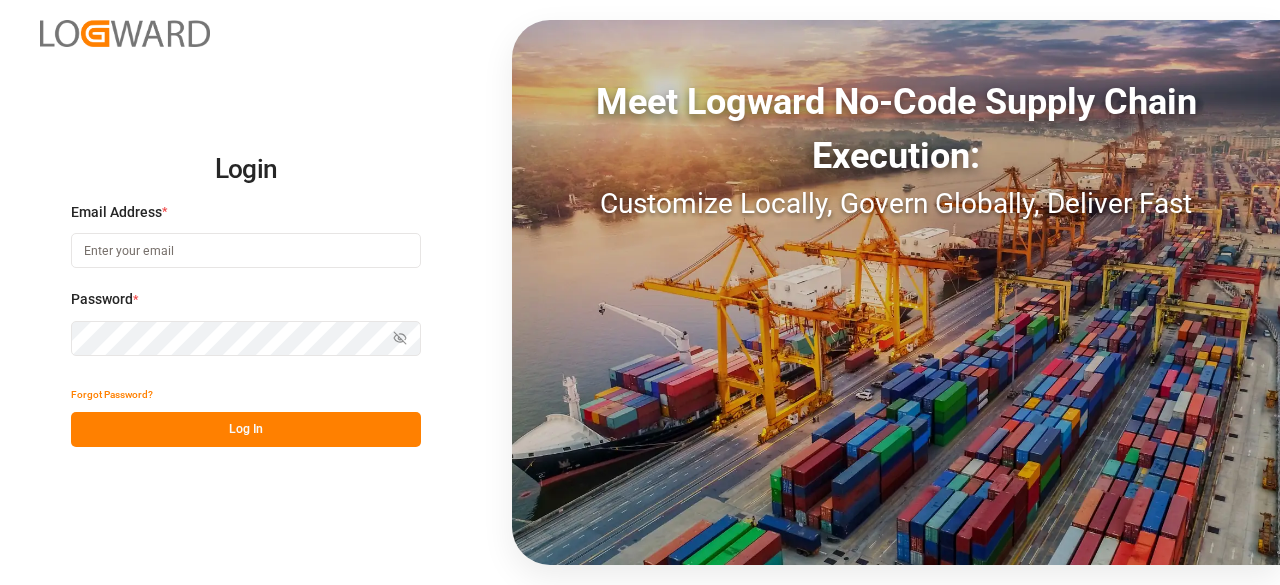 scroll, scrollTop: 0, scrollLeft: 0, axis: both 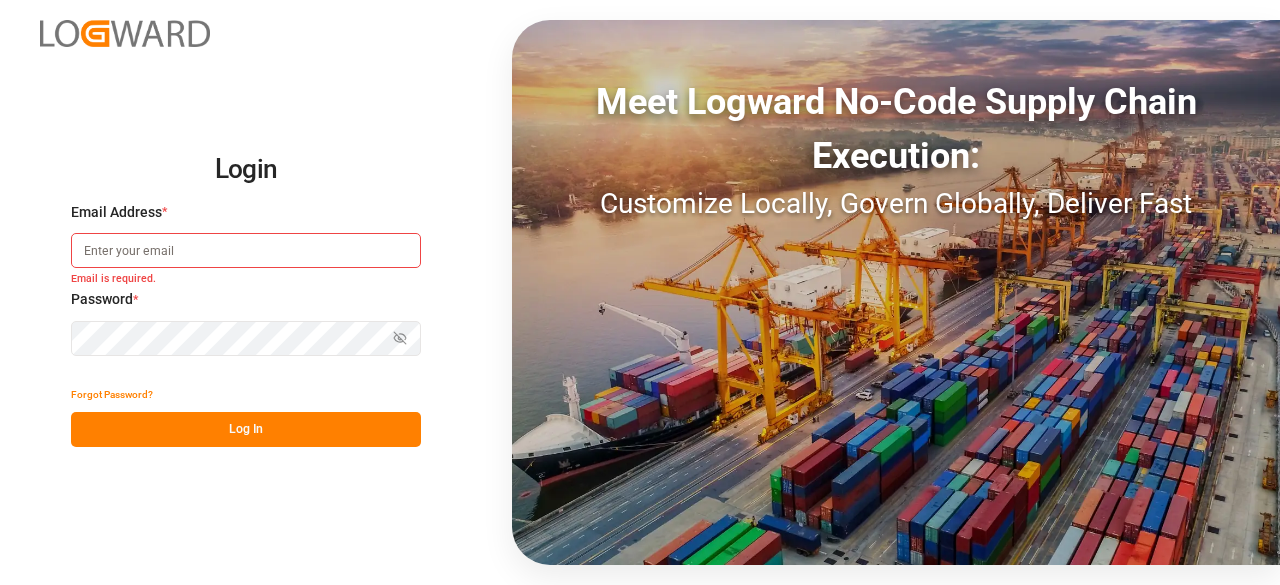 click at bounding box center [246, 250] 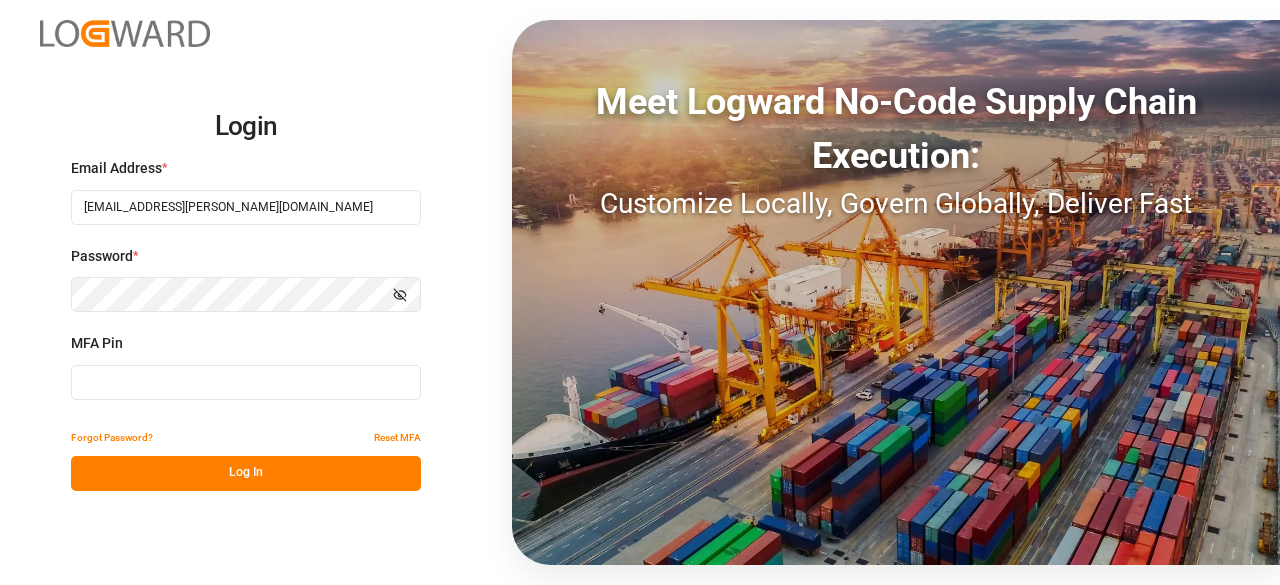 type on "931036" 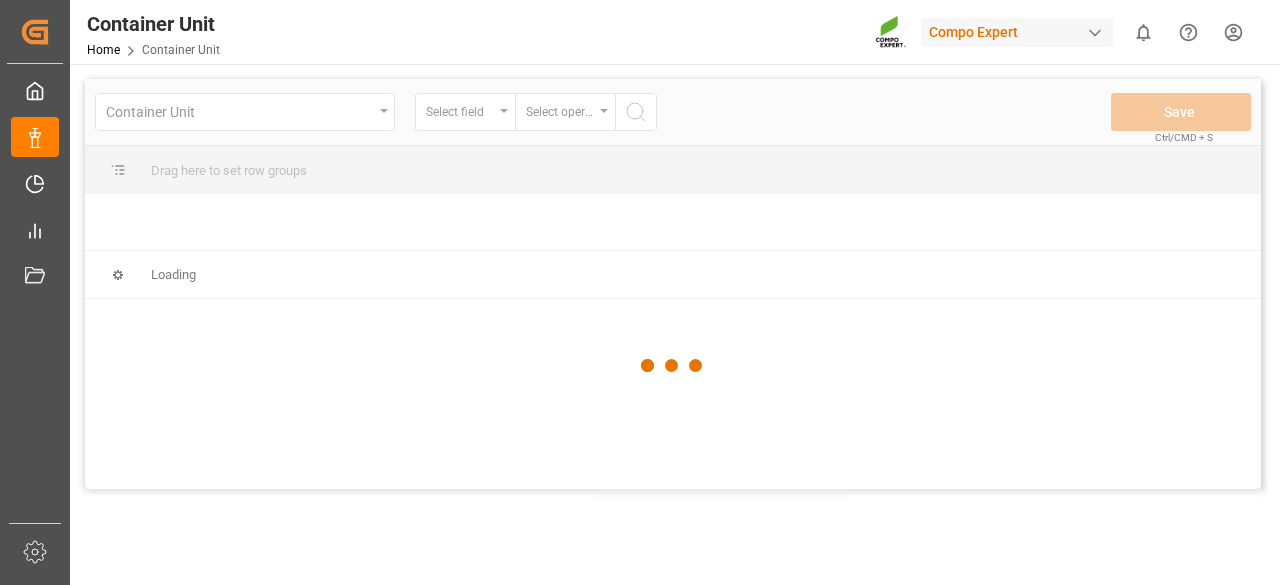 click on "Compo Expert" at bounding box center [1017, 32] 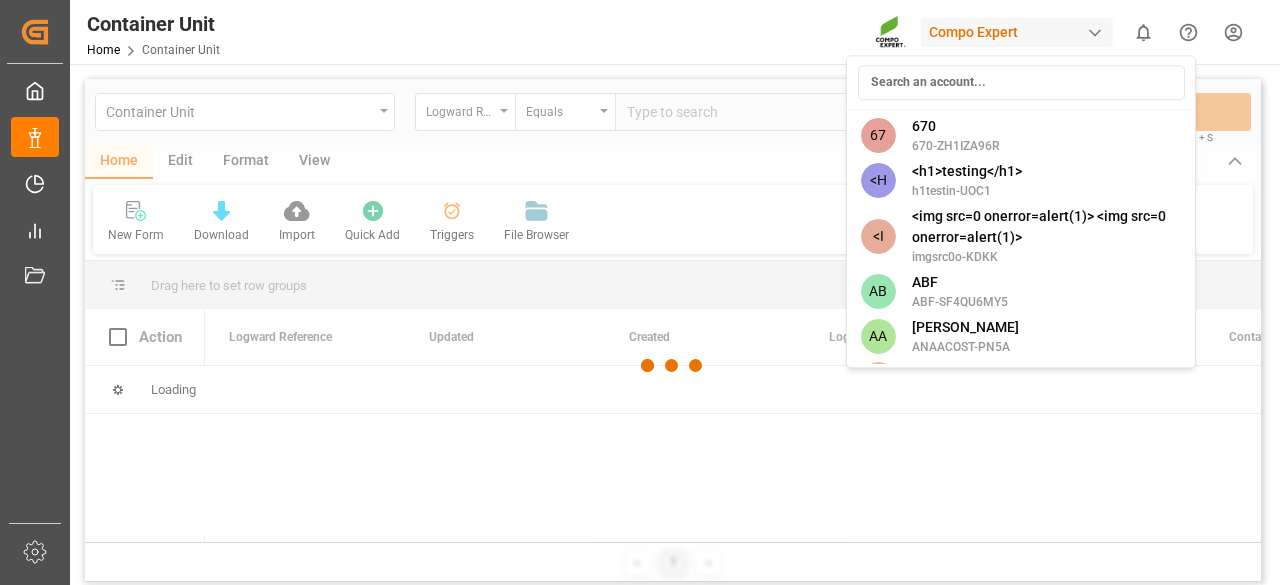click at bounding box center (1021, 82) 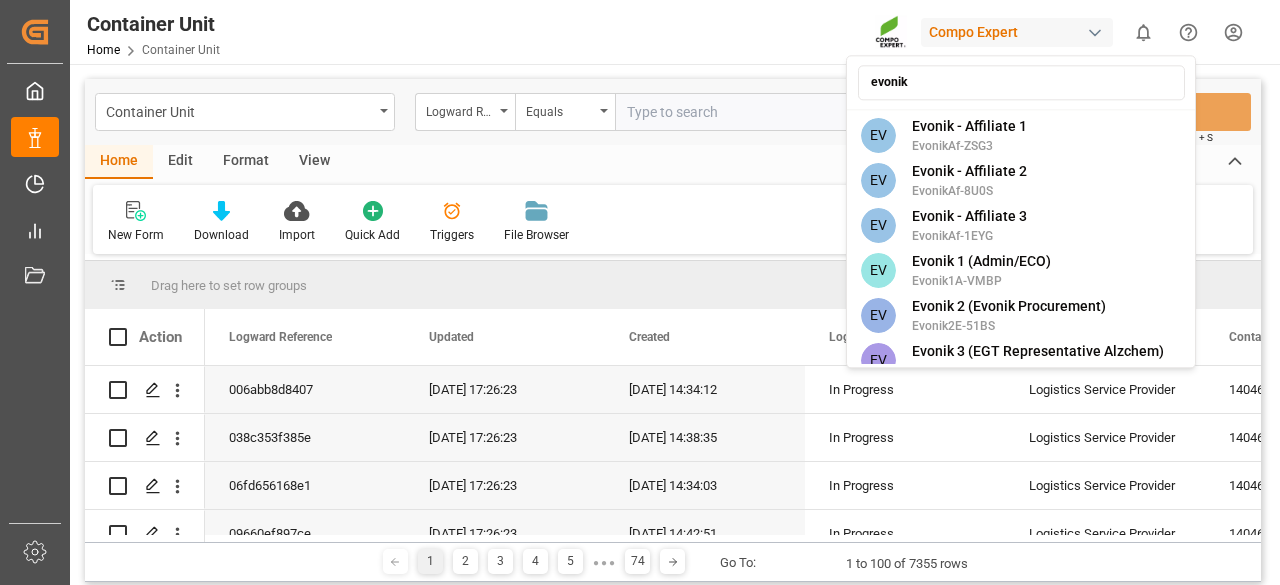 type on "evonik" 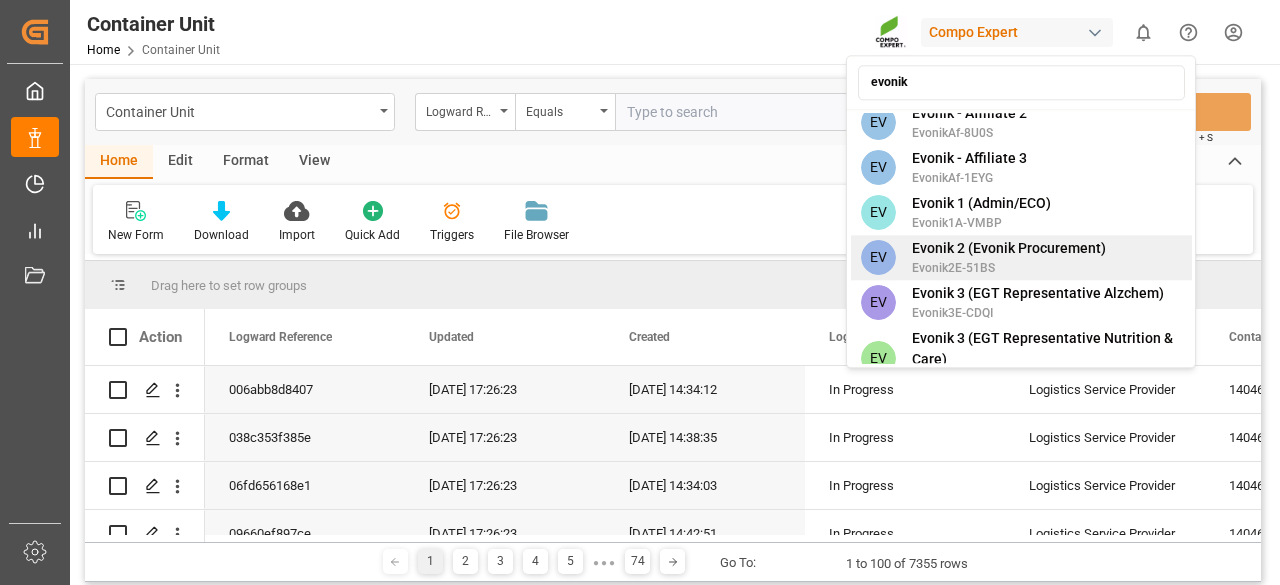 scroll, scrollTop: 0, scrollLeft: 0, axis: both 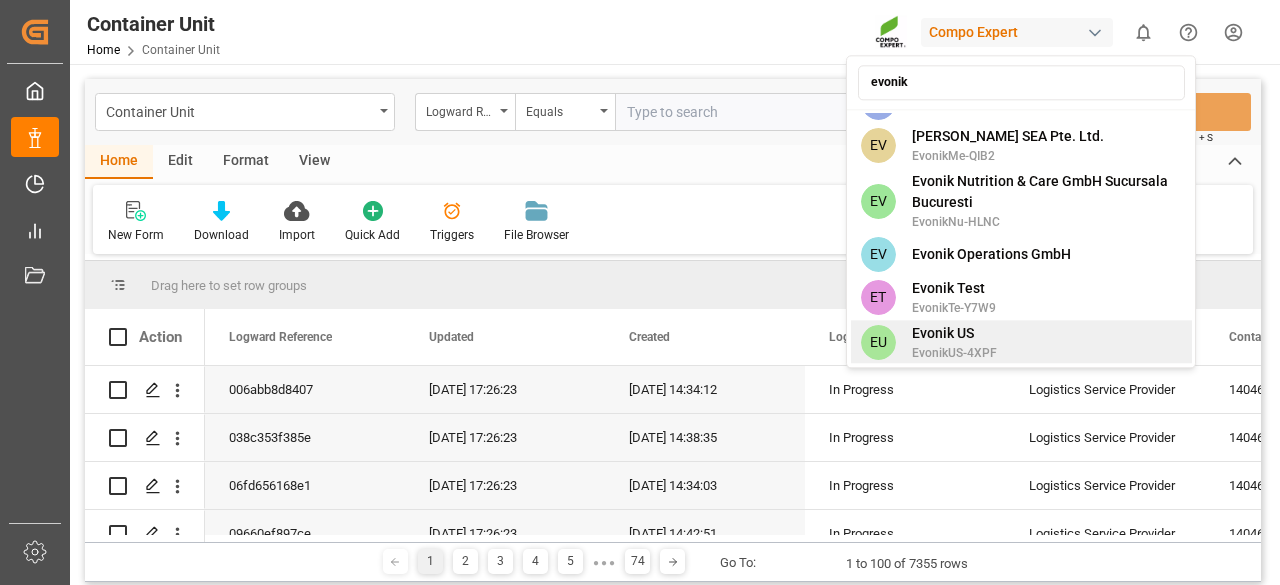 click on "EvonikUS-4XPF" at bounding box center (954, 353) 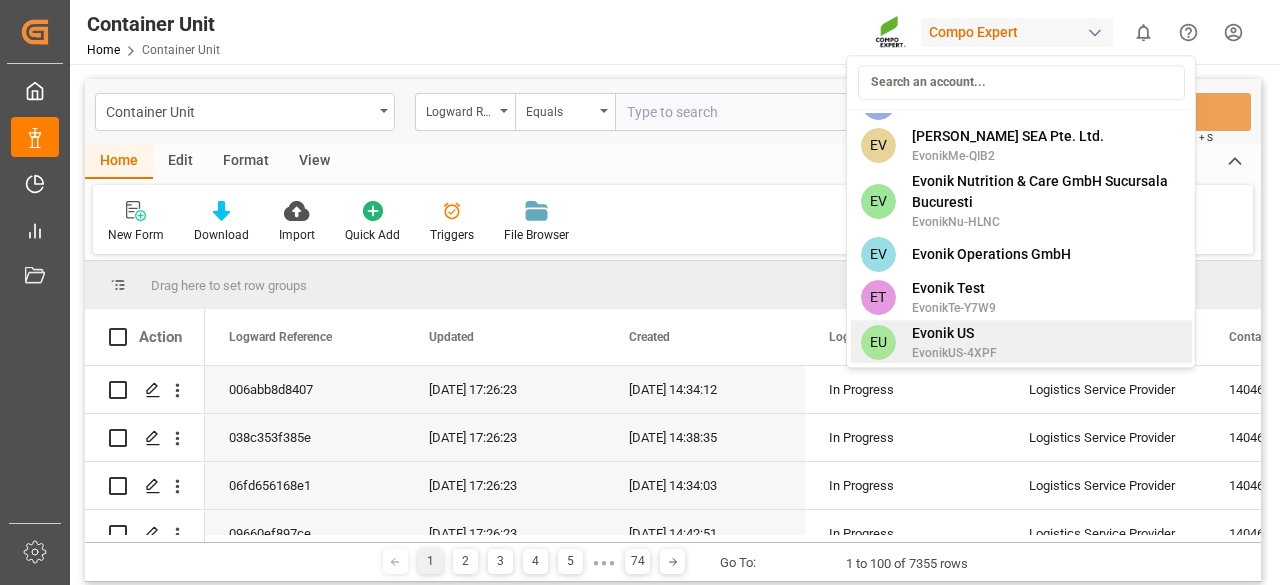 scroll, scrollTop: 5550, scrollLeft: 0, axis: vertical 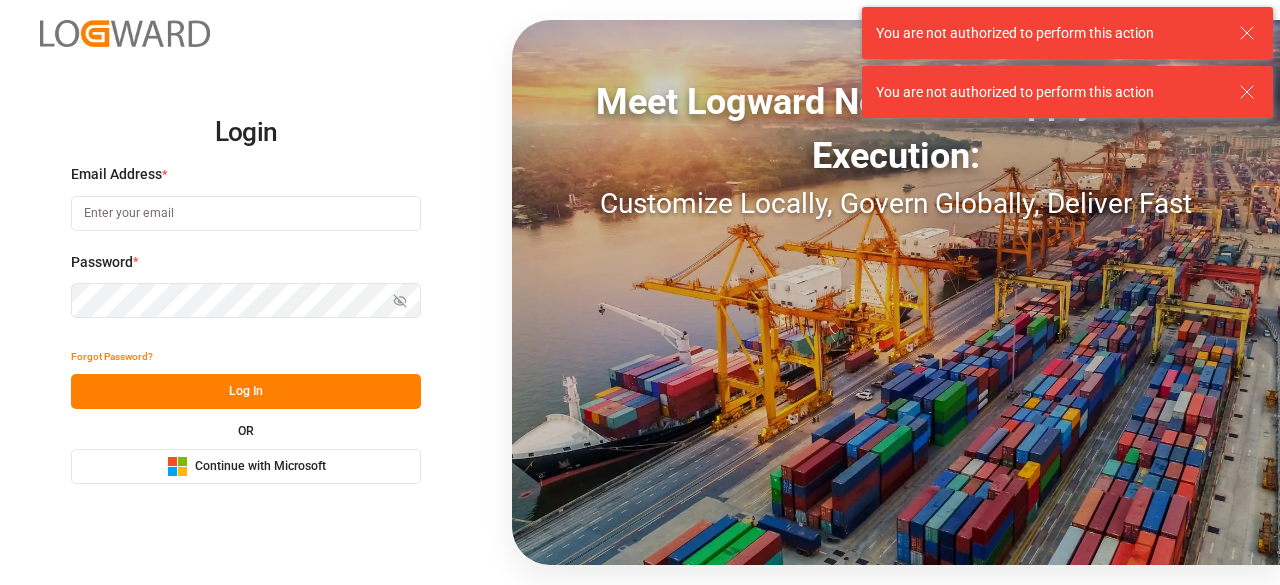 click at bounding box center [246, 213] 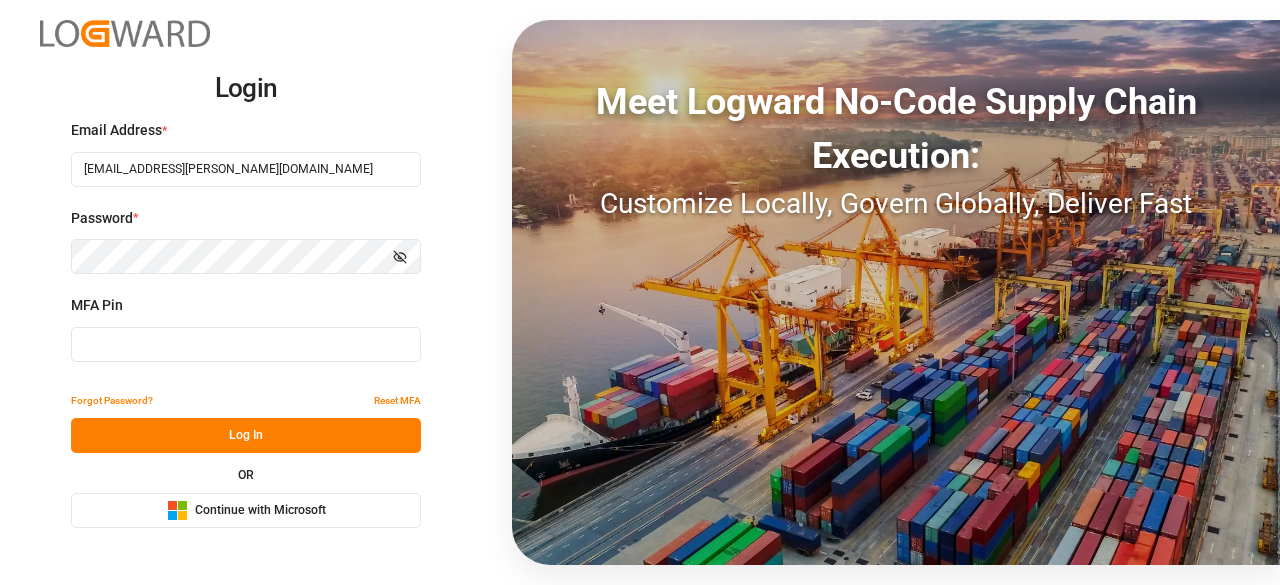 type on "210961" 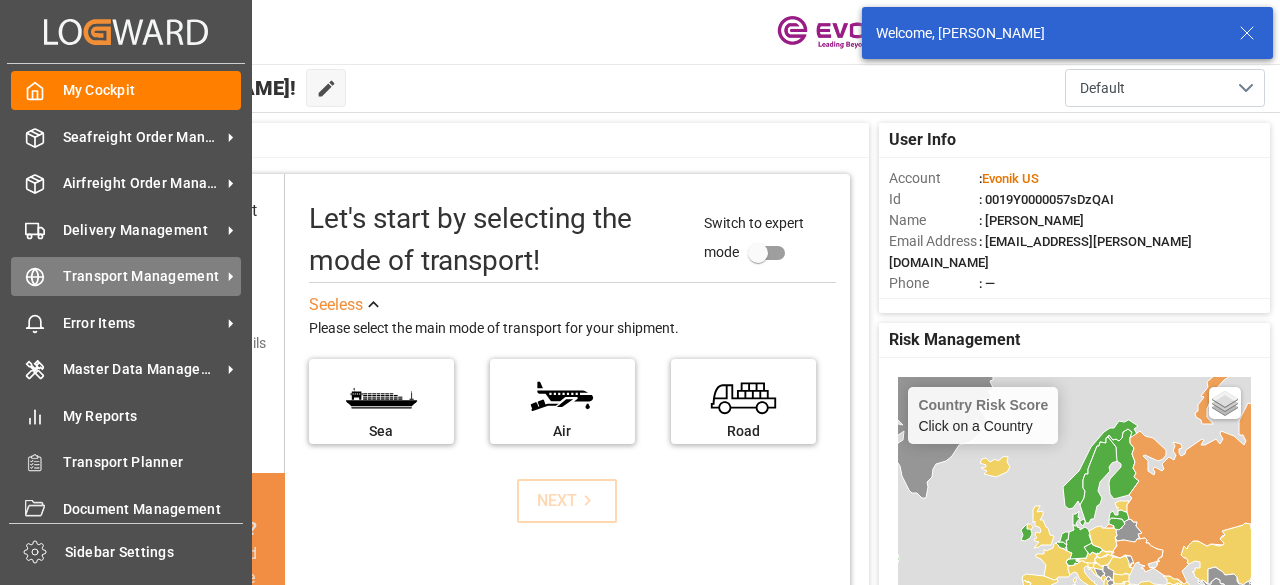 click on "Transport Management Transport Management" at bounding box center [126, 276] 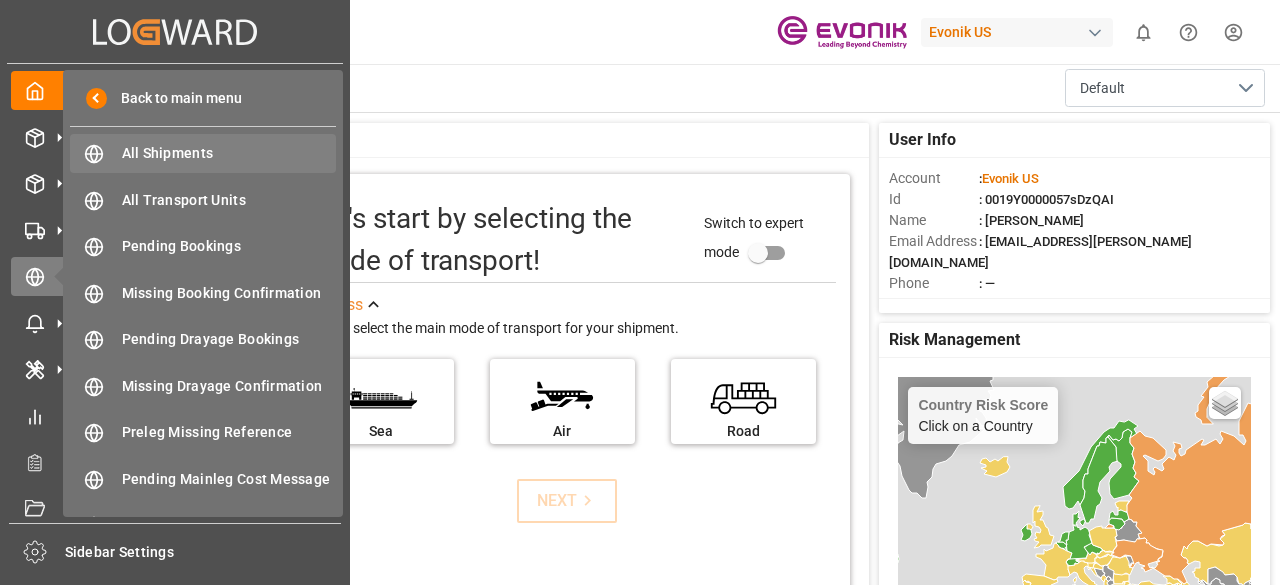 click on "All Shipments" at bounding box center [229, 153] 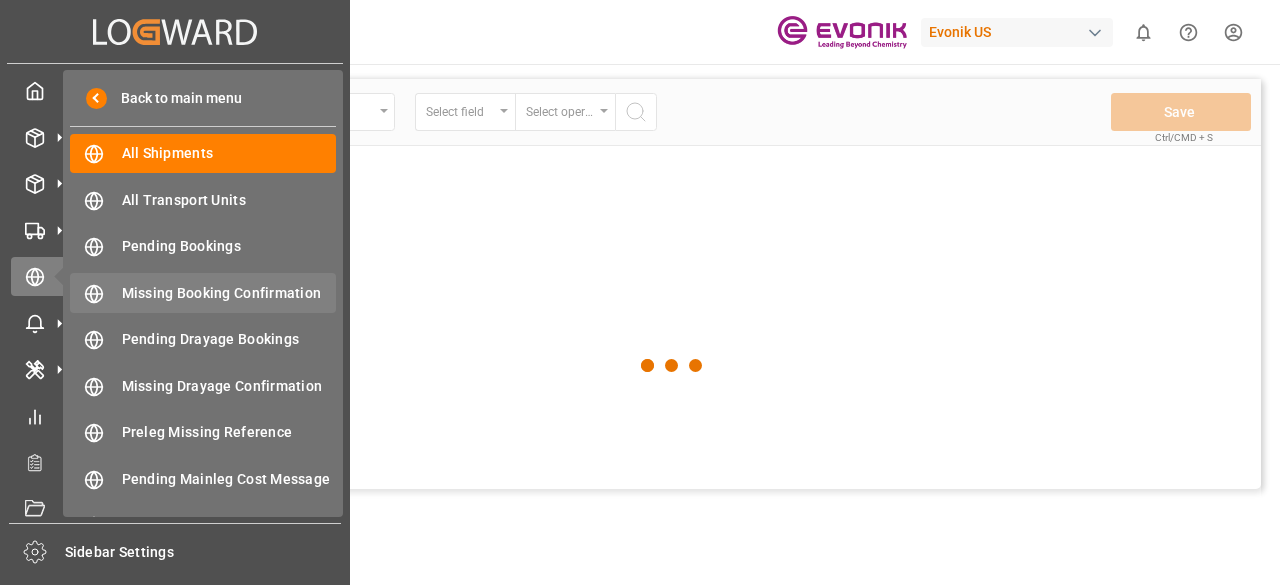 click on "Missing Booking Confirmation" at bounding box center (229, 293) 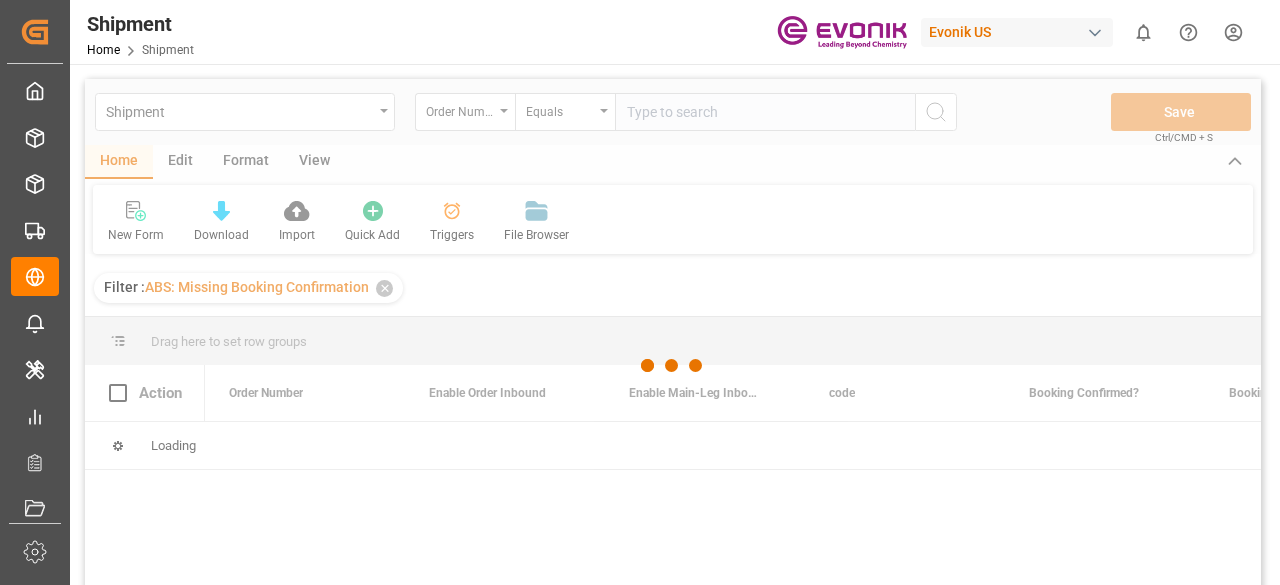 click at bounding box center (673, 365) 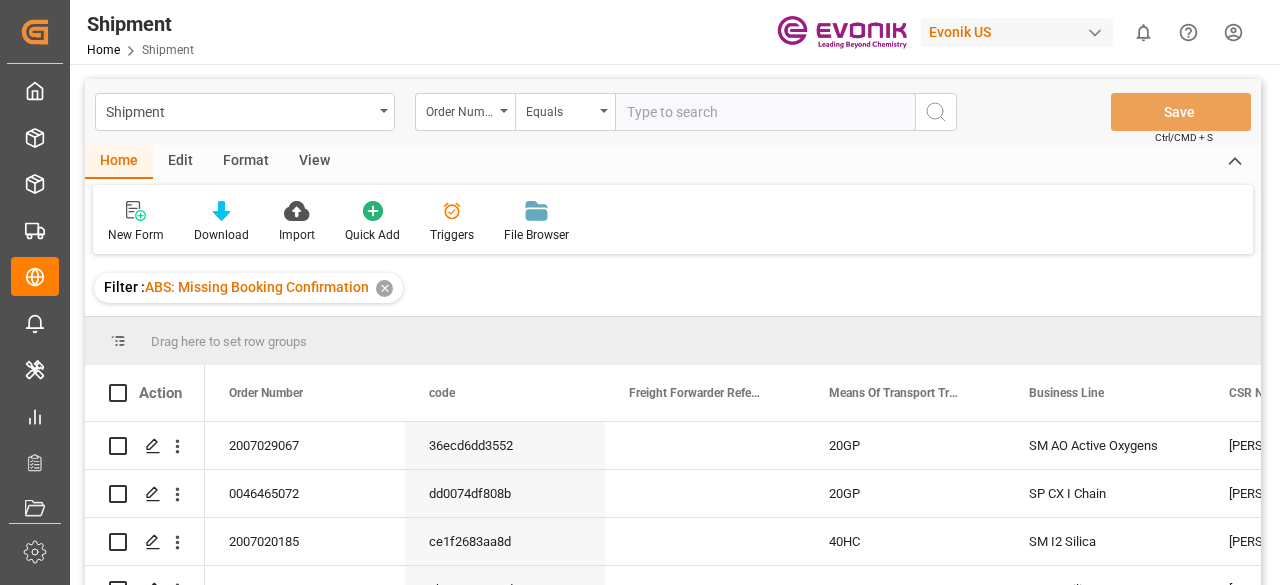 click on "✕" at bounding box center [384, 288] 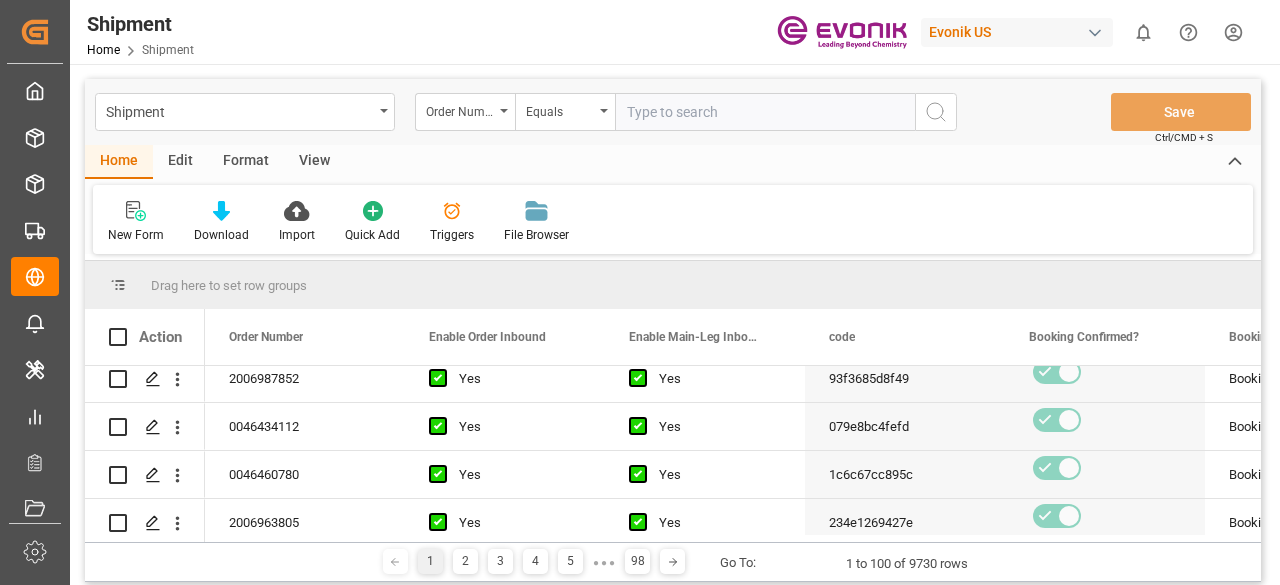 scroll, scrollTop: 0, scrollLeft: 0, axis: both 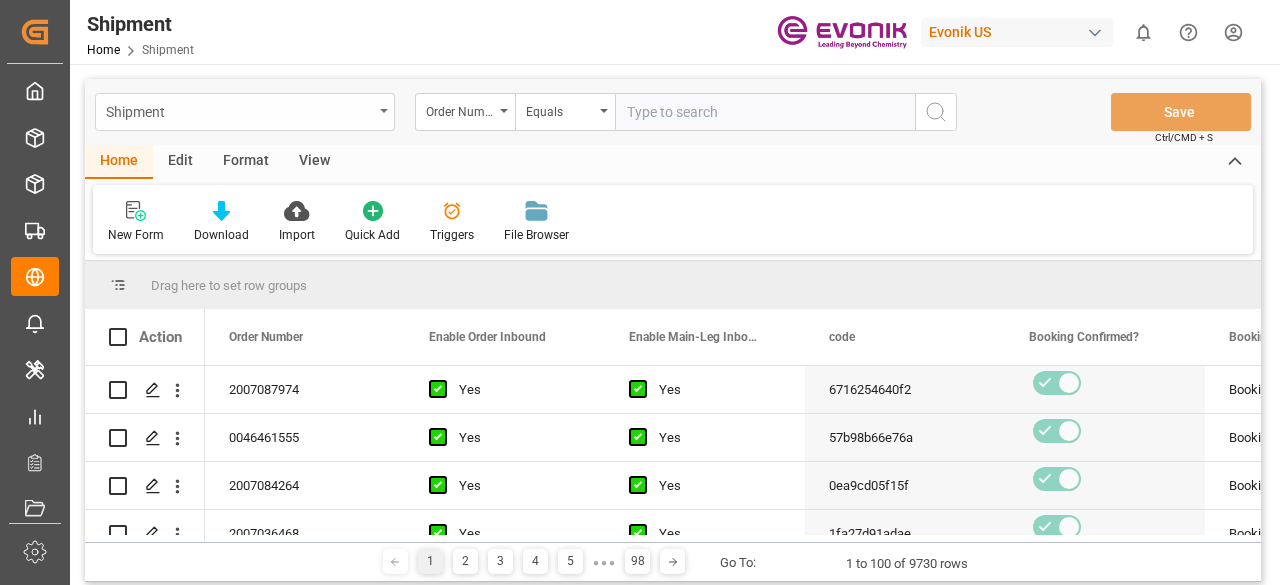 click on "Shipment" at bounding box center (245, 112) 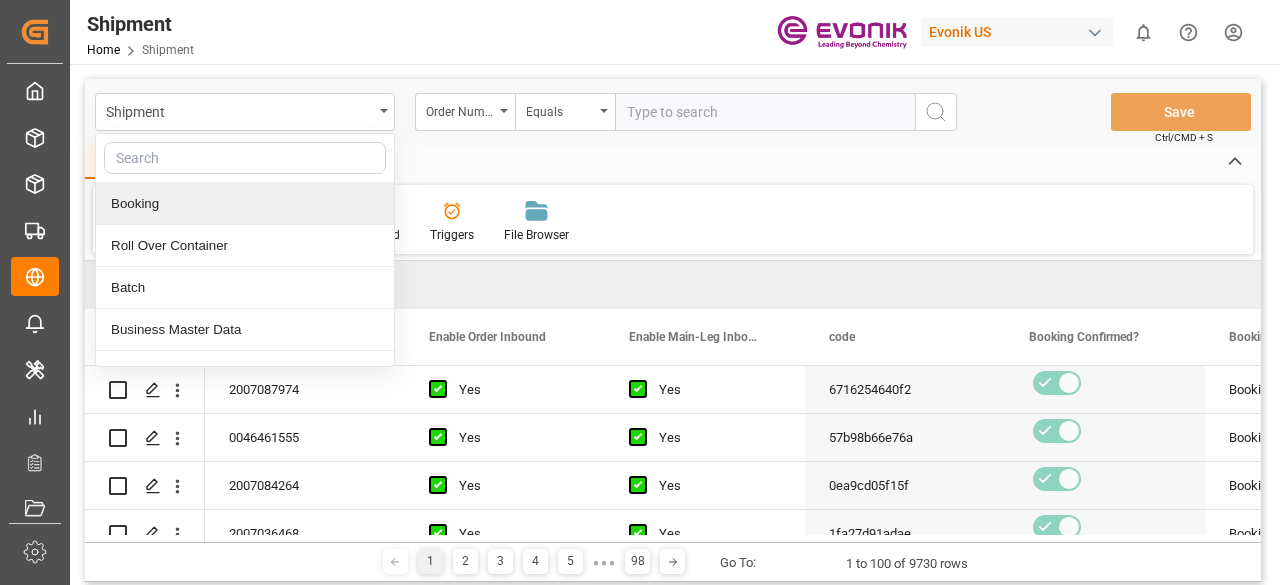 click on "Booking" at bounding box center (245, 204) 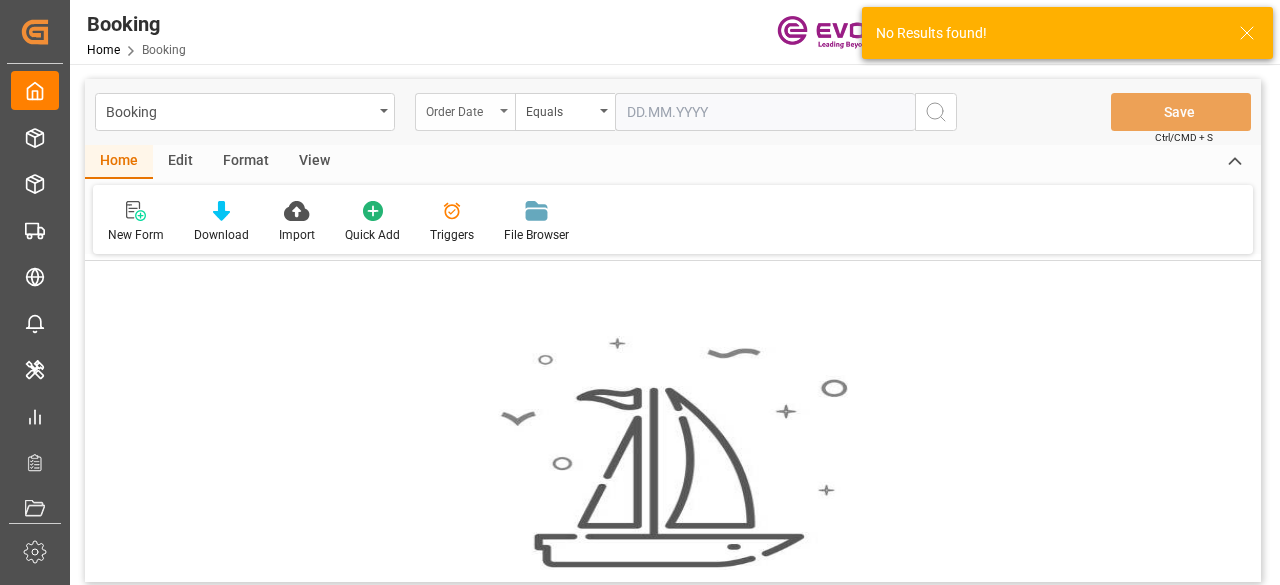 click on "Order Date" at bounding box center (460, 109) 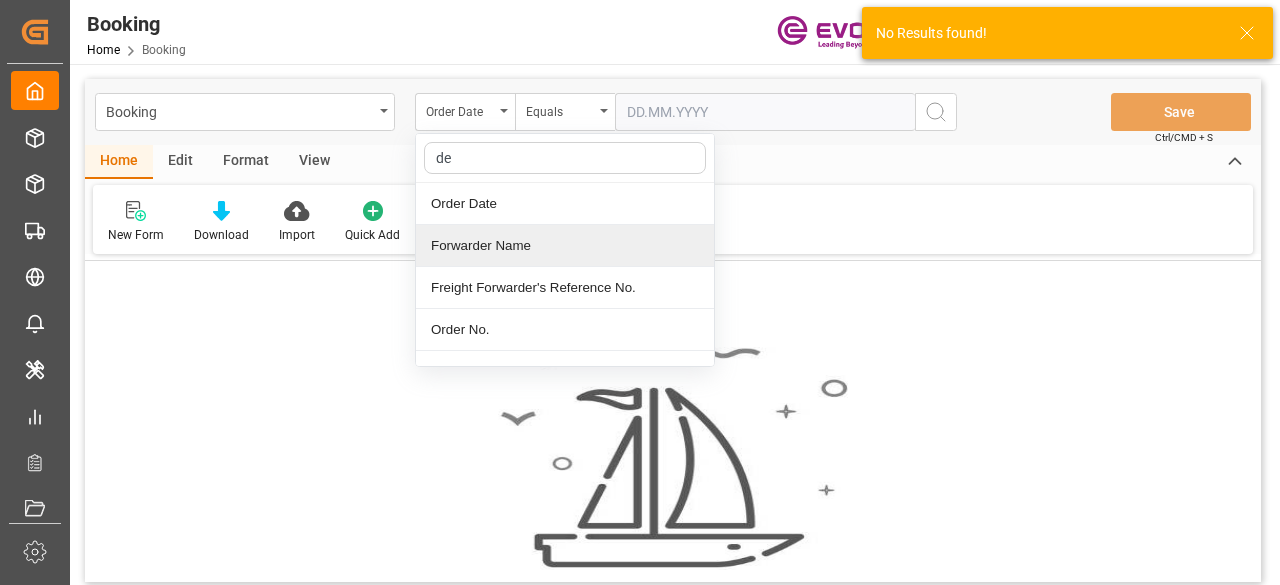 type on "del" 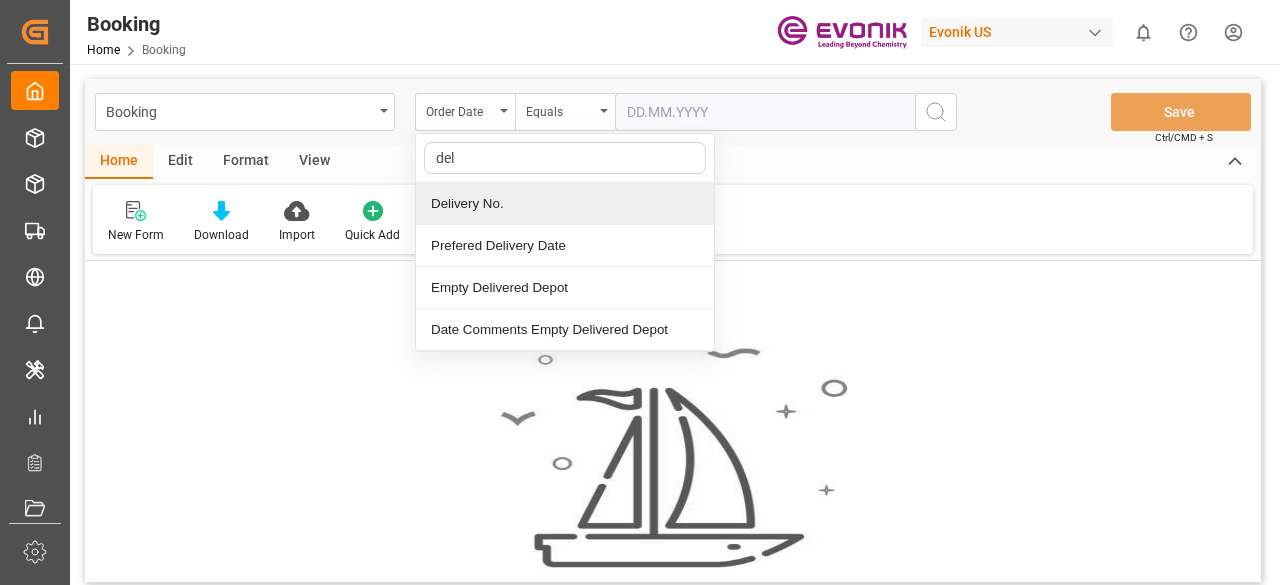 click on "Delivery No." at bounding box center (565, 204) 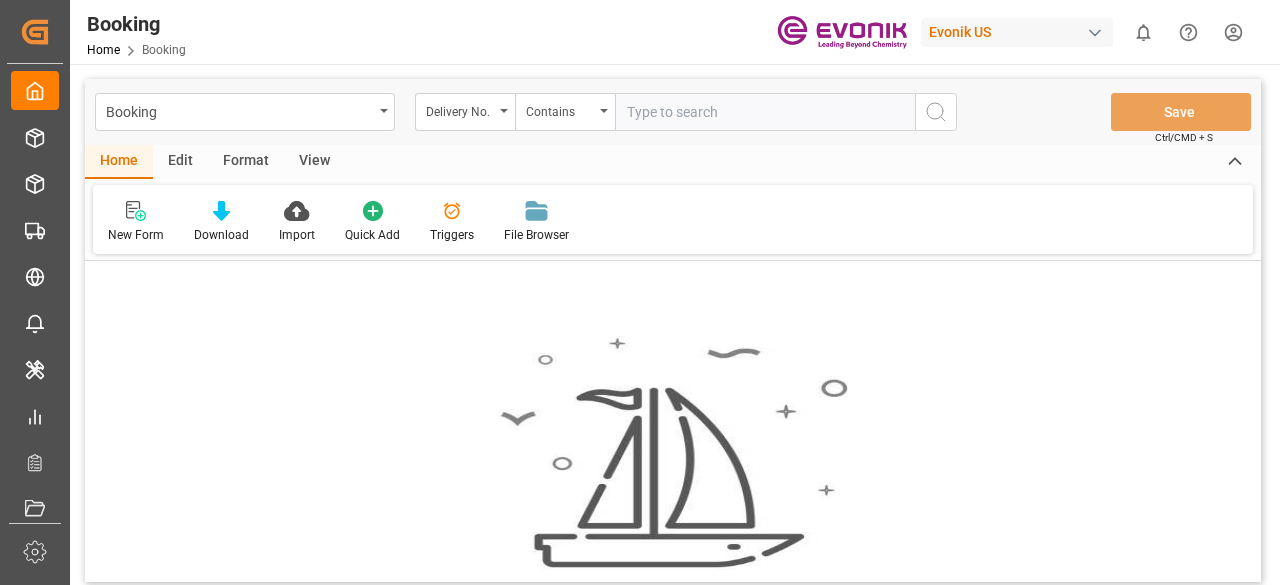 click on "Hmm... looks like you haven't created any rows yet. Create one now for smooth sailing! Create" at bounding box center [673, 510] 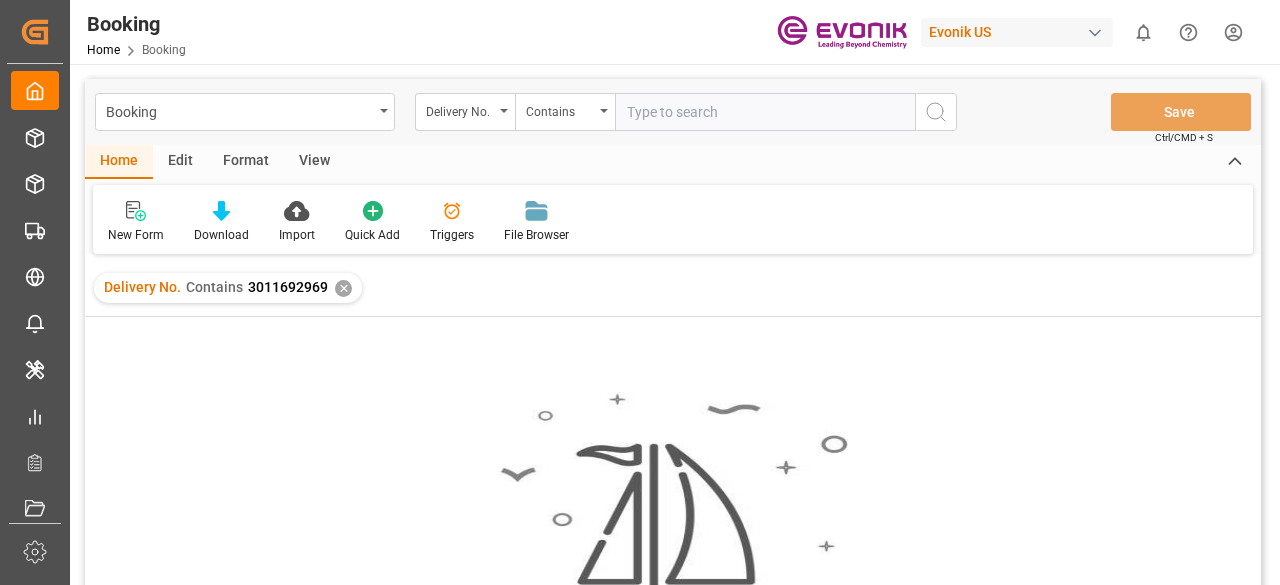 click on "✕" at bounding box center [343, 288] 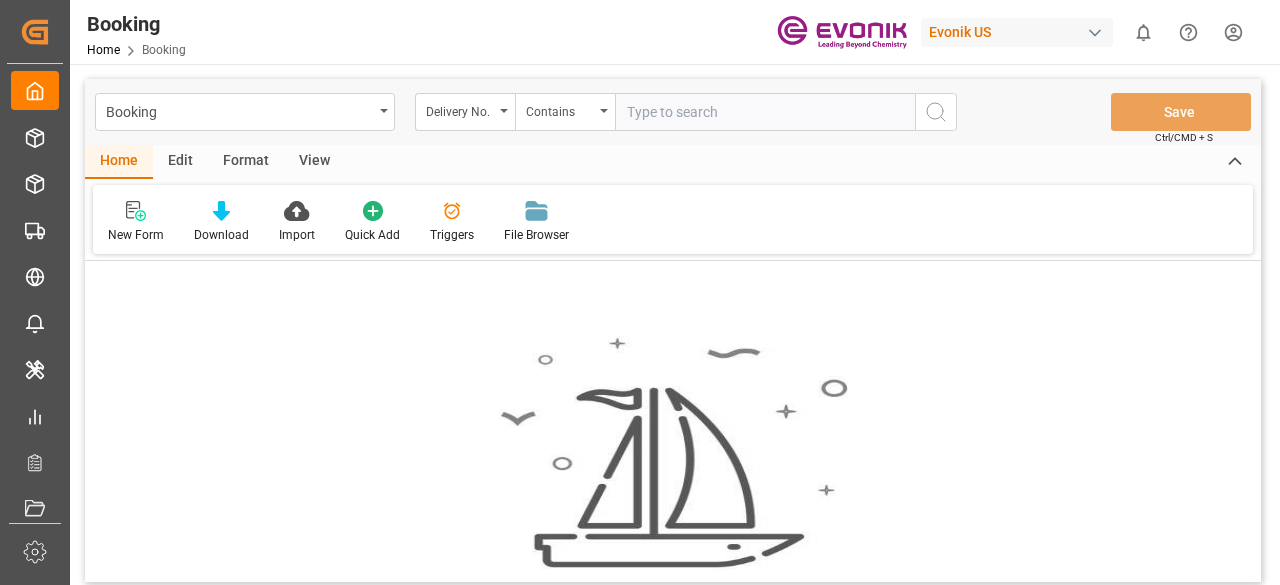 click at bounding box center (765, 112) 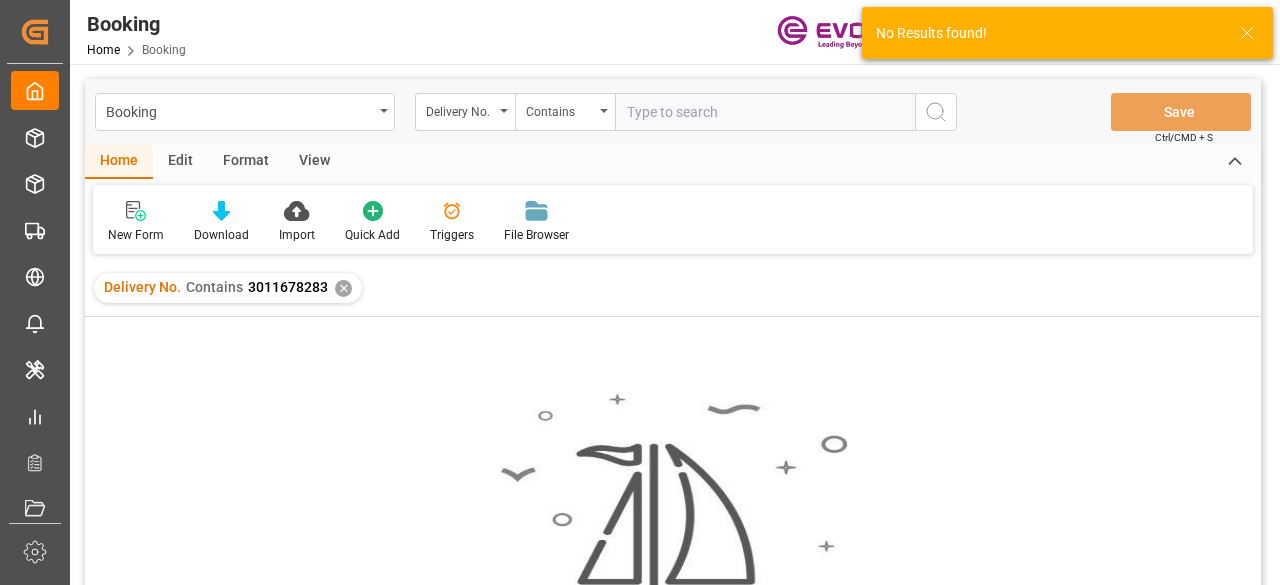 click on "✕" at bounding box center [343, 288] 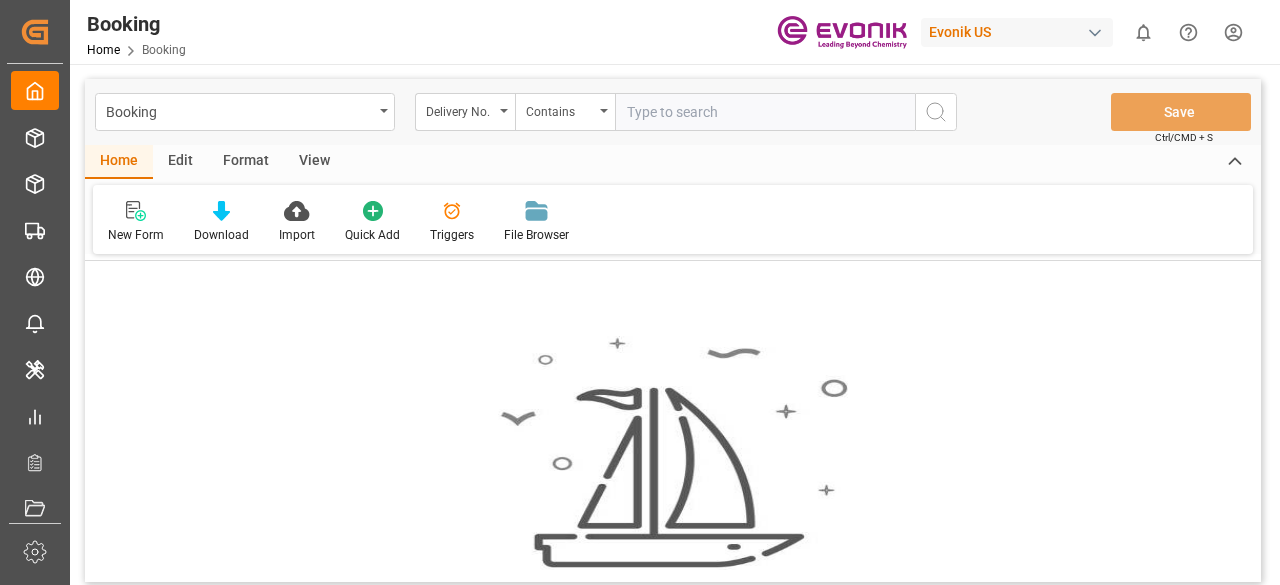 click at bounding box center [765, 112] 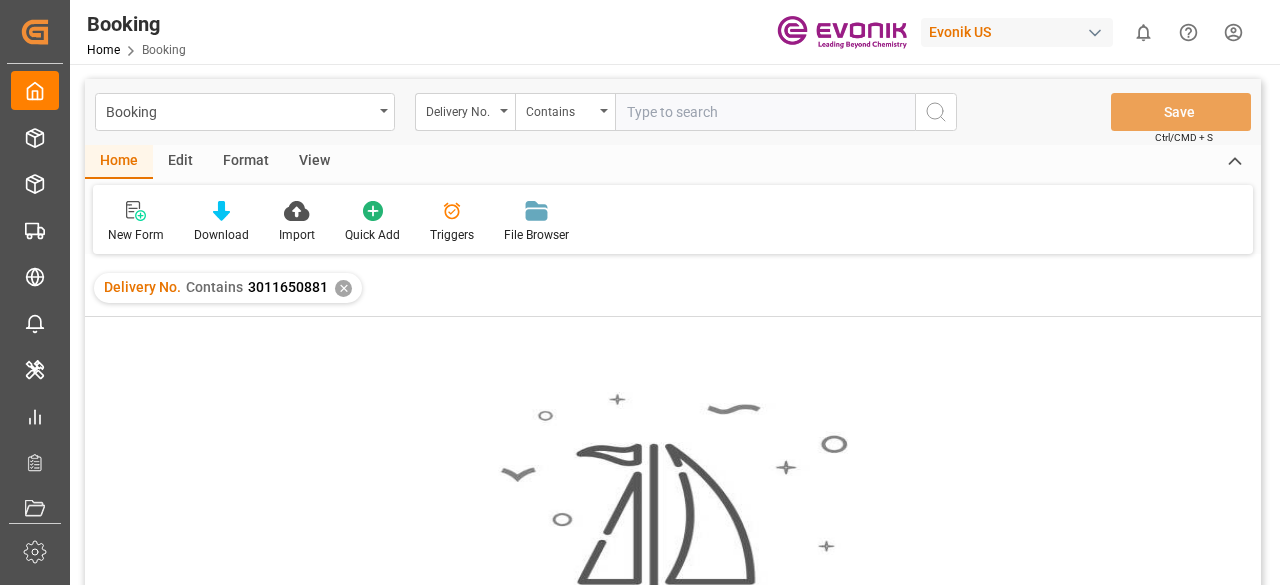 click on "✕" at bounding box center (343, 288) 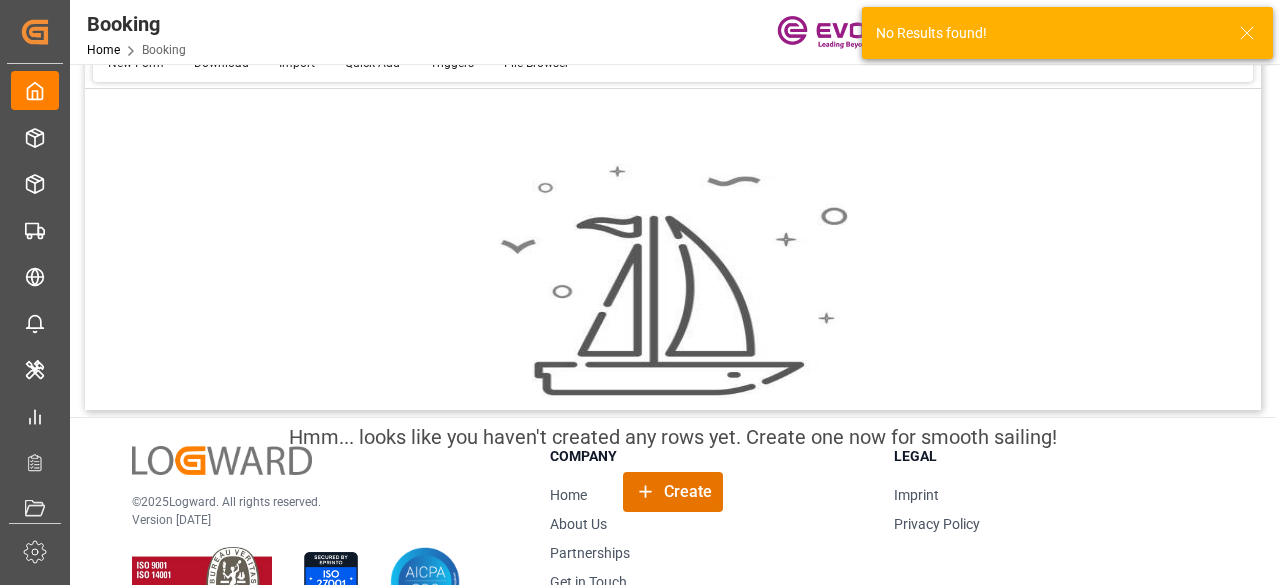 scroll, scrollTop: 0, scrollLeft: 0, axis: both 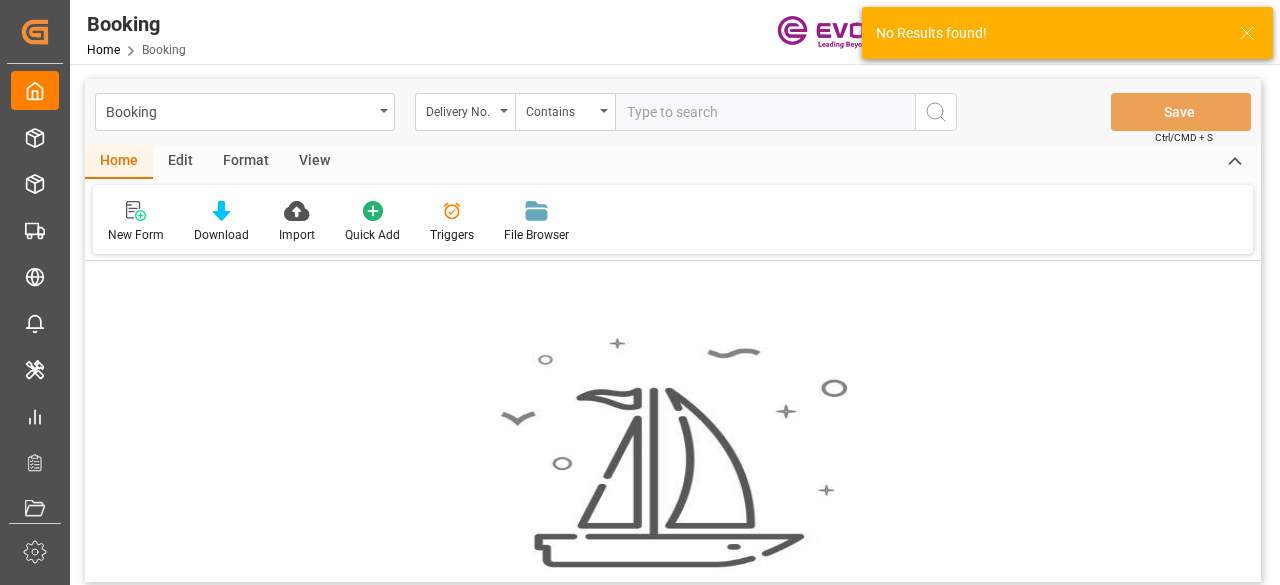 click 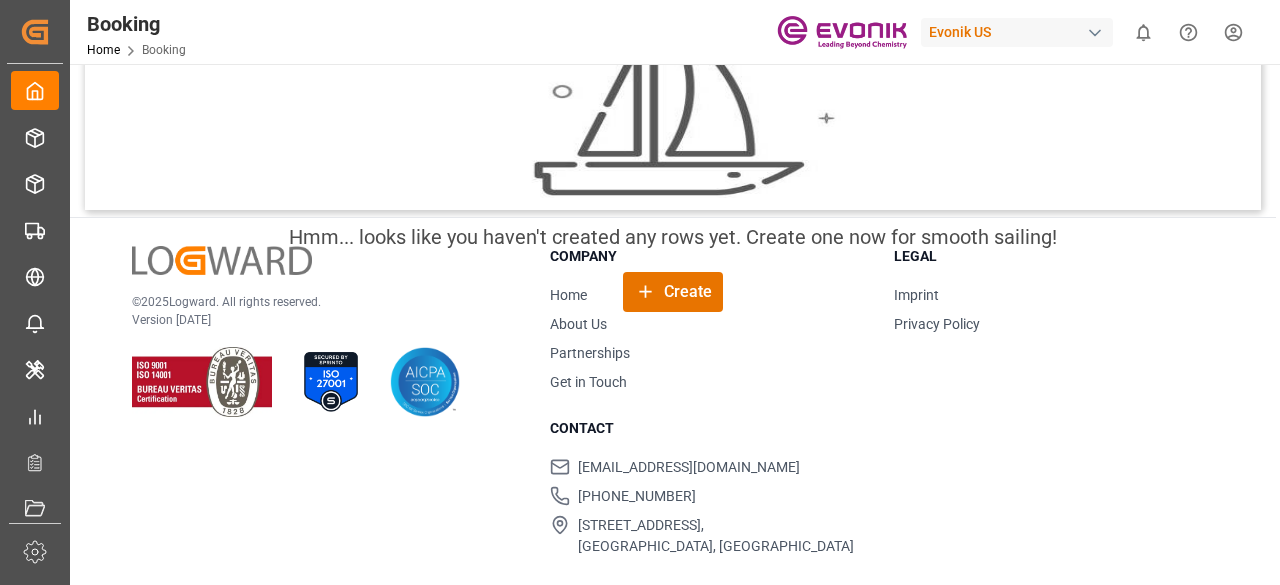 scroll, scrollTop: 0, scrollLeft: 0, axis: both 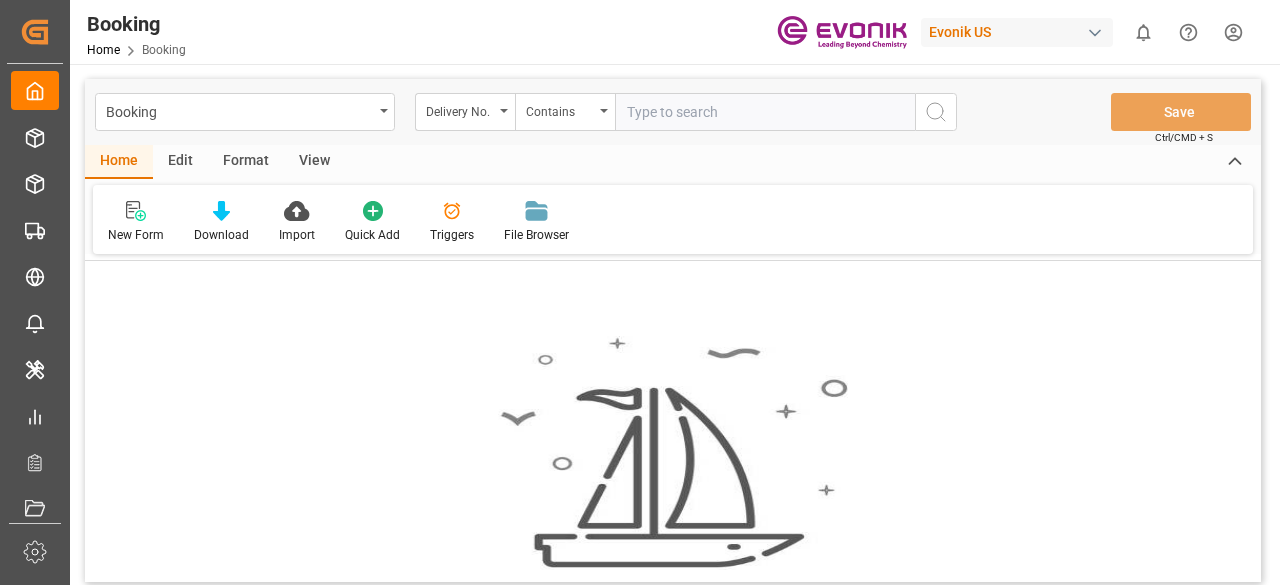 click at bounding box center (765, 112) 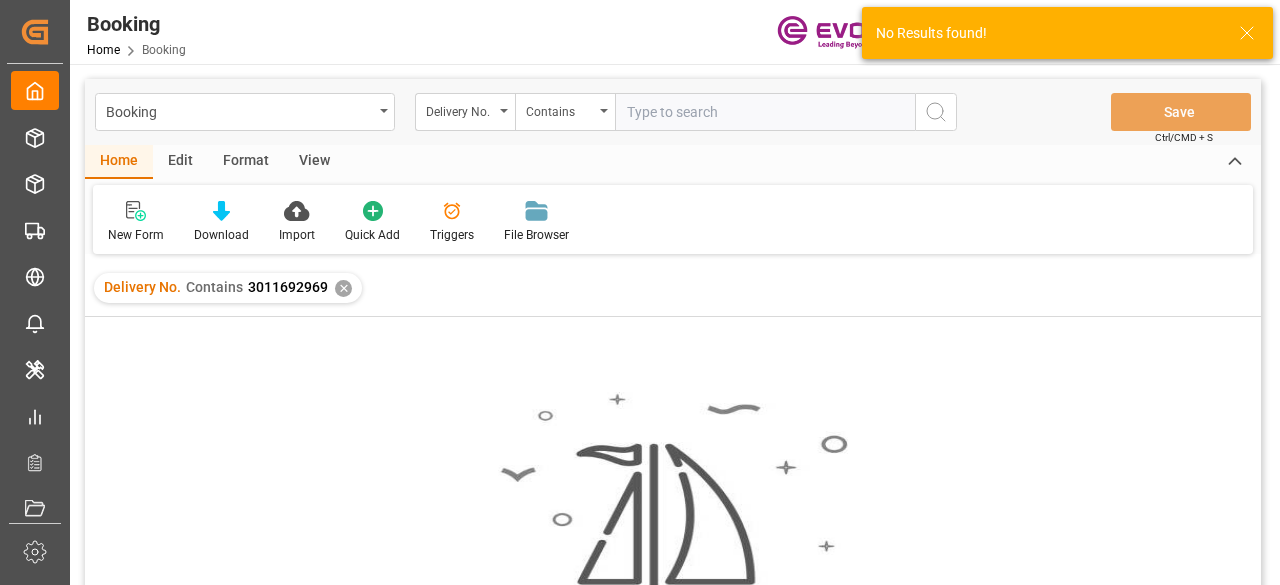 click on "✕" at bounding box center (343, 288) 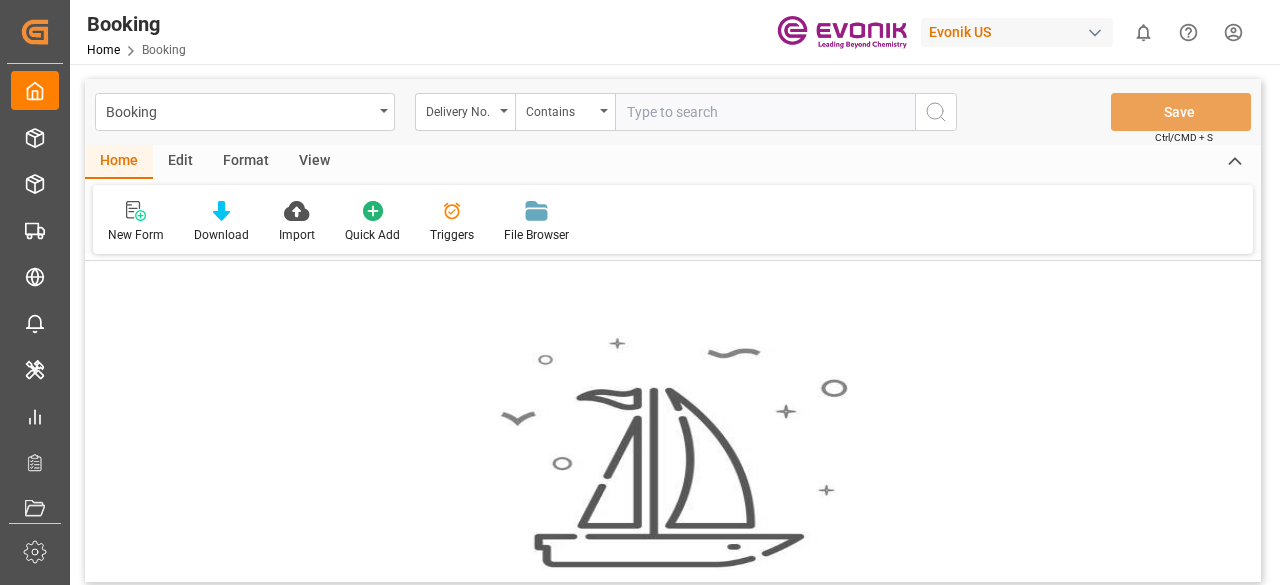 click at bounding box center (765, 112) 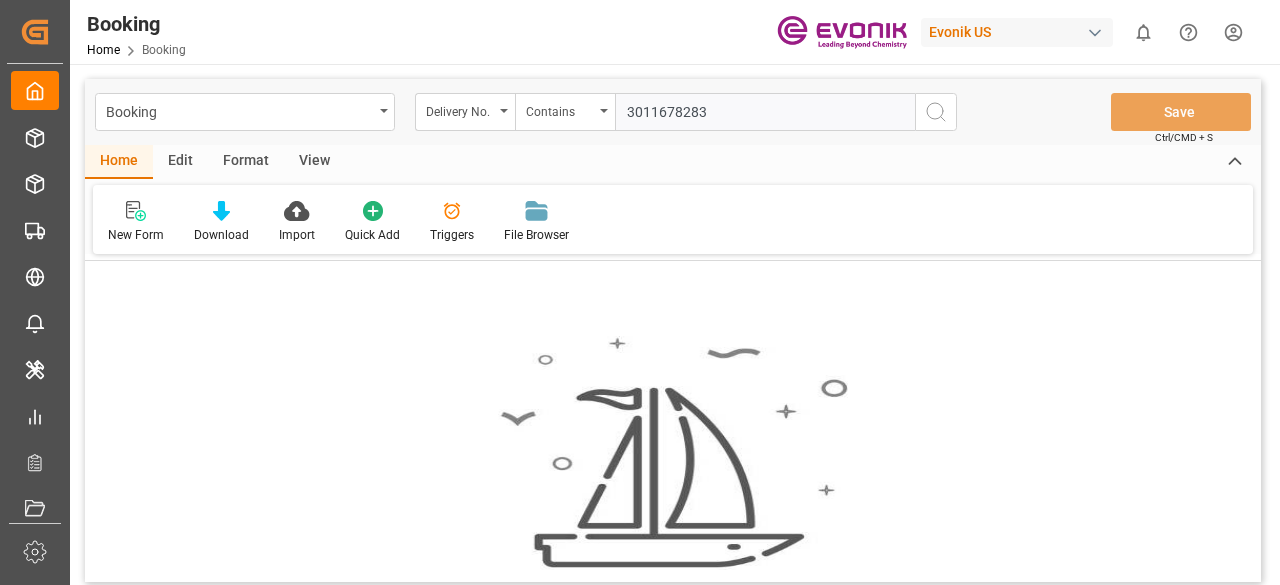 type 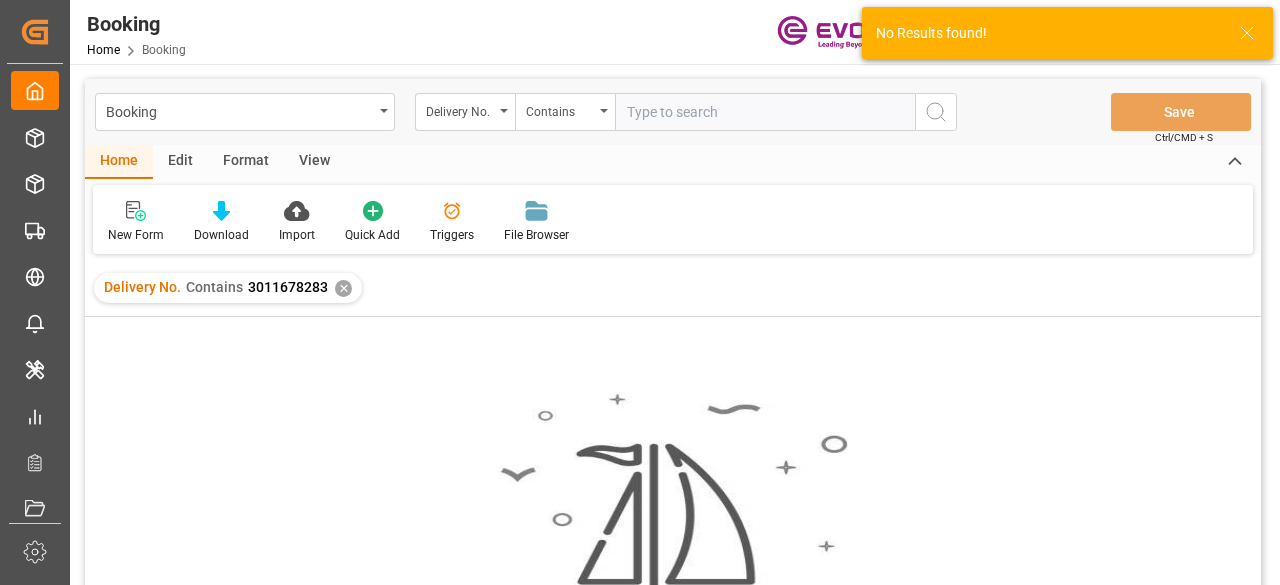 click on "Delivery No. Contains 3011678283 ✕" at bounding box center [228, 288] 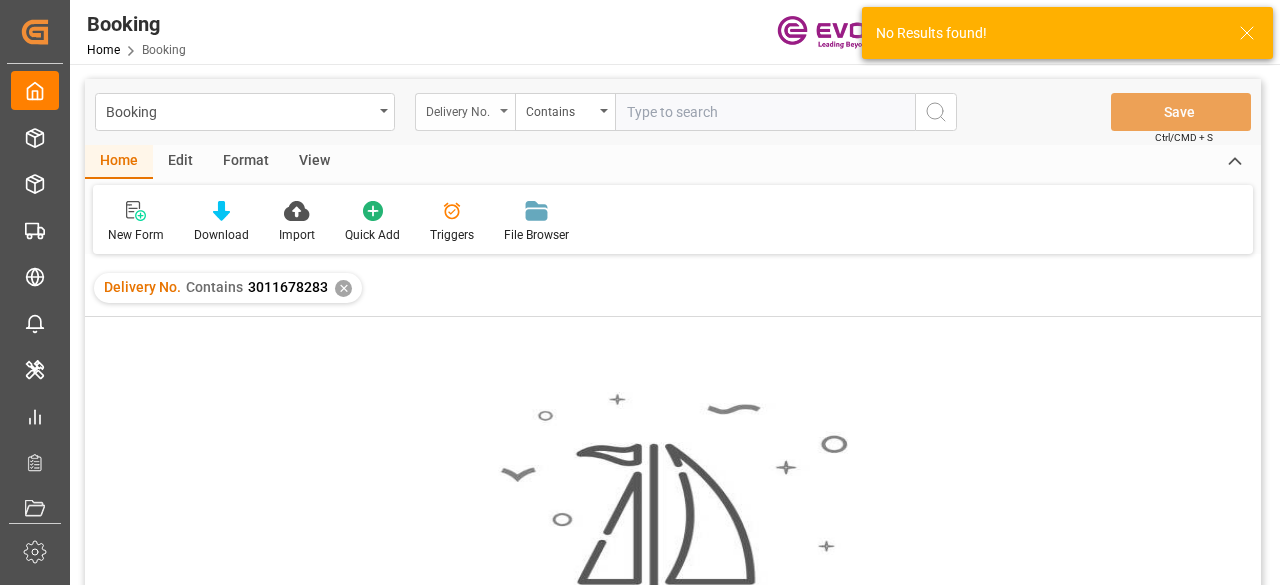click on "Delivery No." at bounding box center [465, 112] 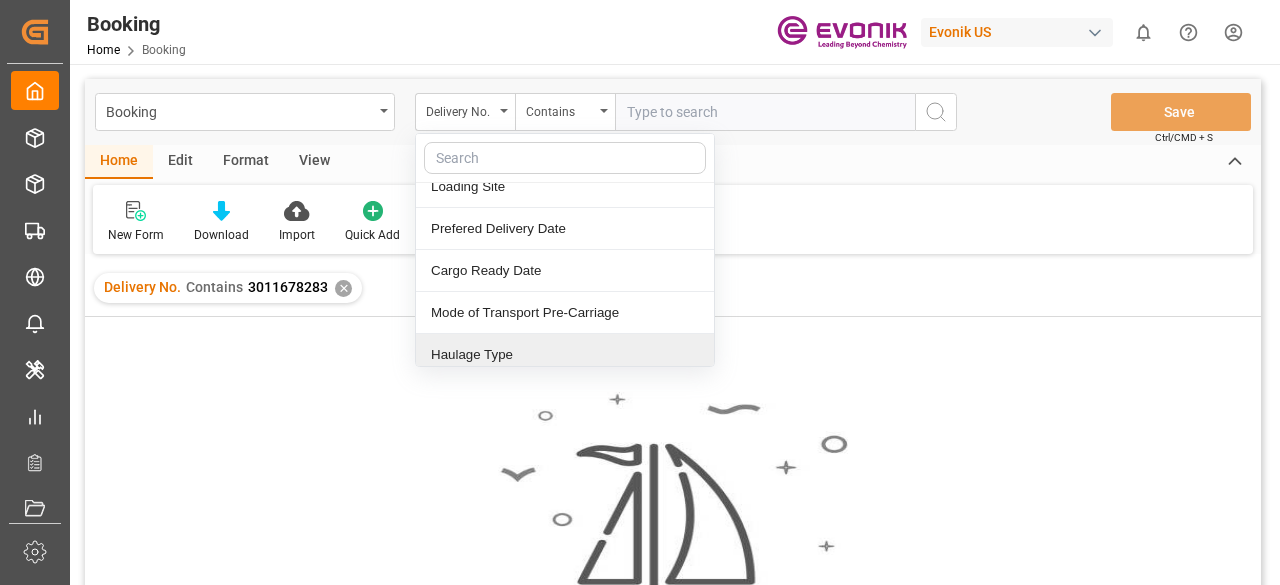 scroll, scrollTop: 900, scrollLeft: 0, axis: vertical 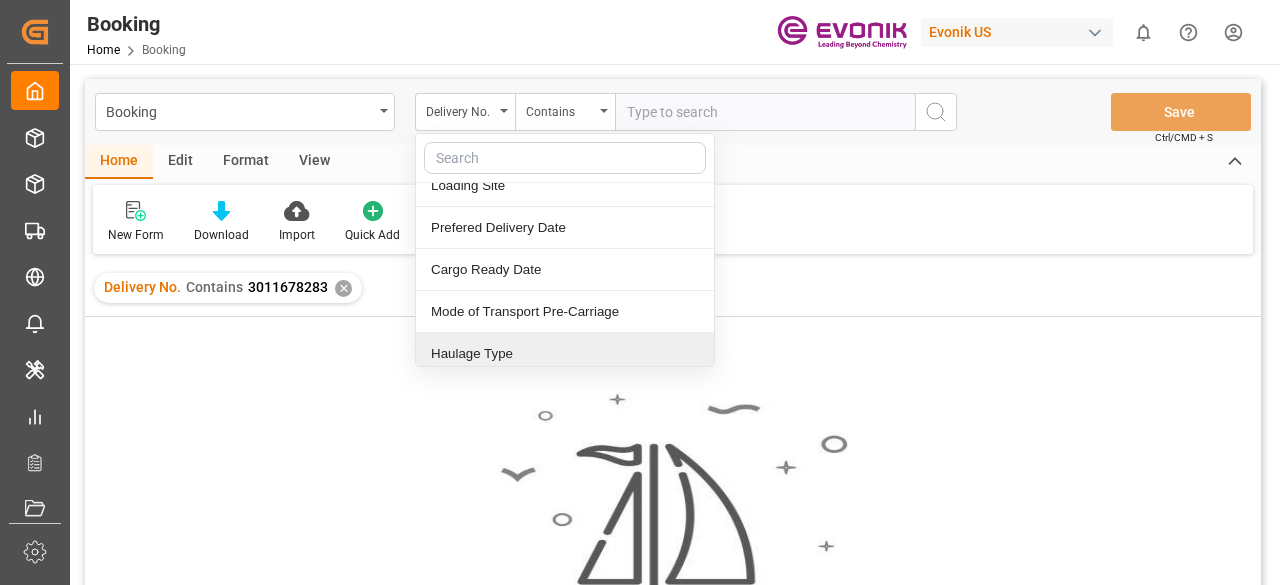 click on "✕" at bounding box center (343, 288) 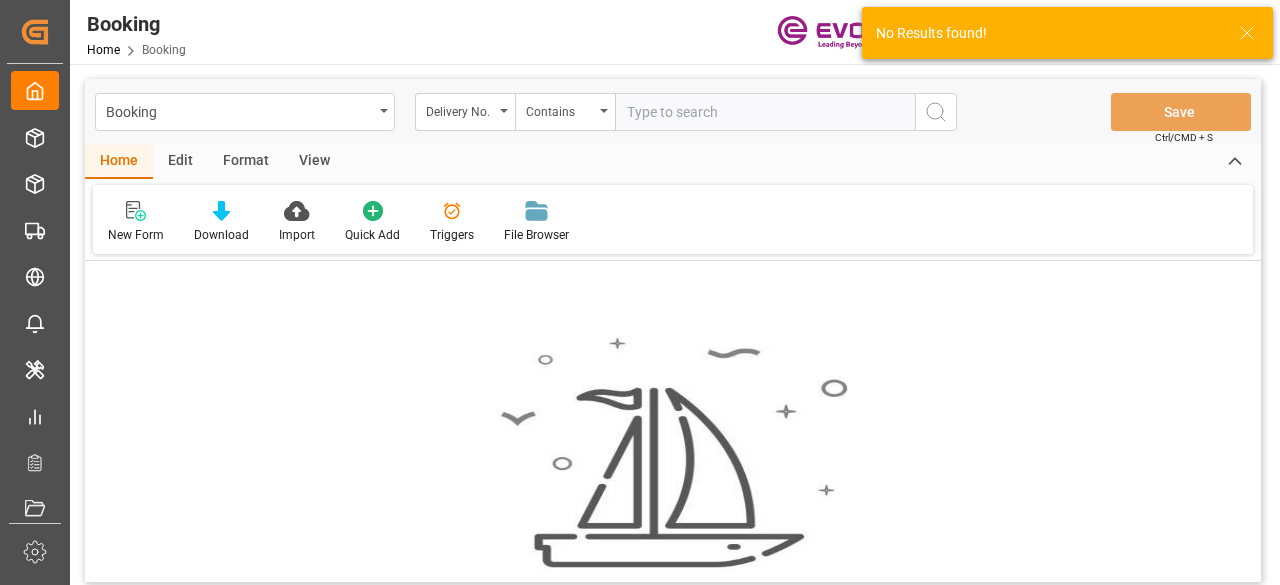 click on "Home" at bounding box center (119, 162) 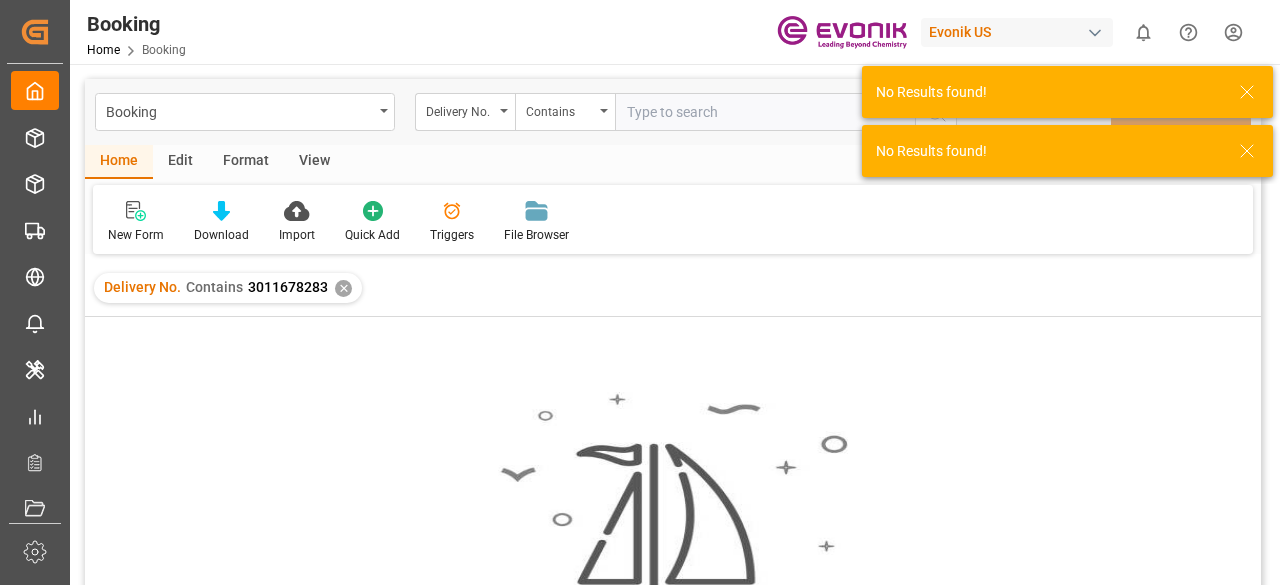 click on "✕" at bounding box center [343, 288] 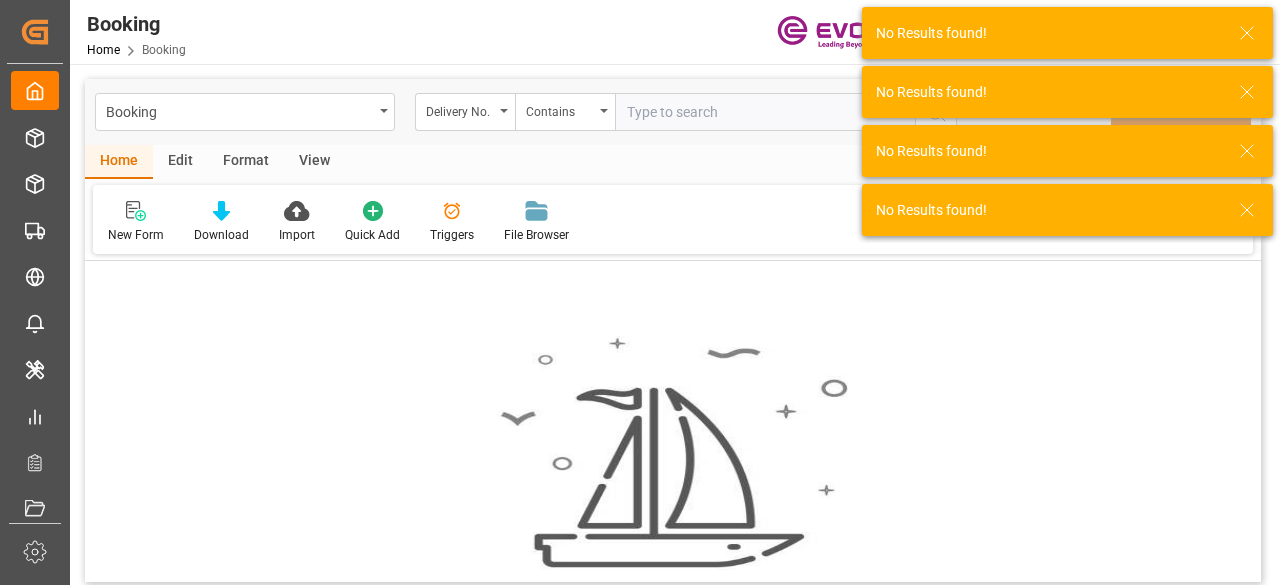 click on "Home" at bounding box center [119, 162] 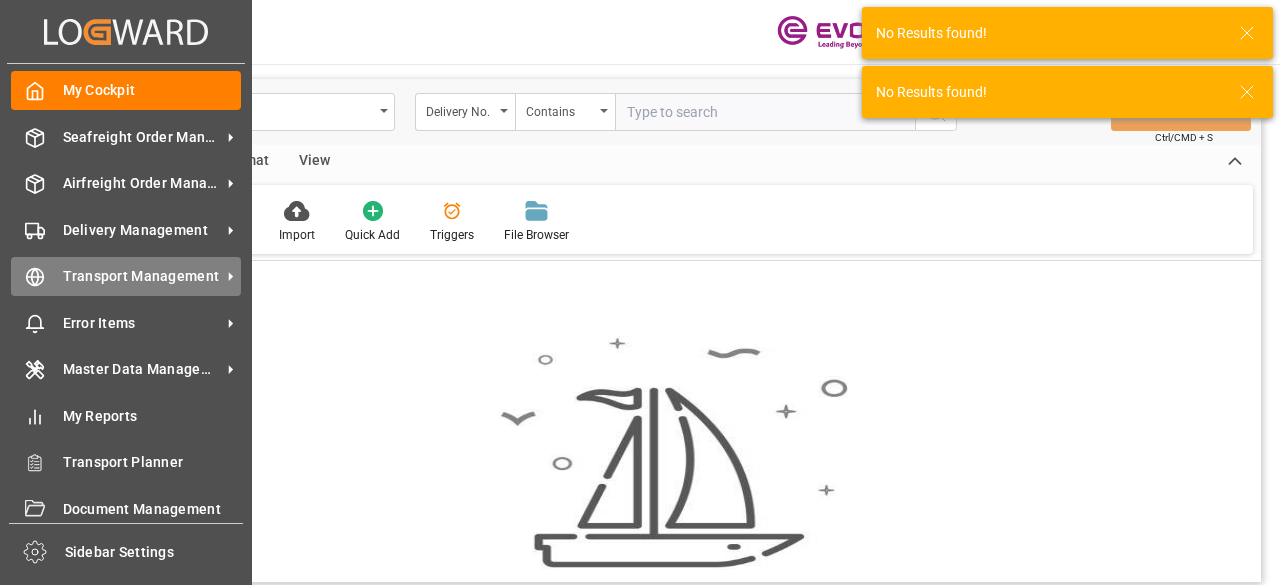 click on "Transport Management Transport Management" at bounding box center [126, 276] 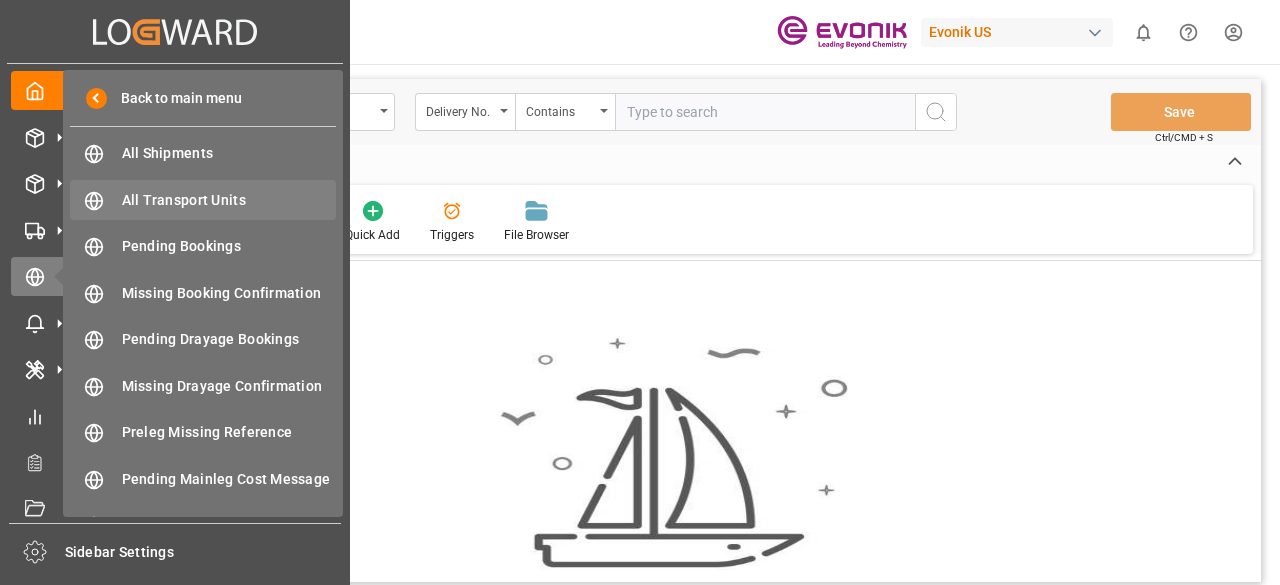click on "All Transport Units All Transport Units" at bounding box center (203, 199) 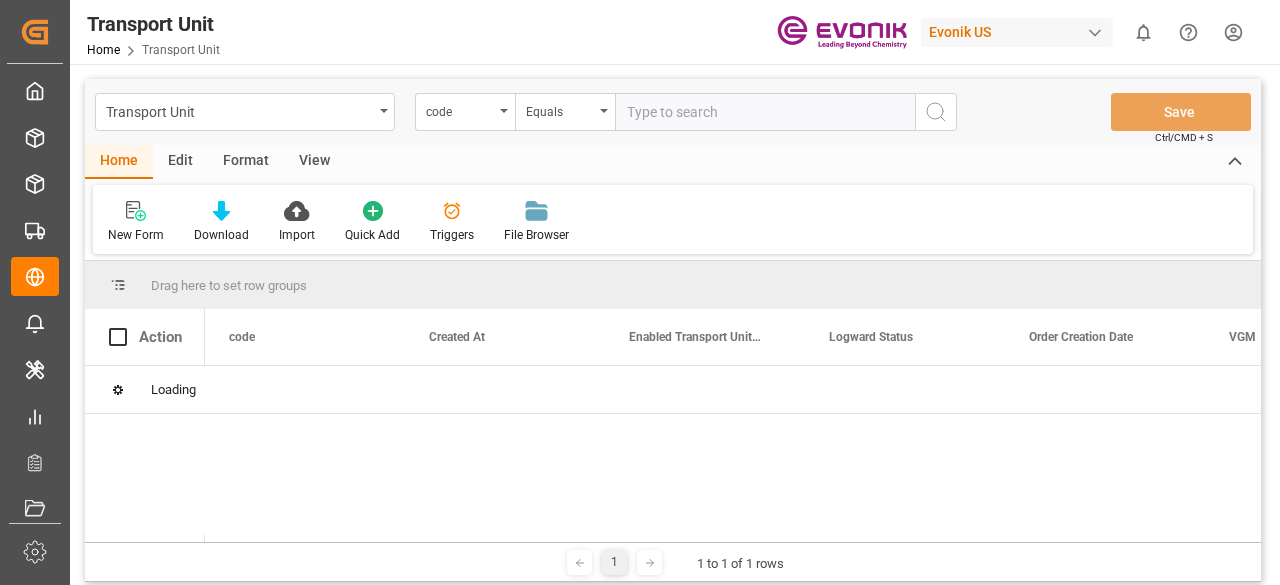 click on "Transport Unit" at bounding box center (239, 110) 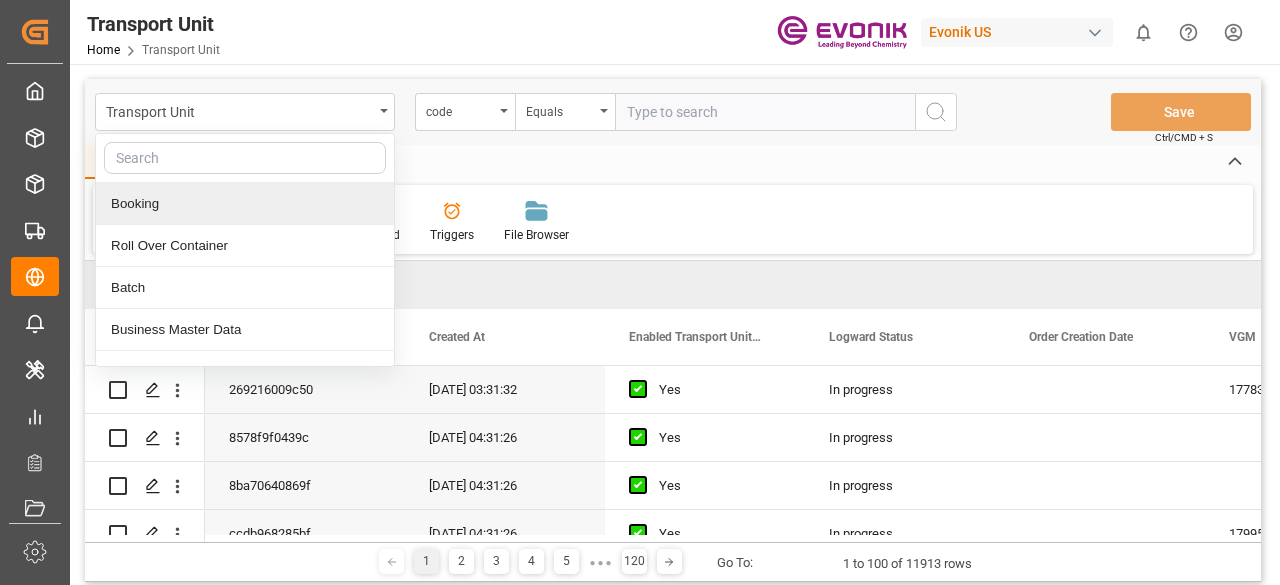 click on "Booking" at bounding box center (245, 204) 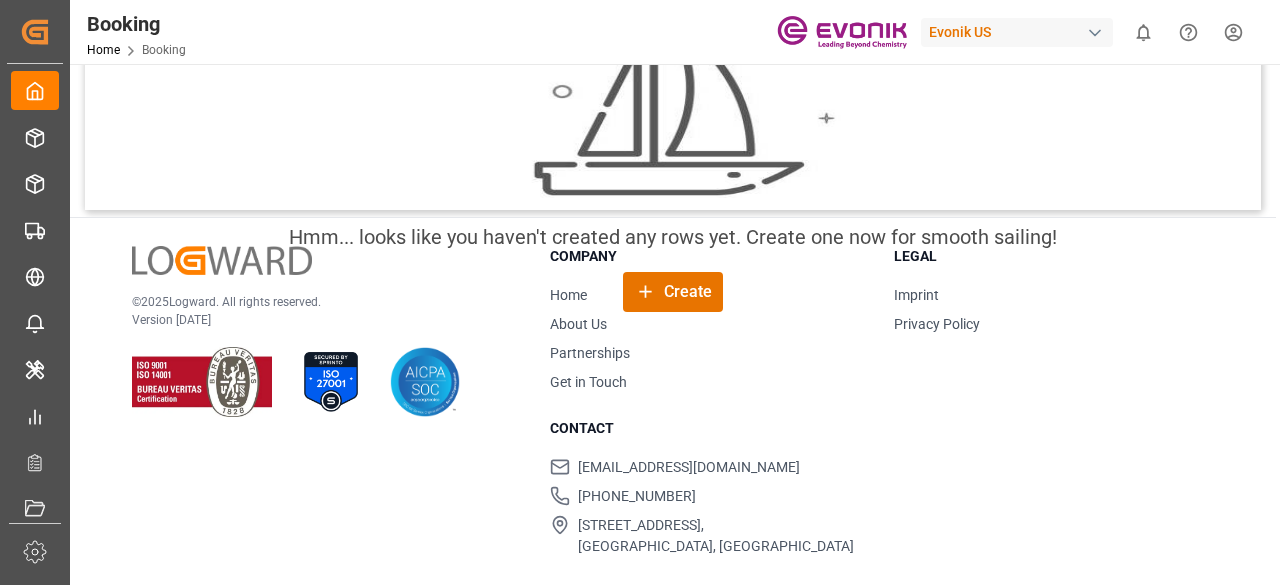 scroll, scrollTop: 0, scrollLeft: 0, axis: both 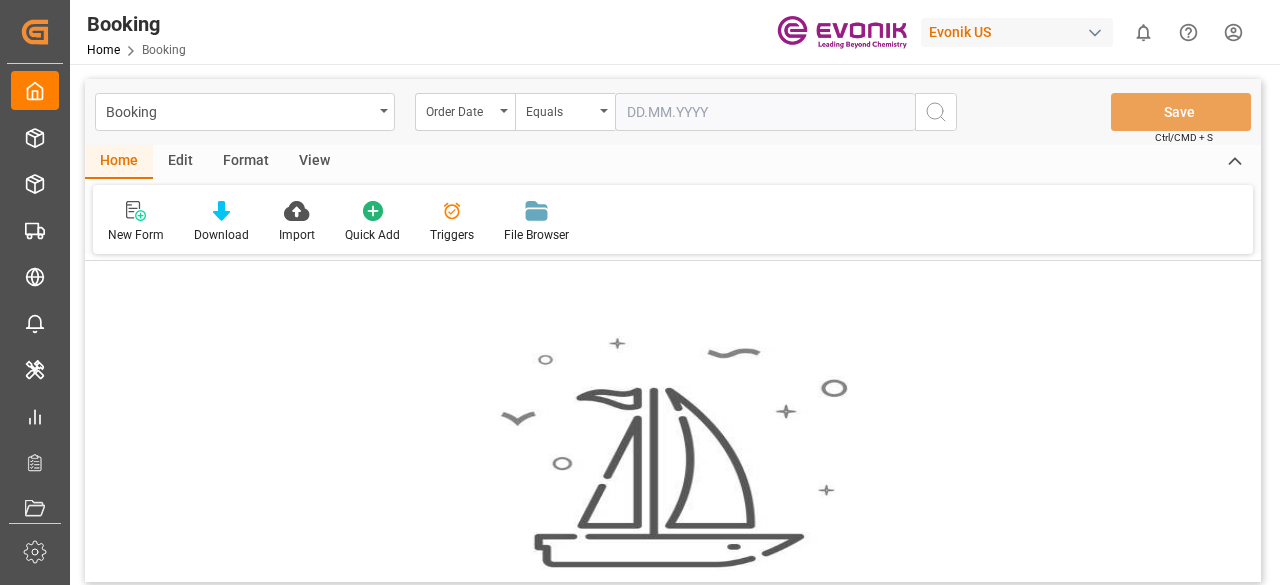click on "Evonik US" at bounding box center (1017, 32) 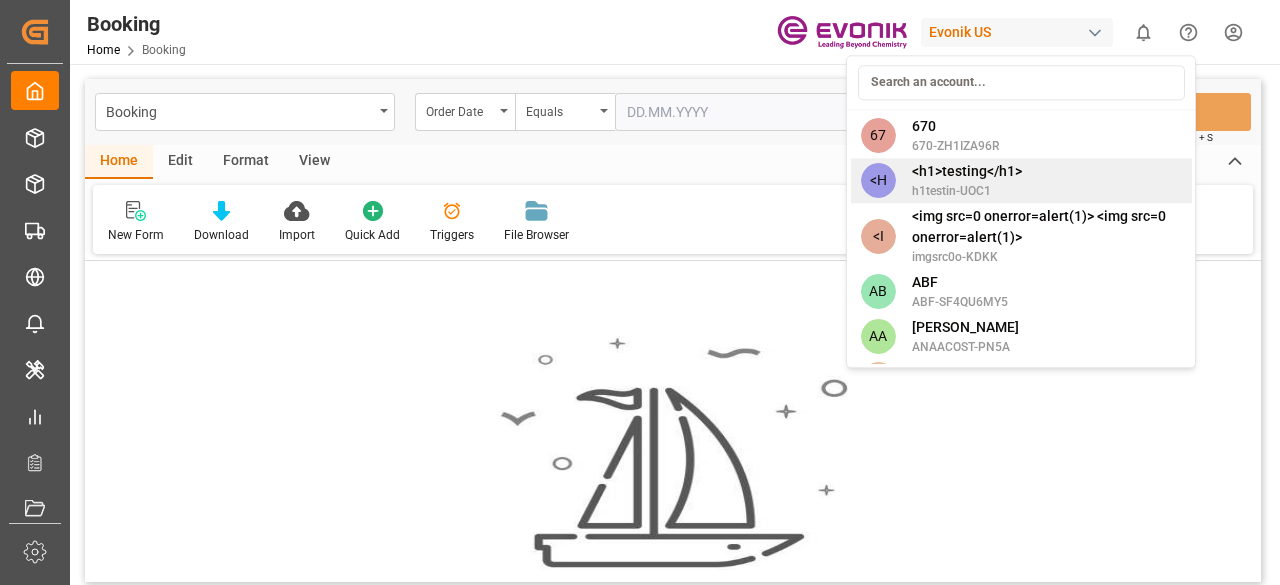 scroll, scrollTop: 400, scrollLeft: 0, axis: vertical 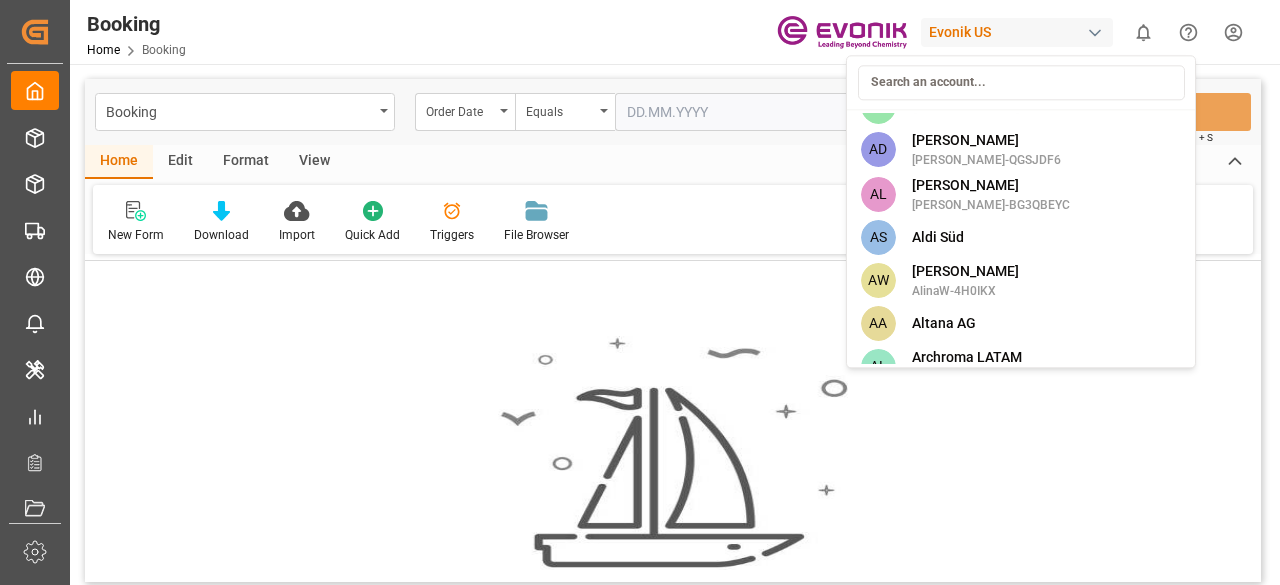 click at bounding box center (1021, 82) 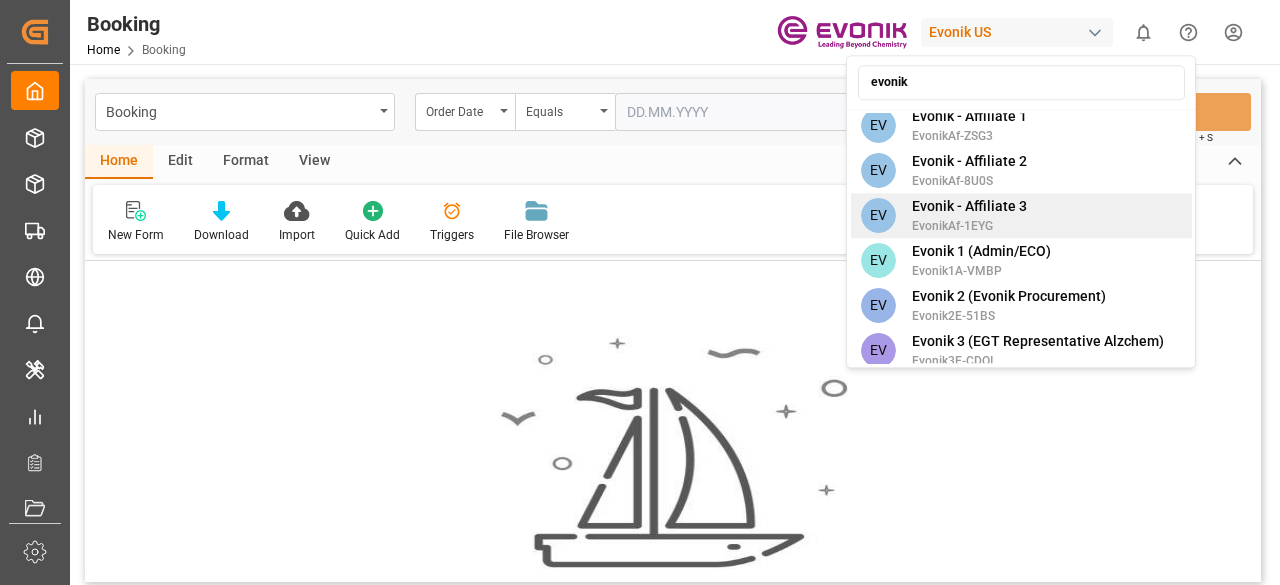 scroll, scrollTop: 0, scrollLeft: 0, axis: both 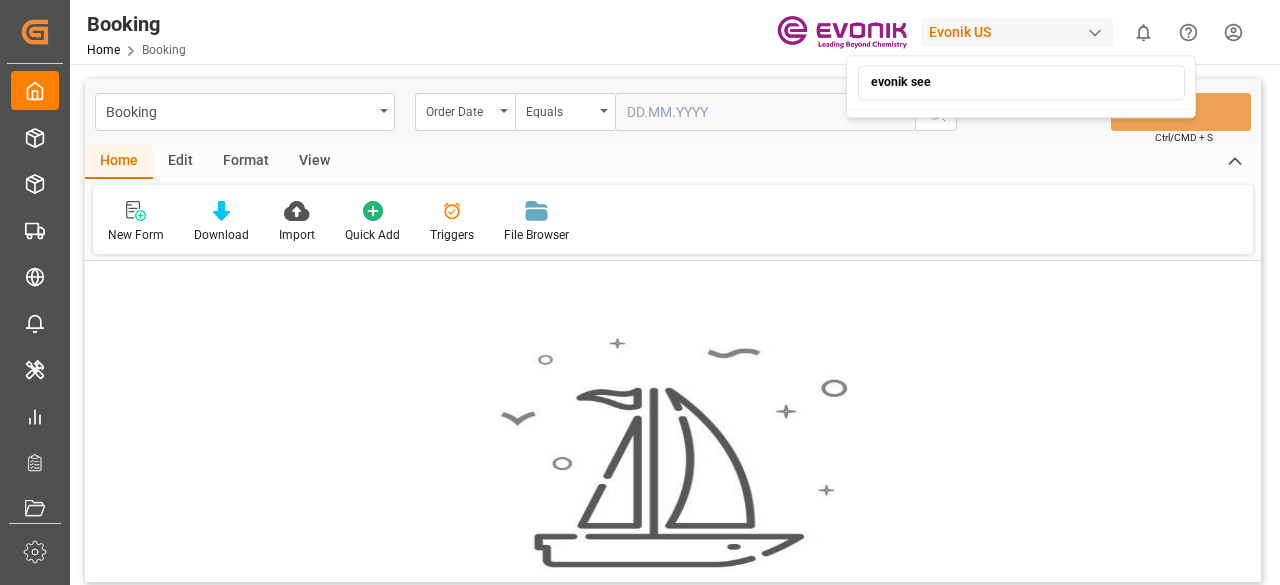 type on "evonik see" 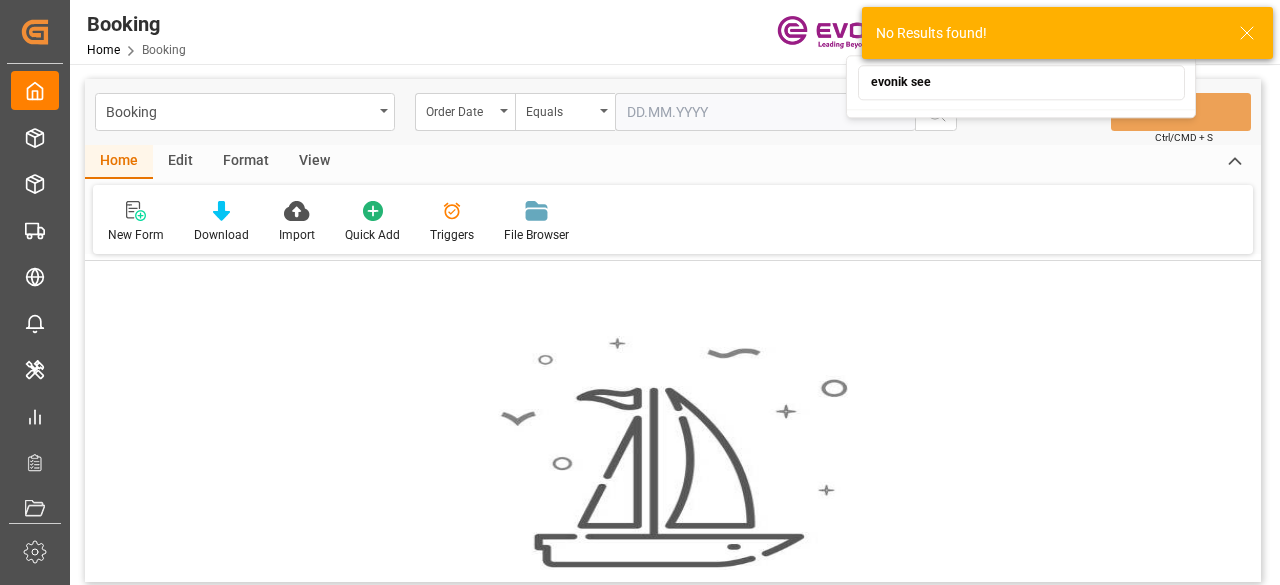 type 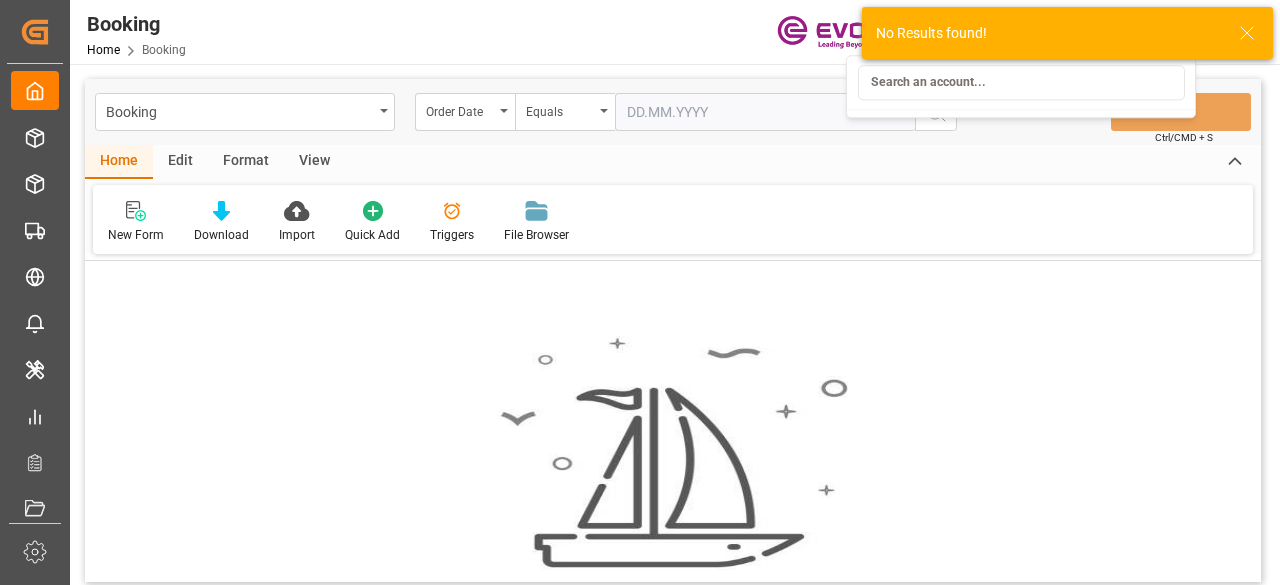 click on "Created by potrace 1.15, written by Peter Selinger 2001-2017 Created by potrace 1.15, written by Peter Selinger 2001-2017 My Cockpit My Cockpit Seafreight Order Management Seafreight Order Management Airfreight Order Management Airfreight Order Management Delivery Management Delivery Management Transport Management Transport Management Error Items Error Items Master Data Management Master Data Management My Reports My Reports Transport Planner Transport Planner Document Management Document Management Sidebar Settings Back to main menu All Shipments All Shipments All Transport Units All Transport Units Pending Bookings Pending Bookings Missing Booking Confirmation Missing Booking Confirmation Pending Drayage Bookings Pending Drayage Bookings Missing Drayage Confirmation Missing Drayage Confirmation Preleg Missing Reference Preleg Missing Reference Pending Mainleg Cost Message Pending Mainleg Cost Message Pending Preleg Cost Message Pending Preleg Cost Message Completed shipments Completed shipments Booking 0" at bounding box center (640, 292) 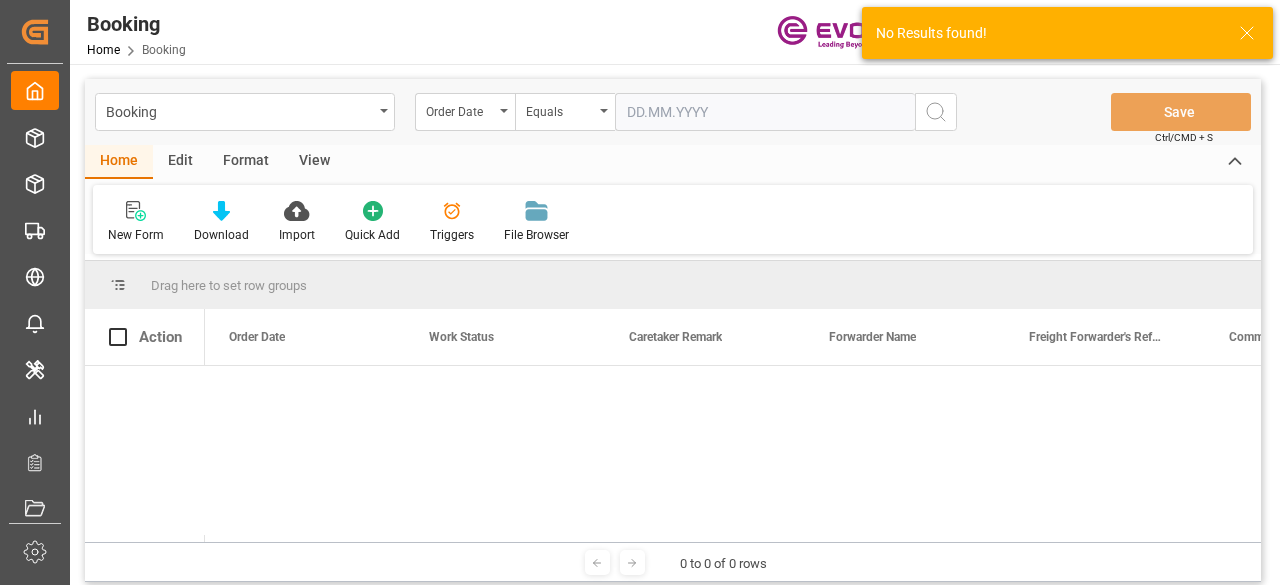click 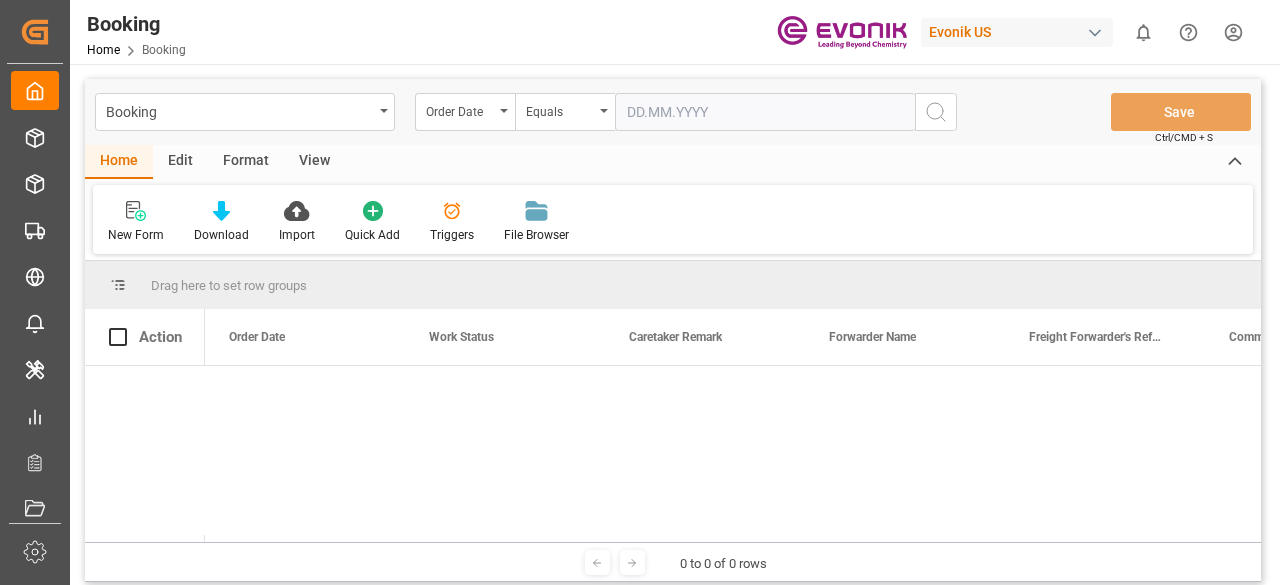click on "Evonik US" at bounding box center [1017, 32] 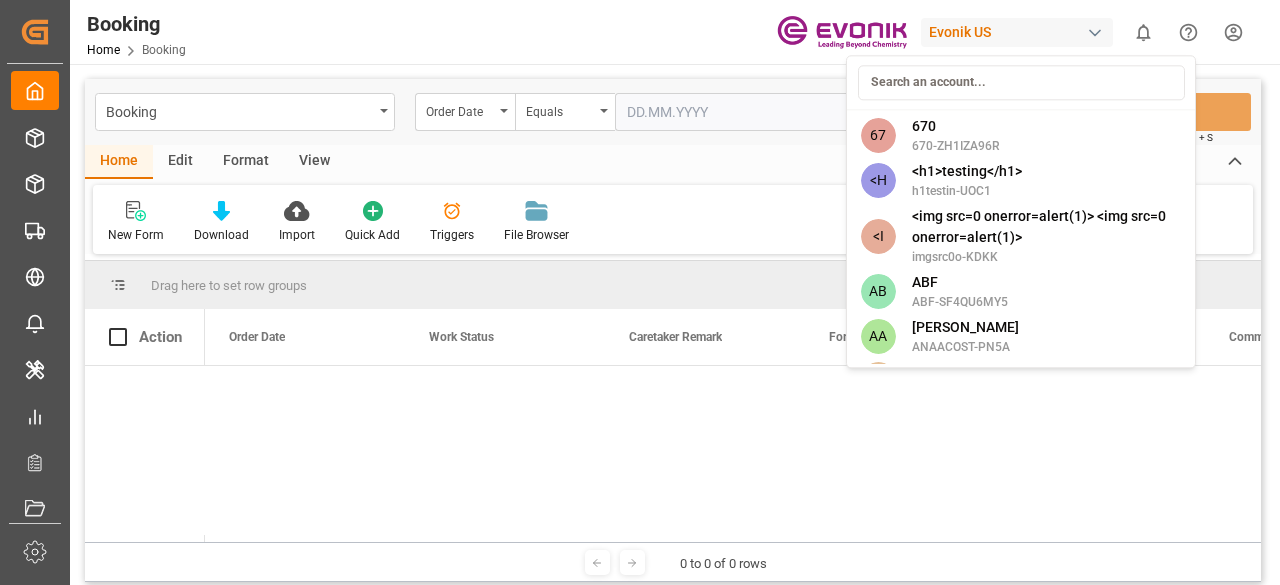 type on "e" 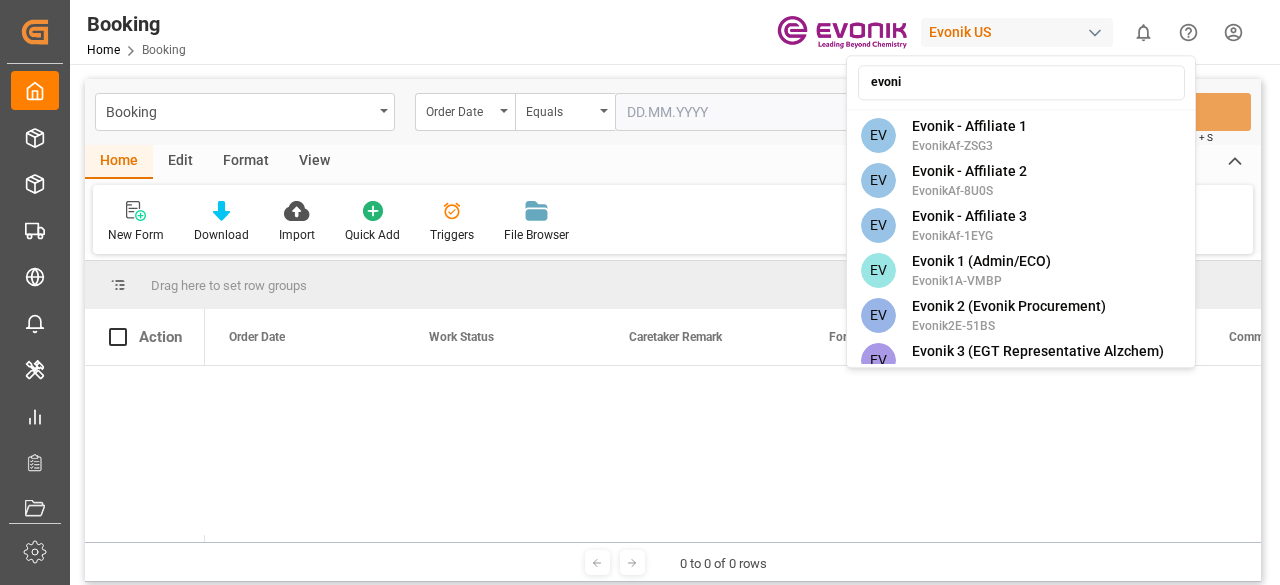 type on "evonik" 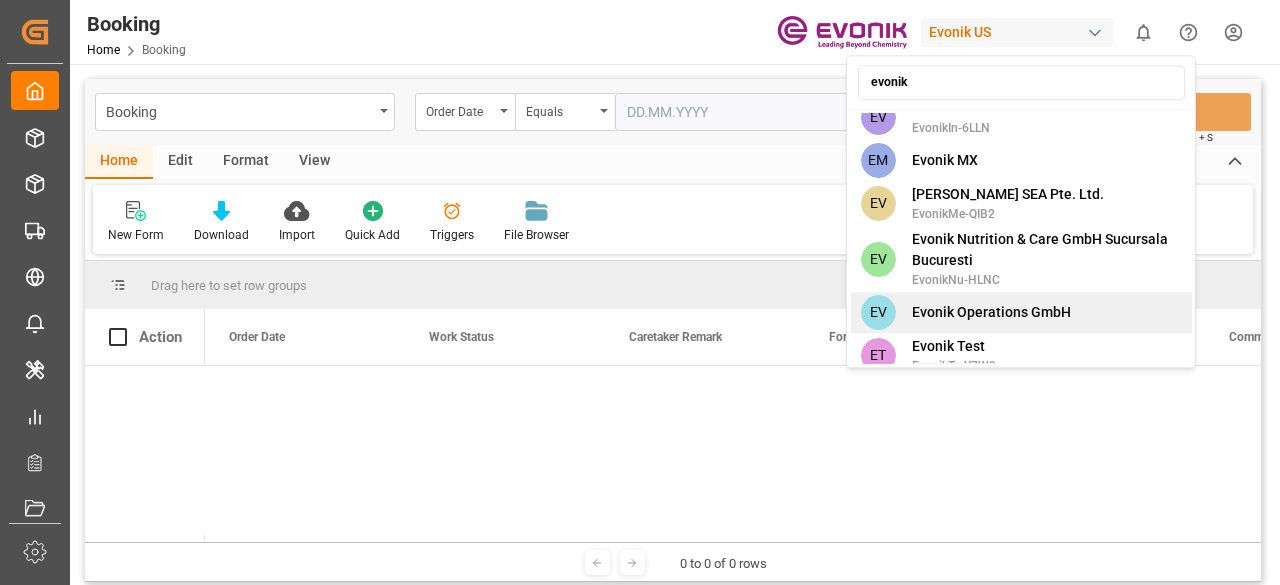 scroll, scrollTop: 1358, scrollLeft: 0, axis: vertical 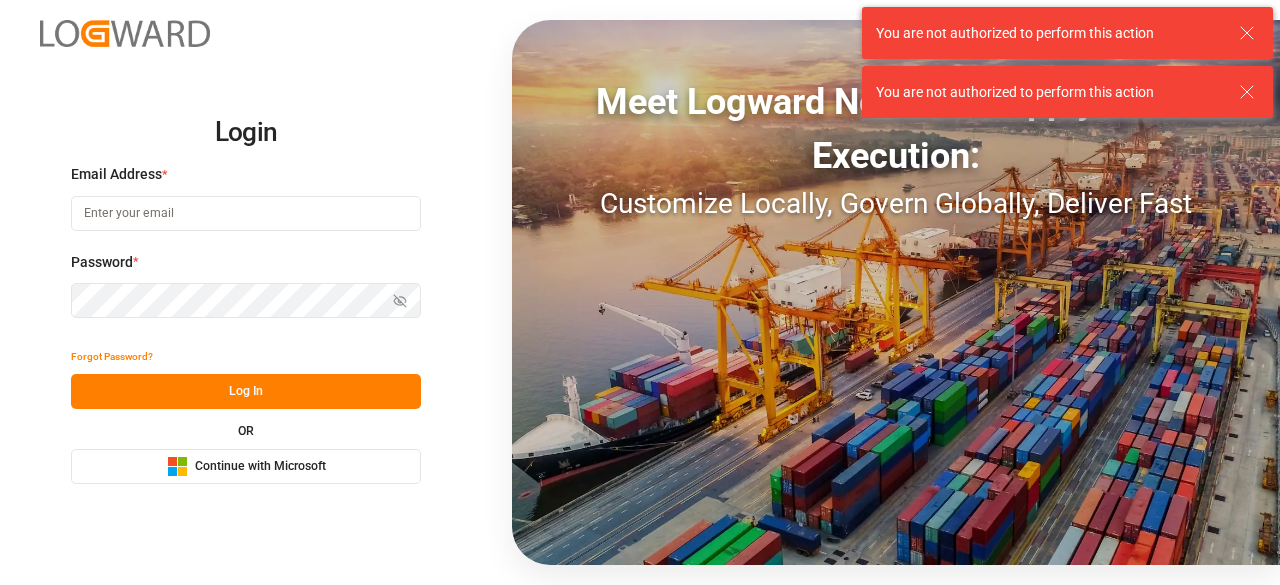 click at bounding box center [246, 213] 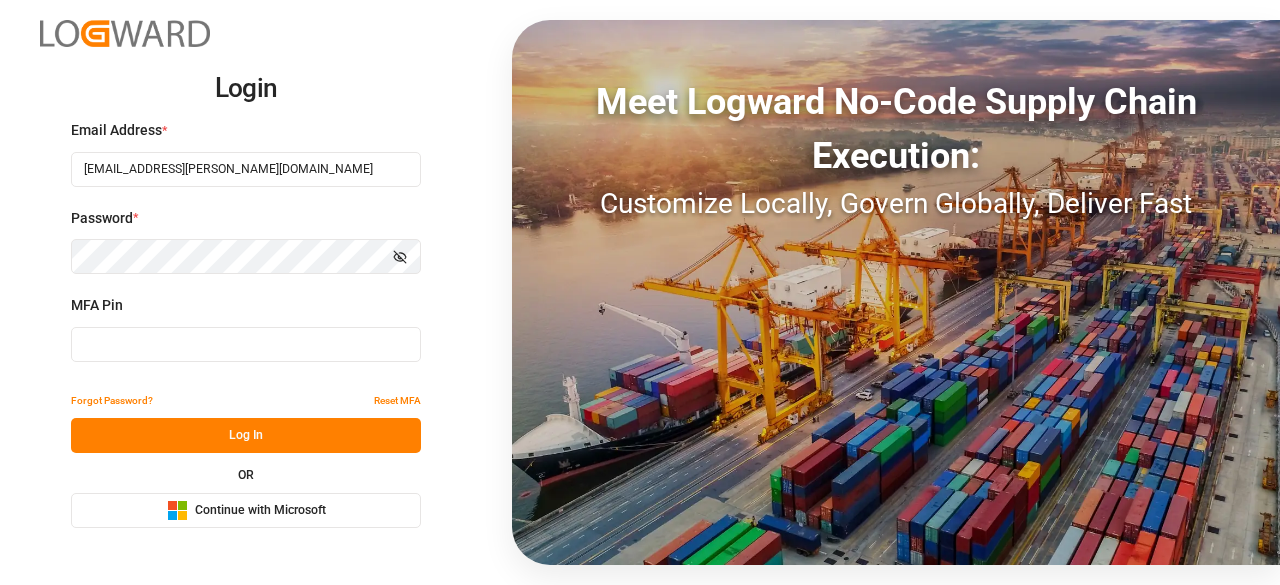 type on "927983" 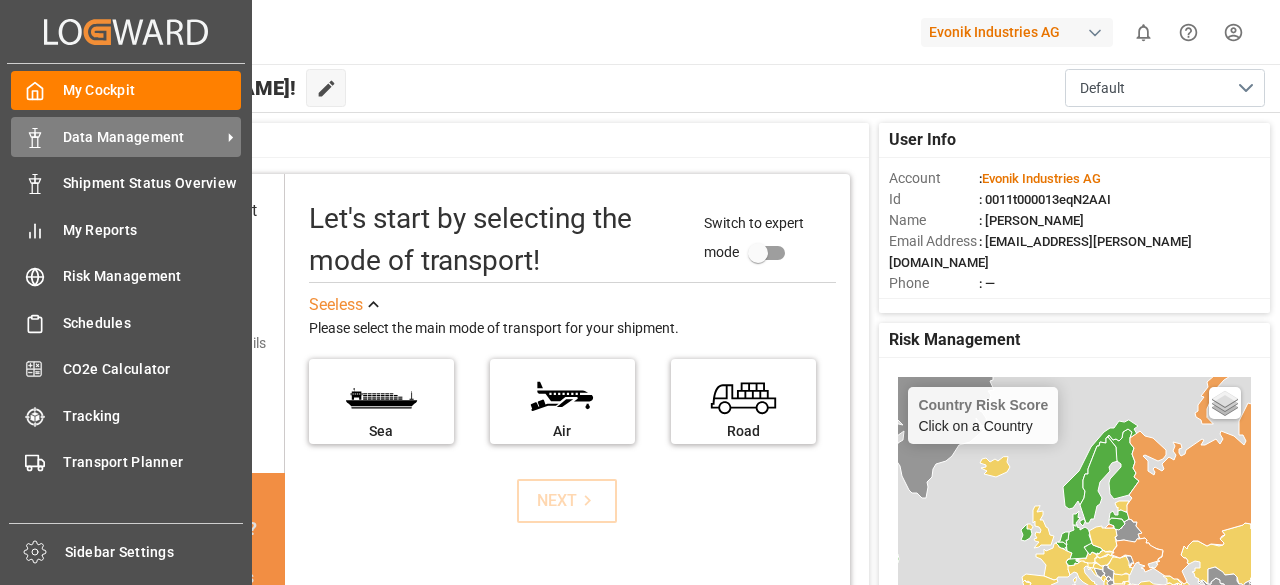 click on "Data Management" at bounding box center [142, 137] 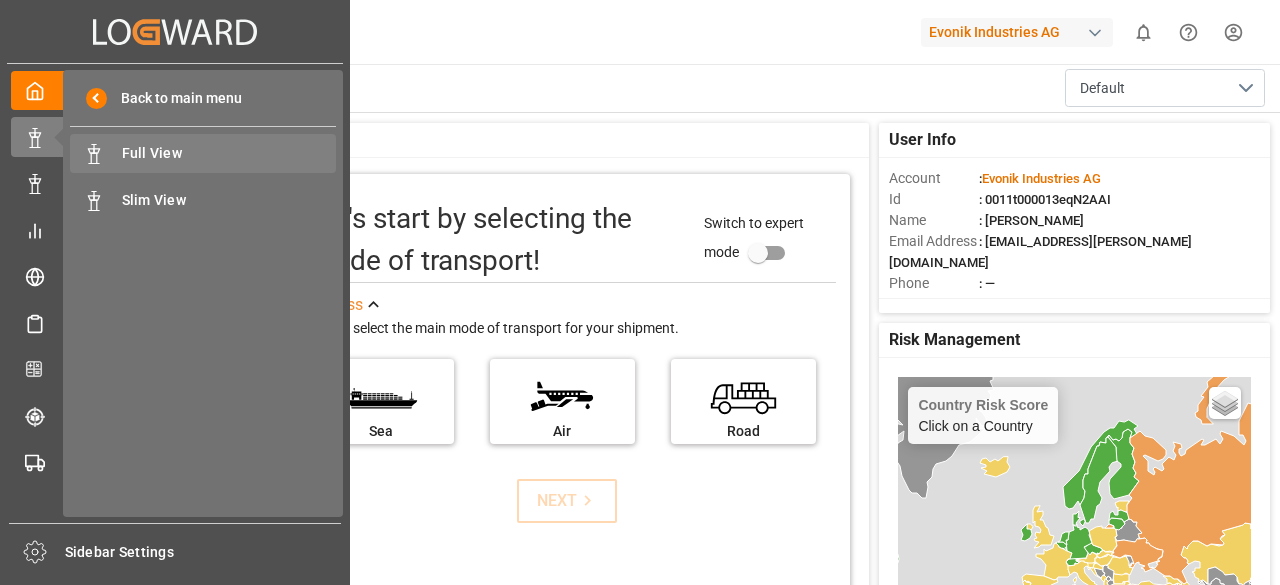 click on "Full View Full View" at bounding box center (203, 153) 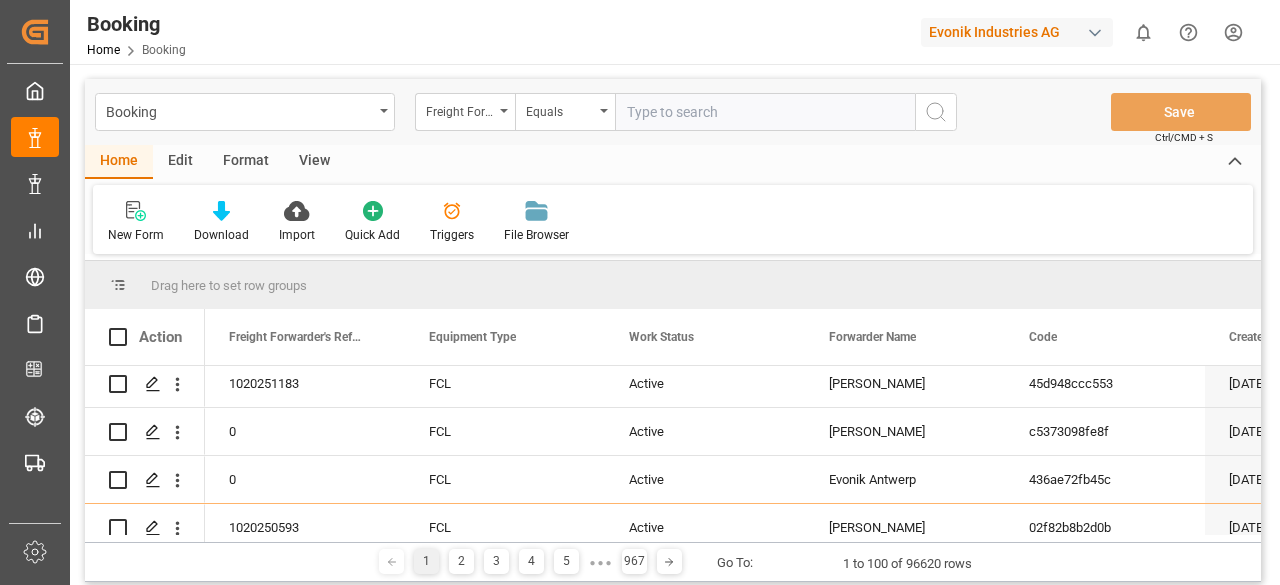 scroll, scrollTop: 3137, scrollLeft: 0, axis: vertical 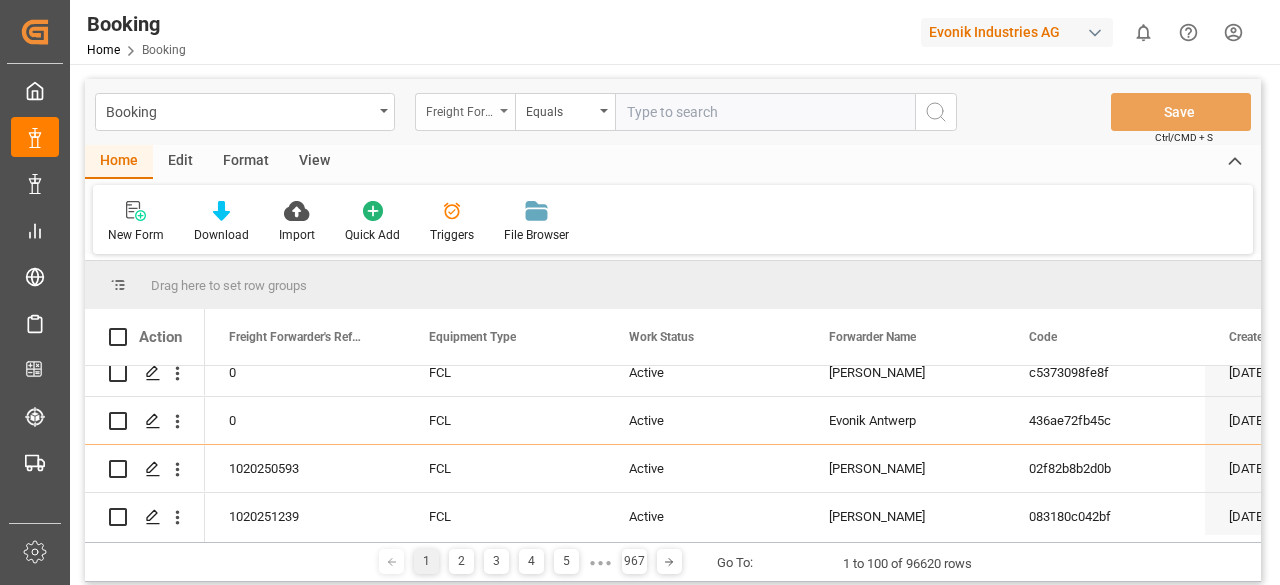 click on "Freight Forwarder's Reference No." at bounding box center (465, 112) 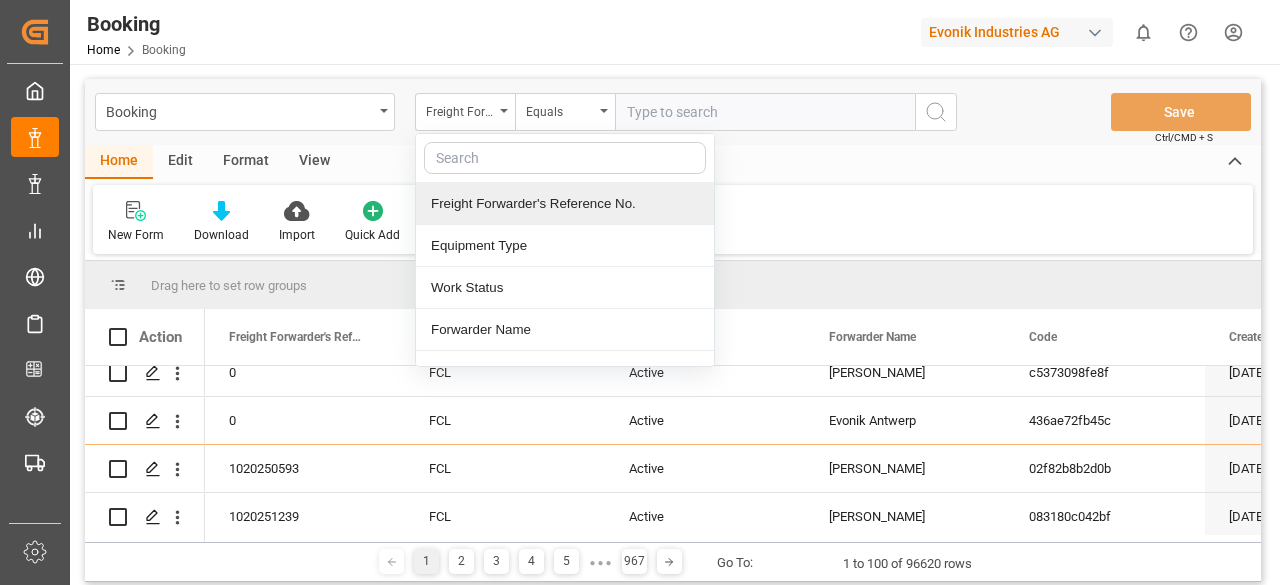 type on "D" 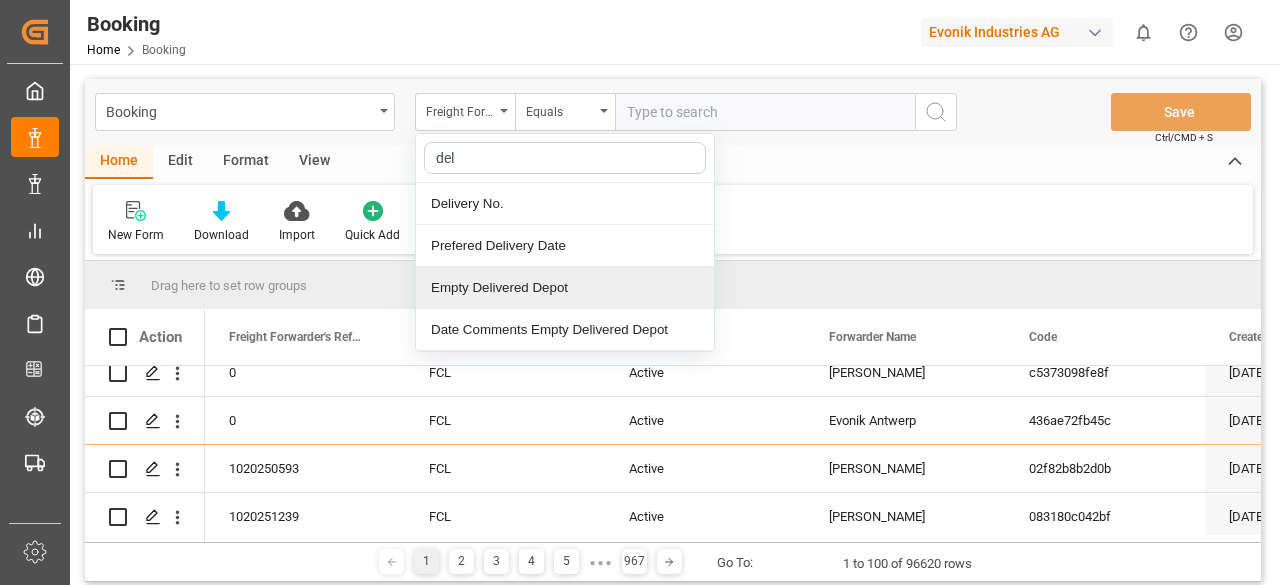 type on "deli" 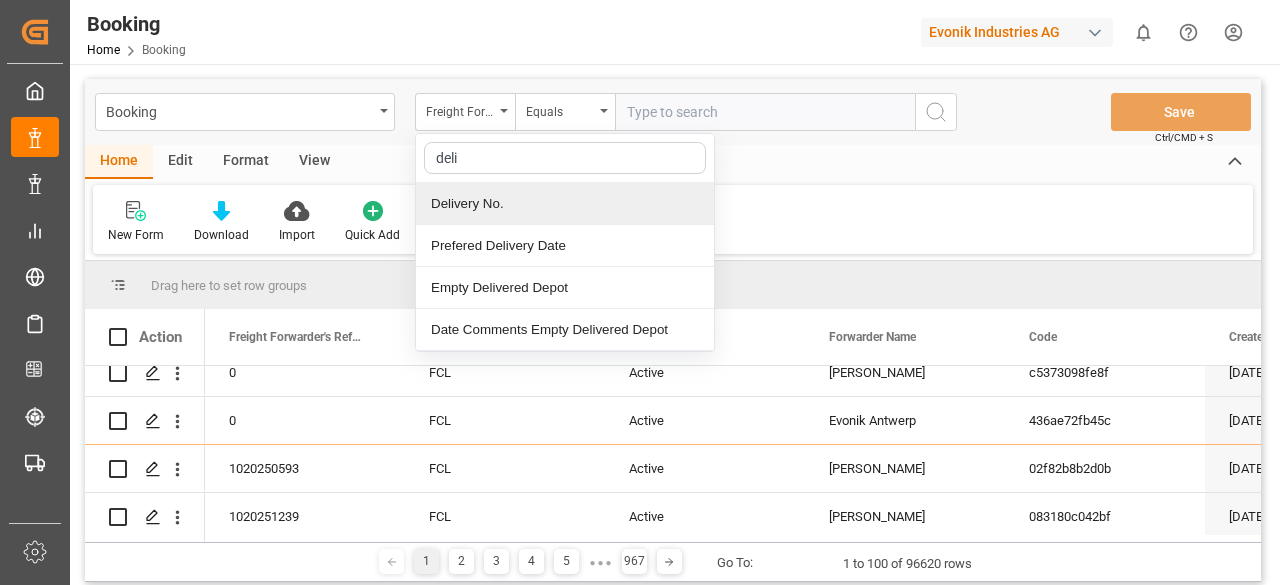 click on "Delivery No." at bounding box center (565, 204) 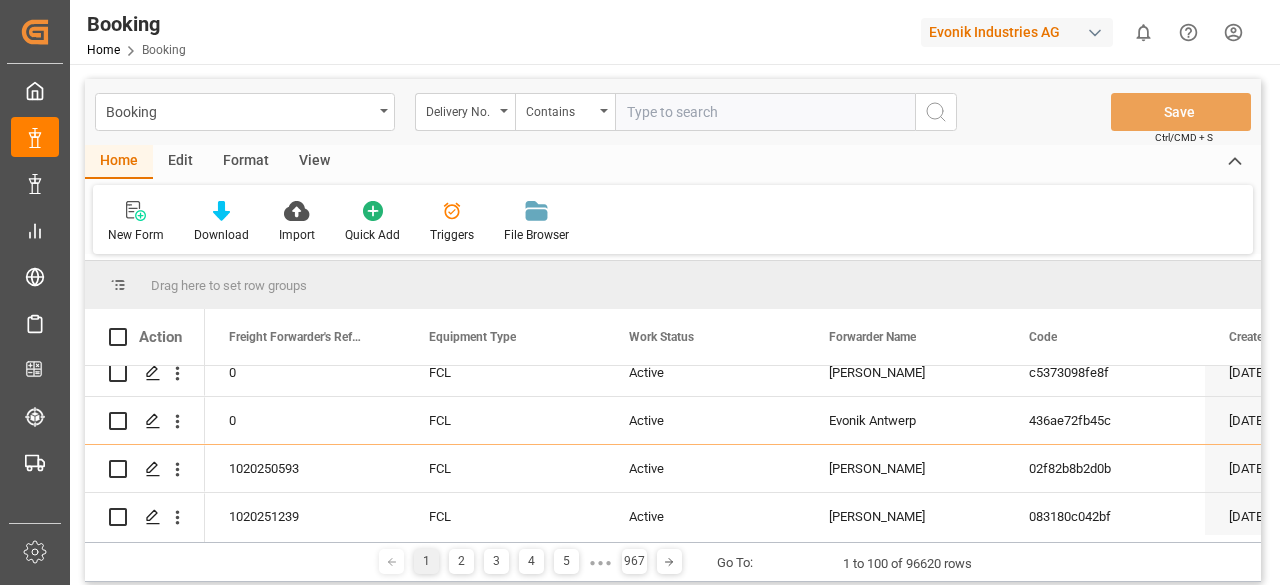 click at bounding box center (765, 112) 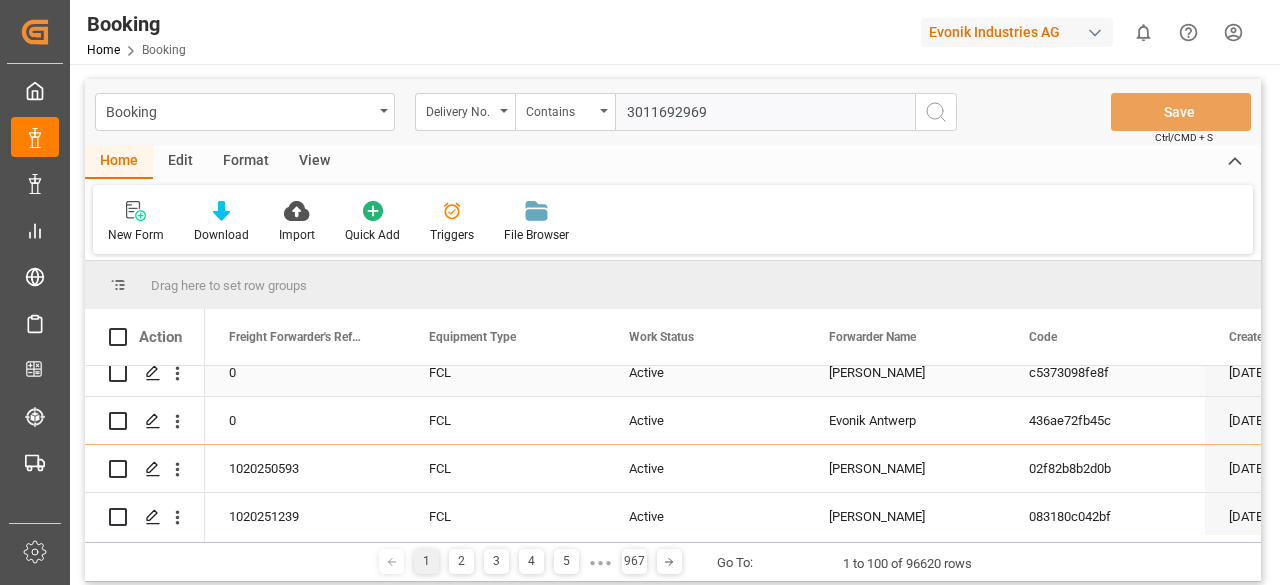type 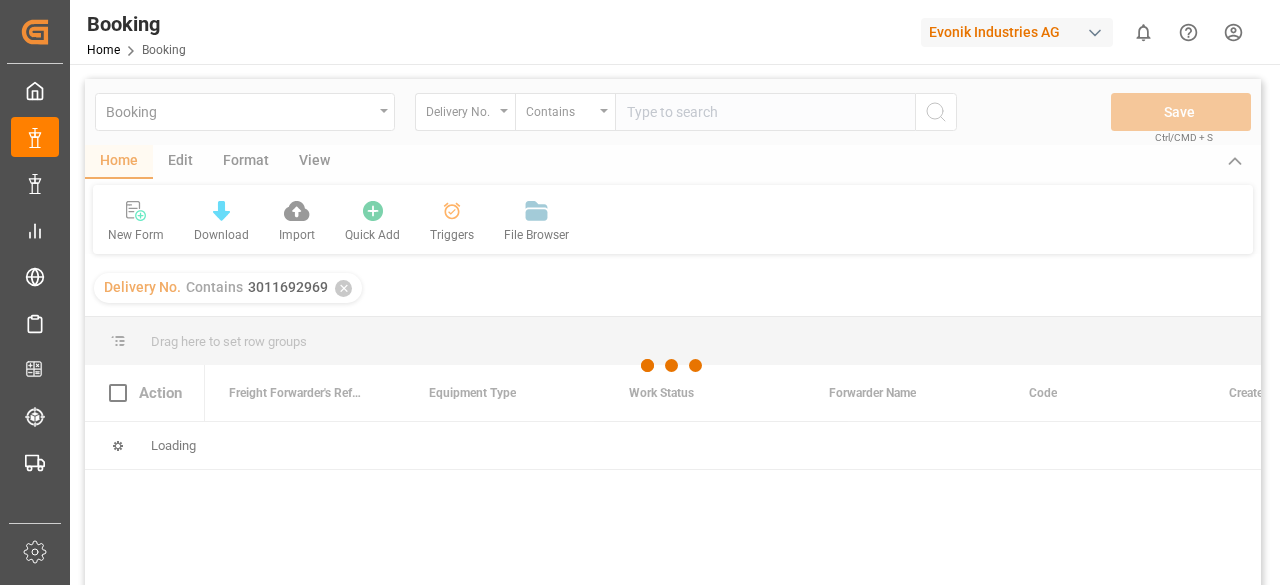 scroll, scrollTop: 0, scrollLeft: 0, axis: both 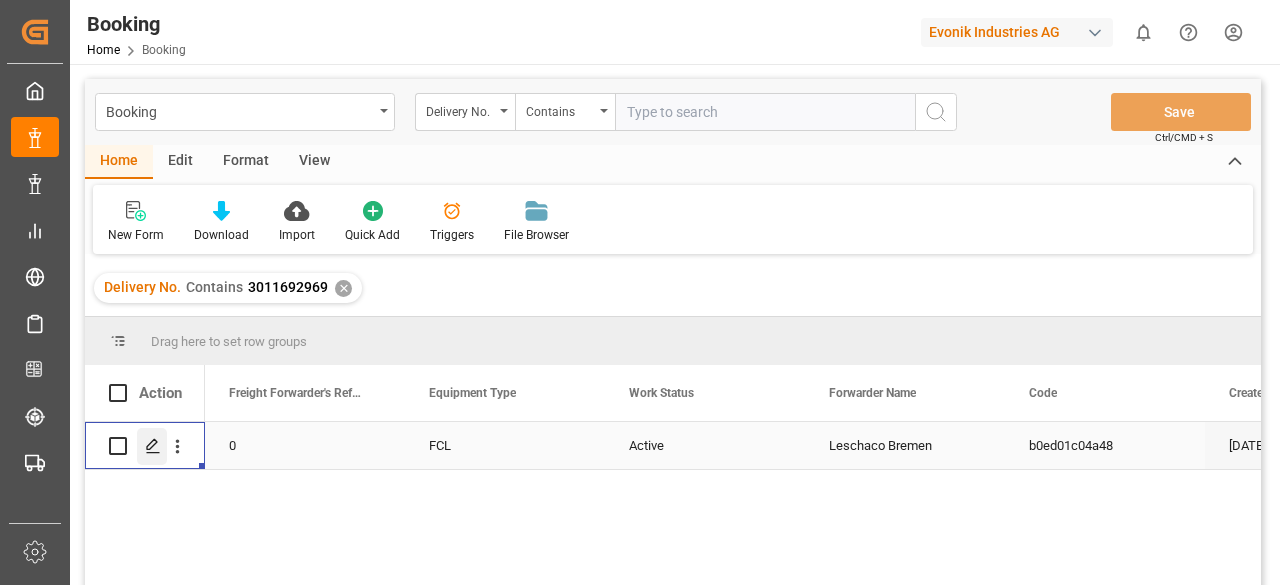 click 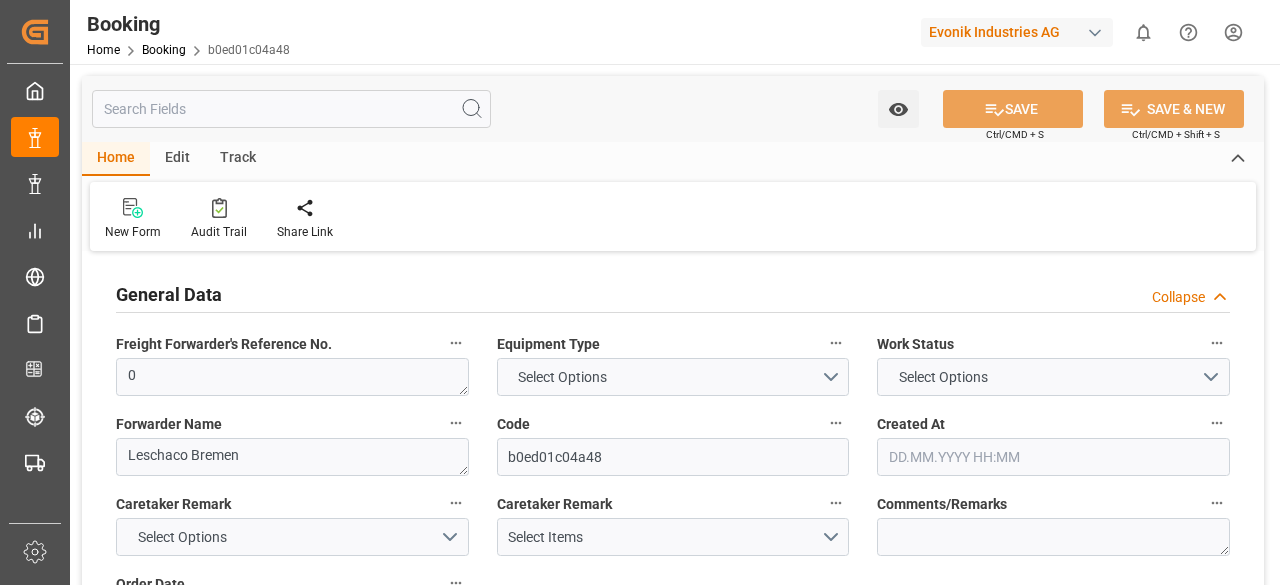 type on "7001231208" 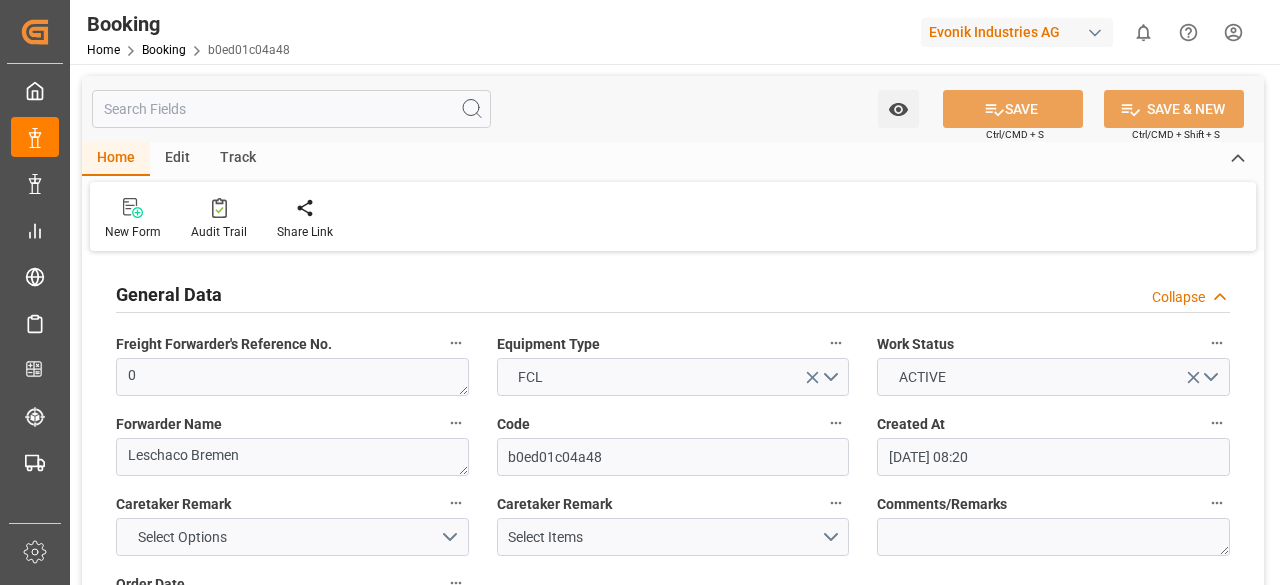 type on "24.07.2025 08:20" 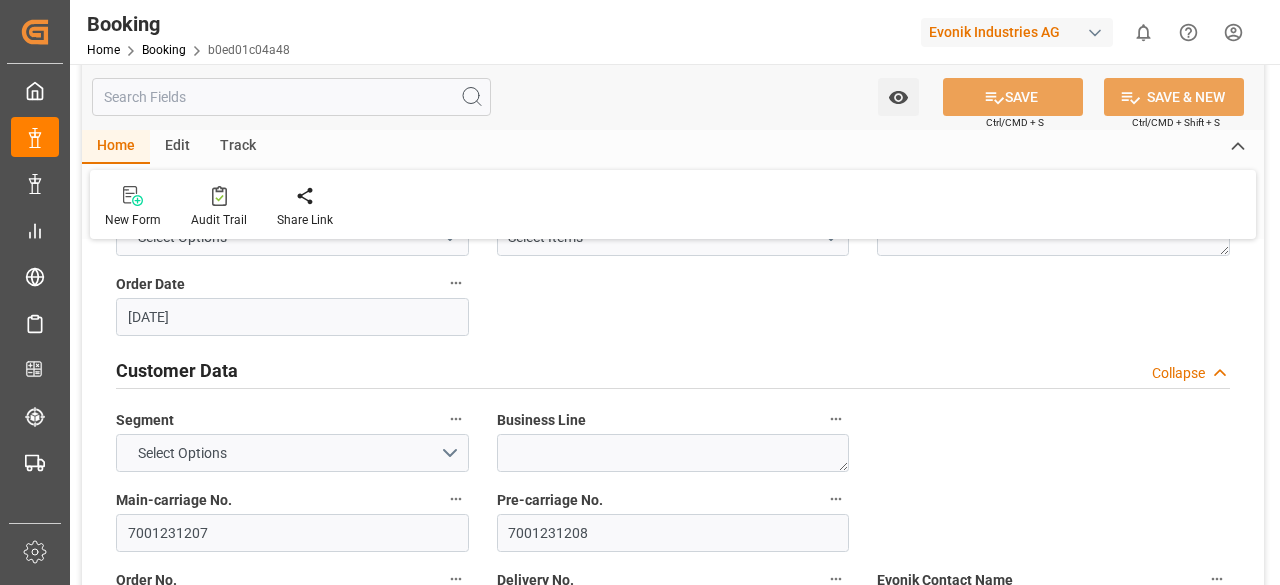scroll, scrollTop: 0, scrollLeft: 0, axis: both 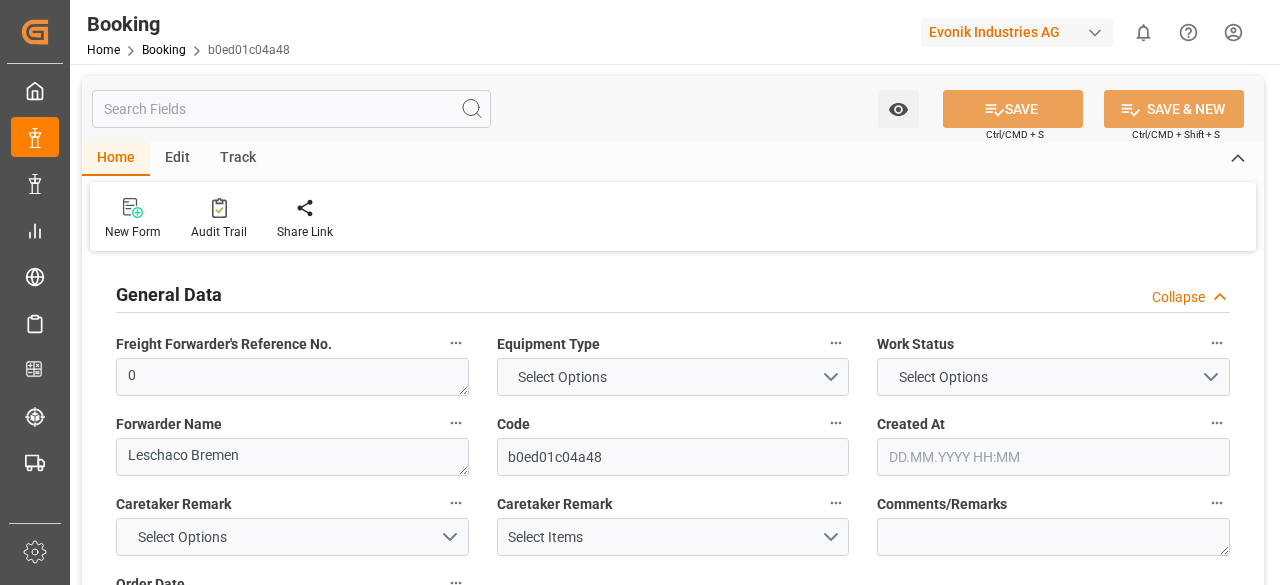 type on "7001231208" 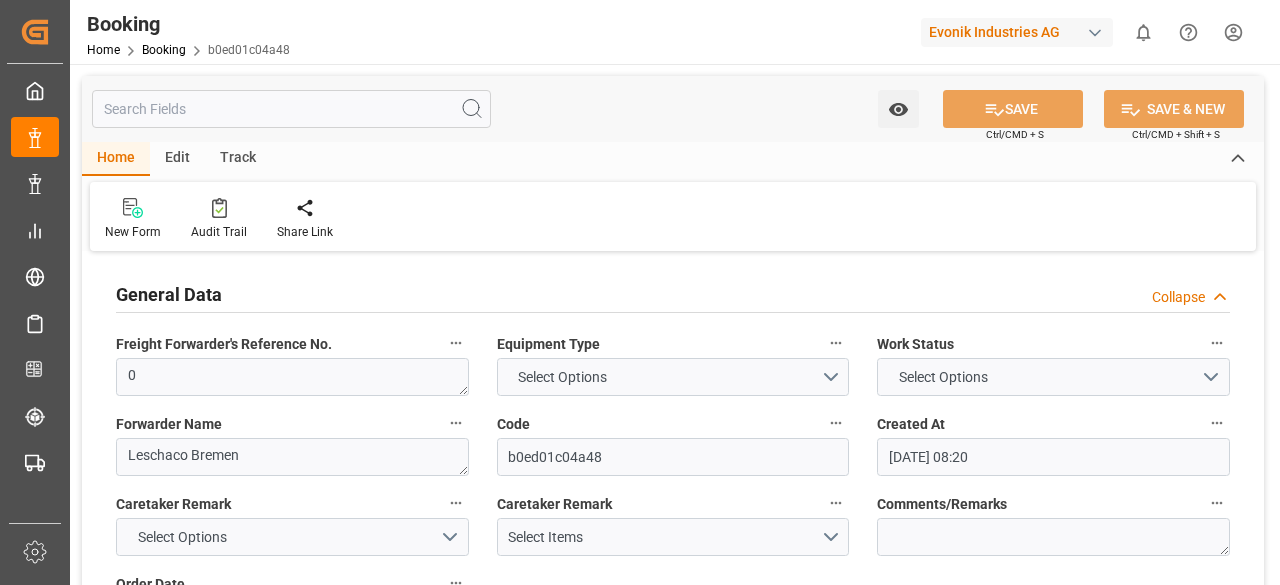 scroll, scrollTop: 0, scrollLeft: 0, axis: both 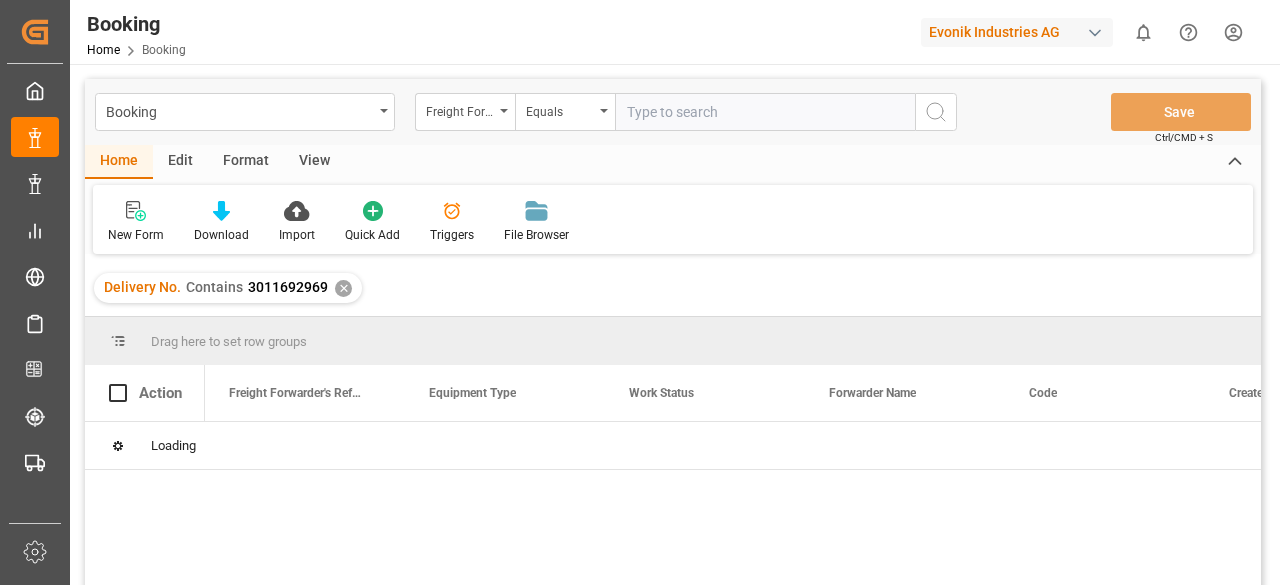 click on "✕" at bounding box center [343, 288] 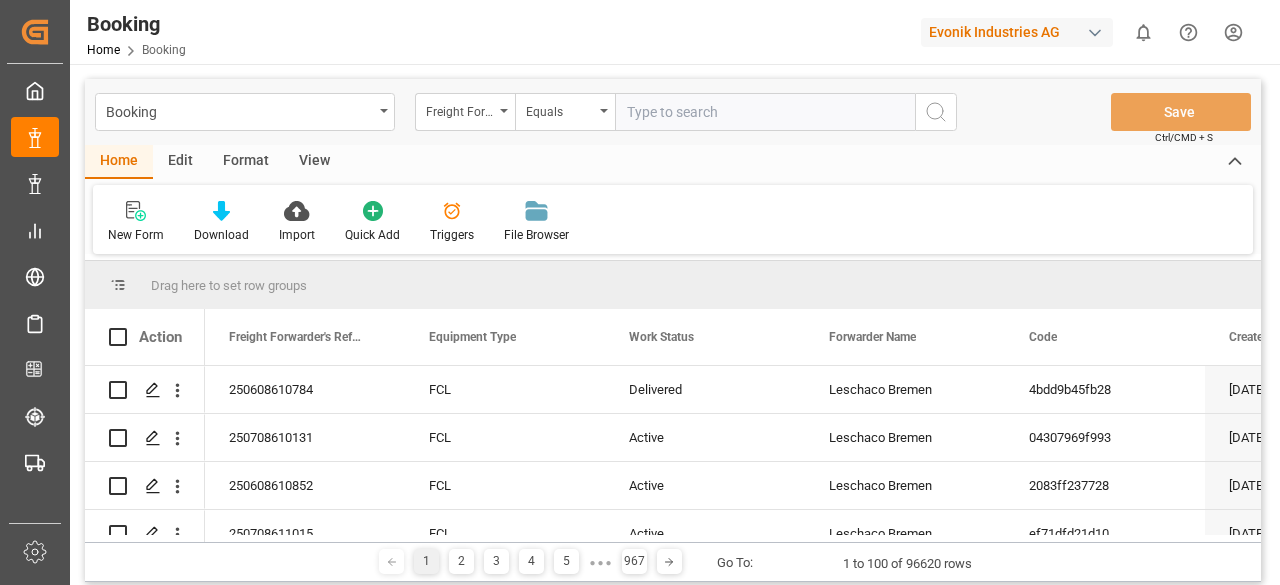 click on "Edit" at bounding box center [180, 162] 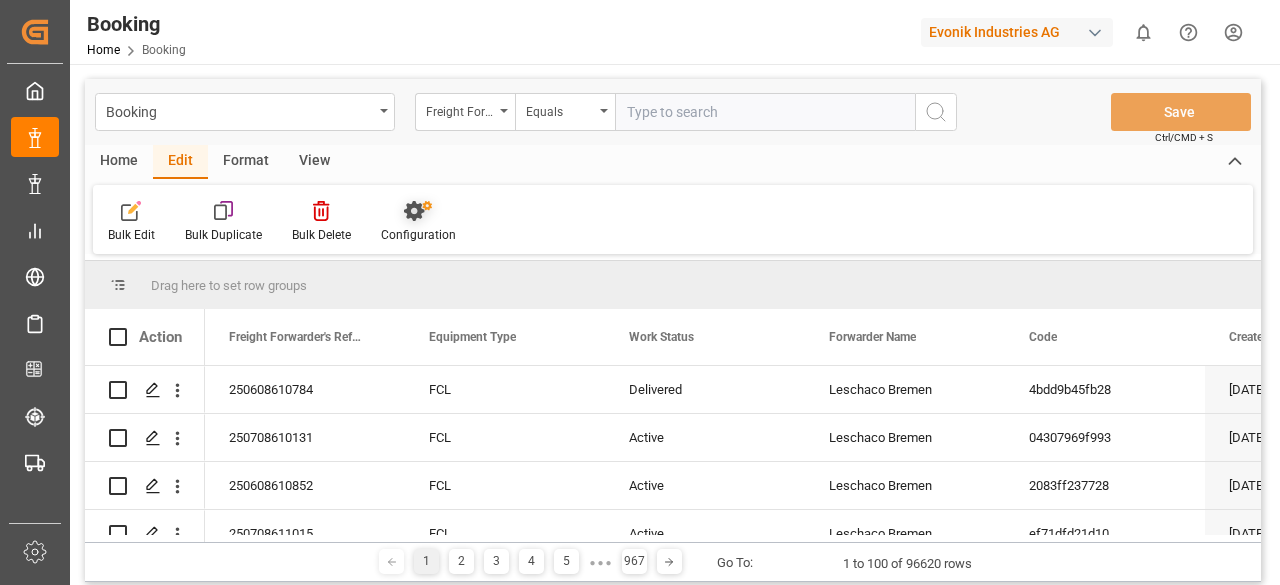 click 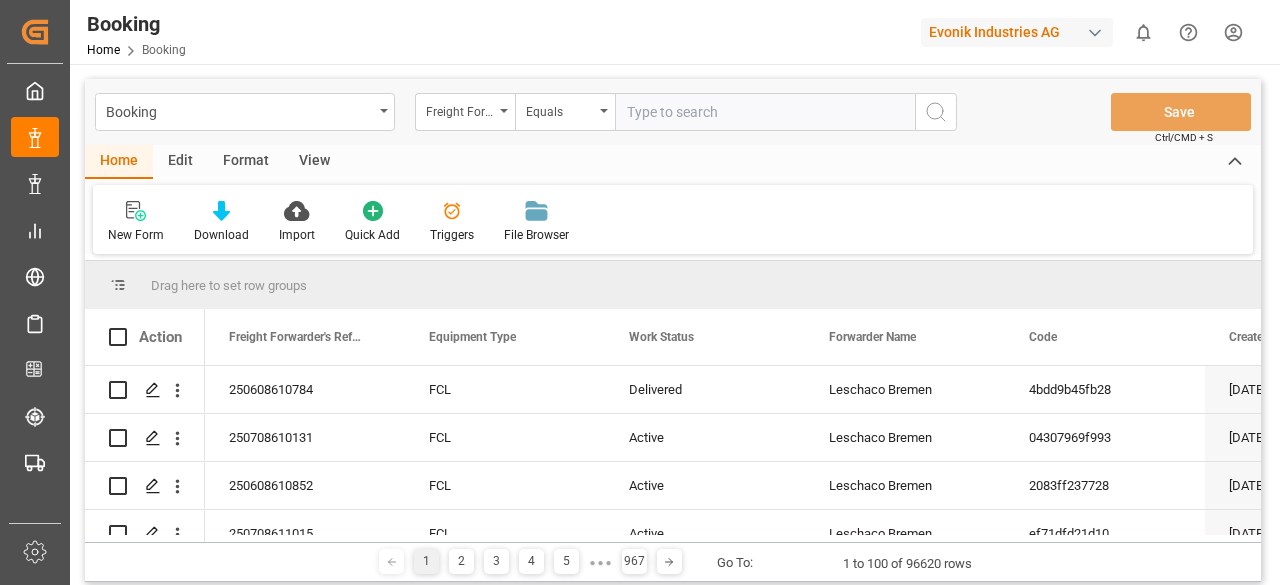 click on "Edit" at bounding box center (180, 162) 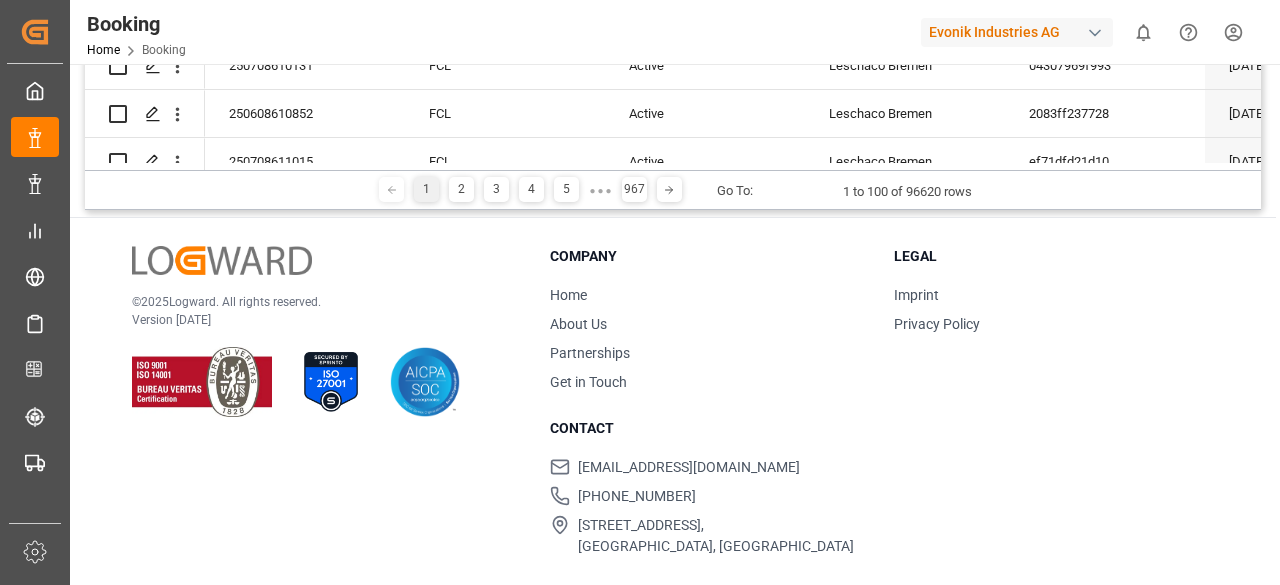scroll, scrollTop: 0, scrollLeft: 0, axis: both 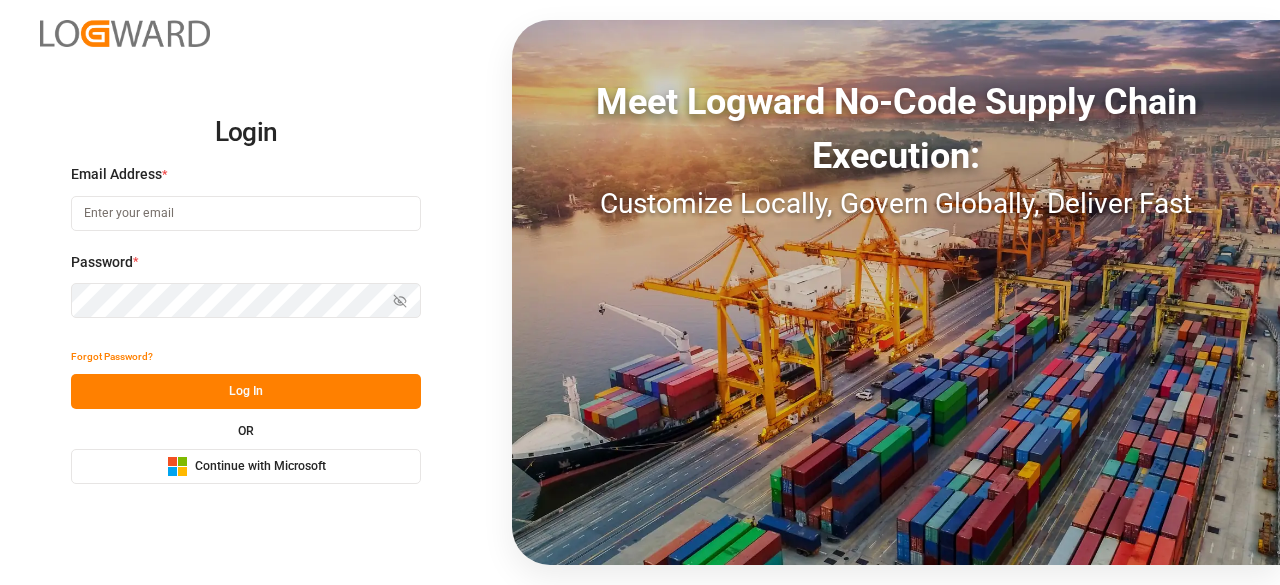 click at bounding box center (246, 213) 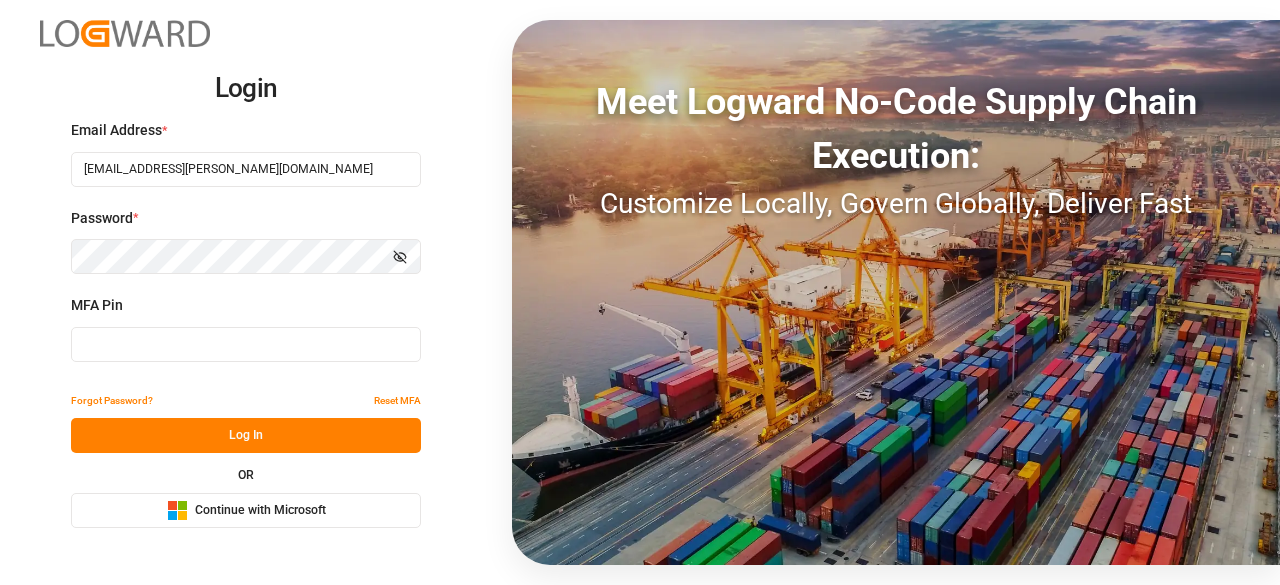 type on "712872" 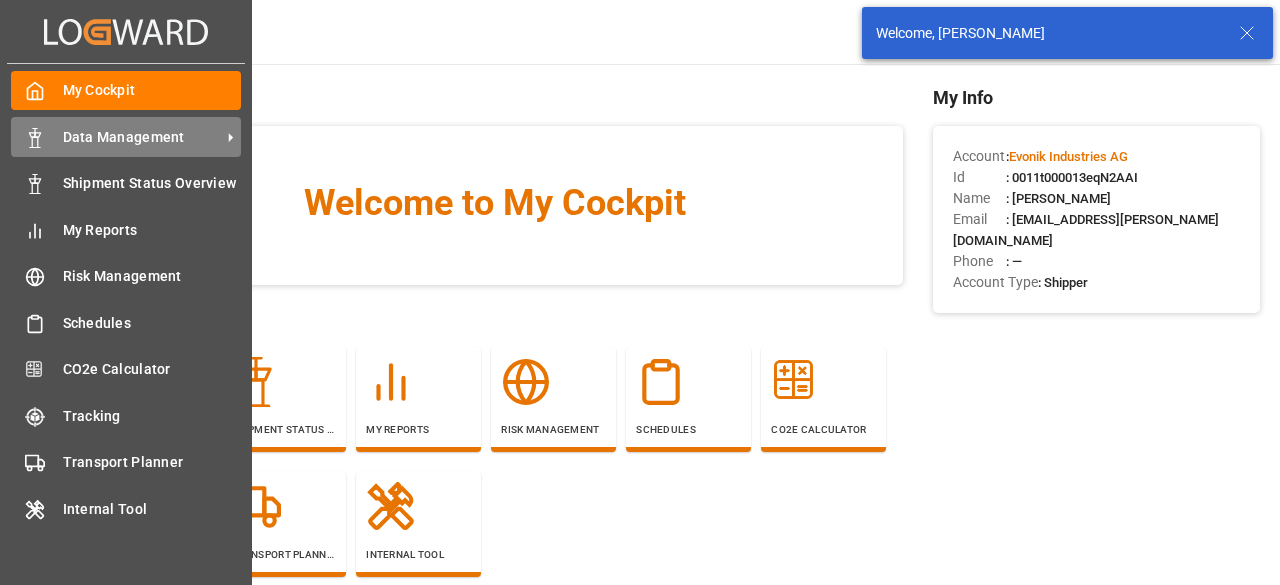 click on "Data Management Data Management" at bounding box center [126, 136] 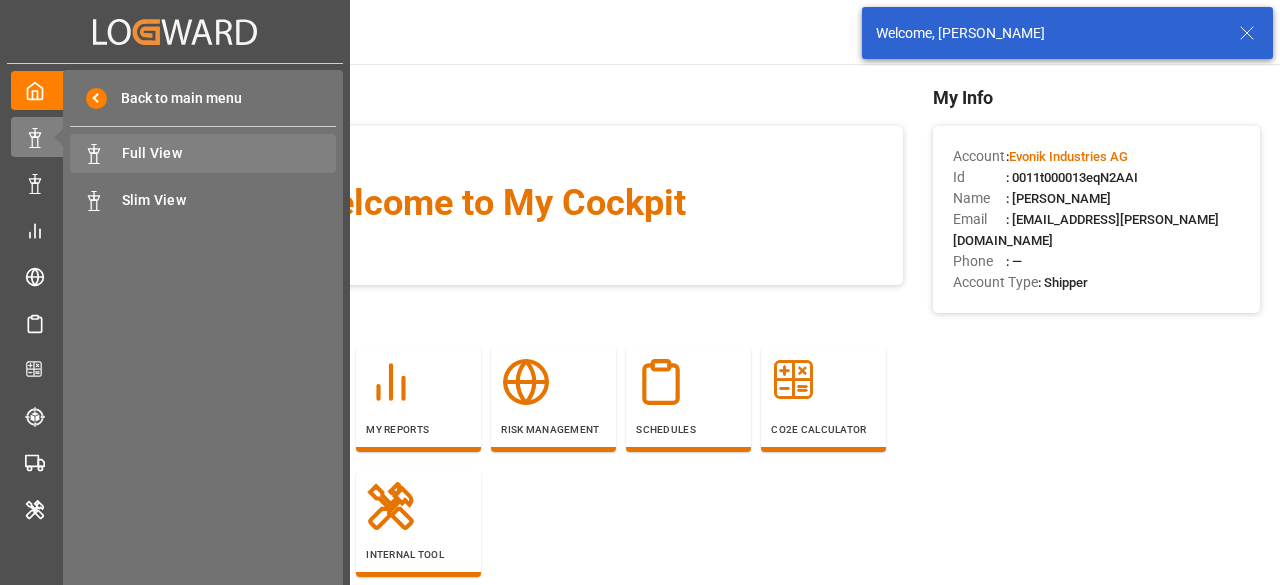click on "Full View" at bounding box center [229, 153] 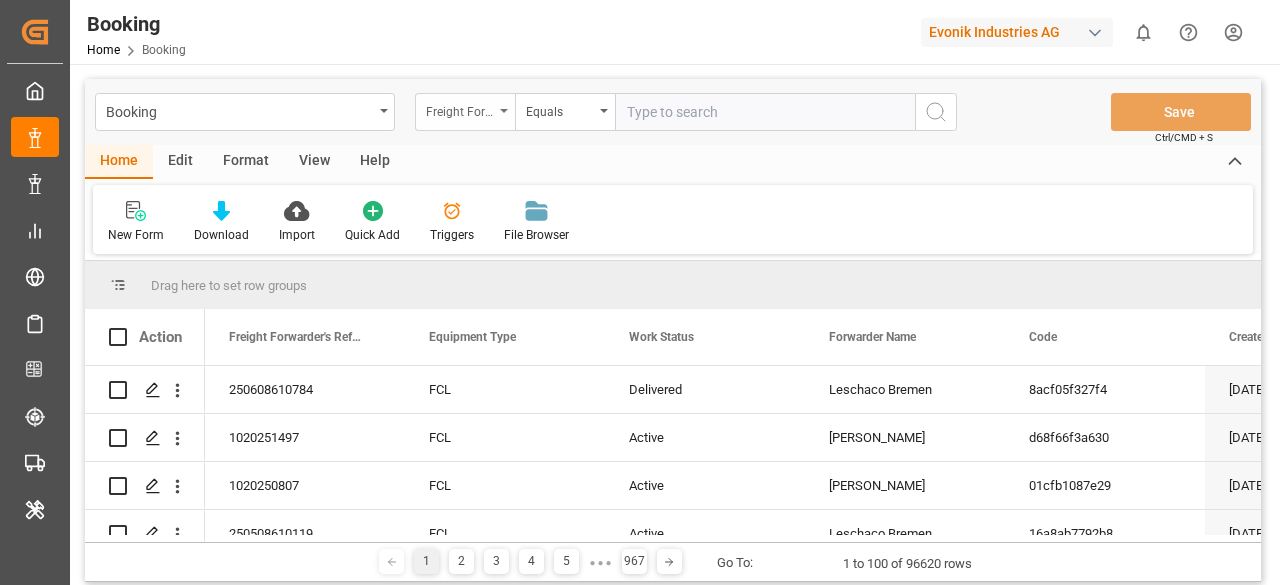 click on "Freight Forwarder's Reference No." at bounding box center [460, 109] 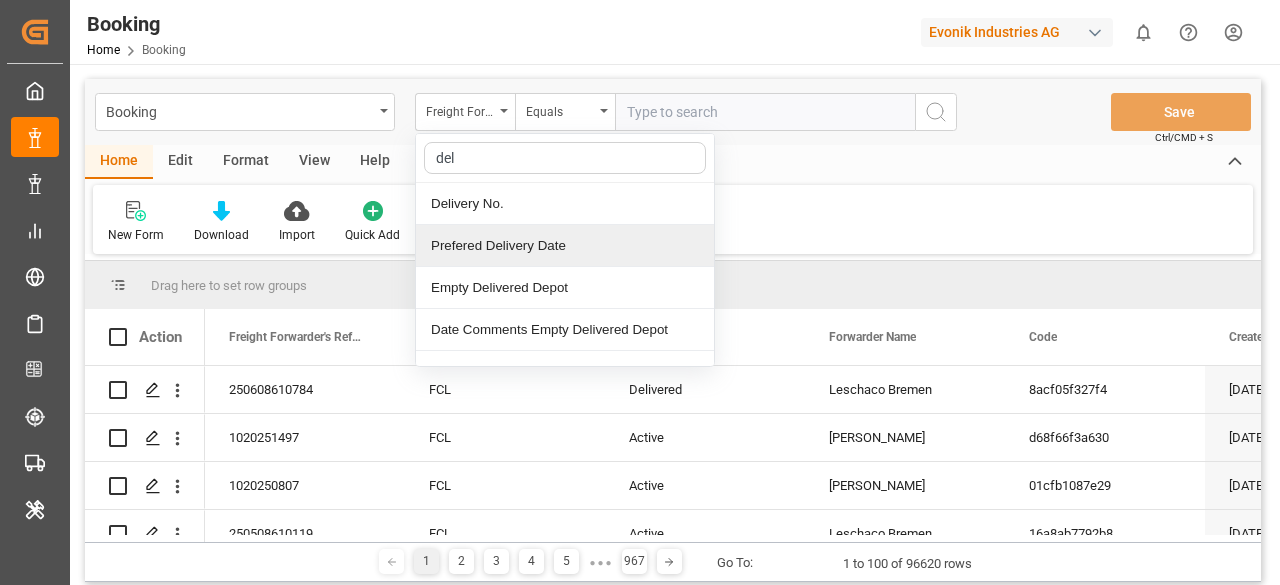 type on "deli" 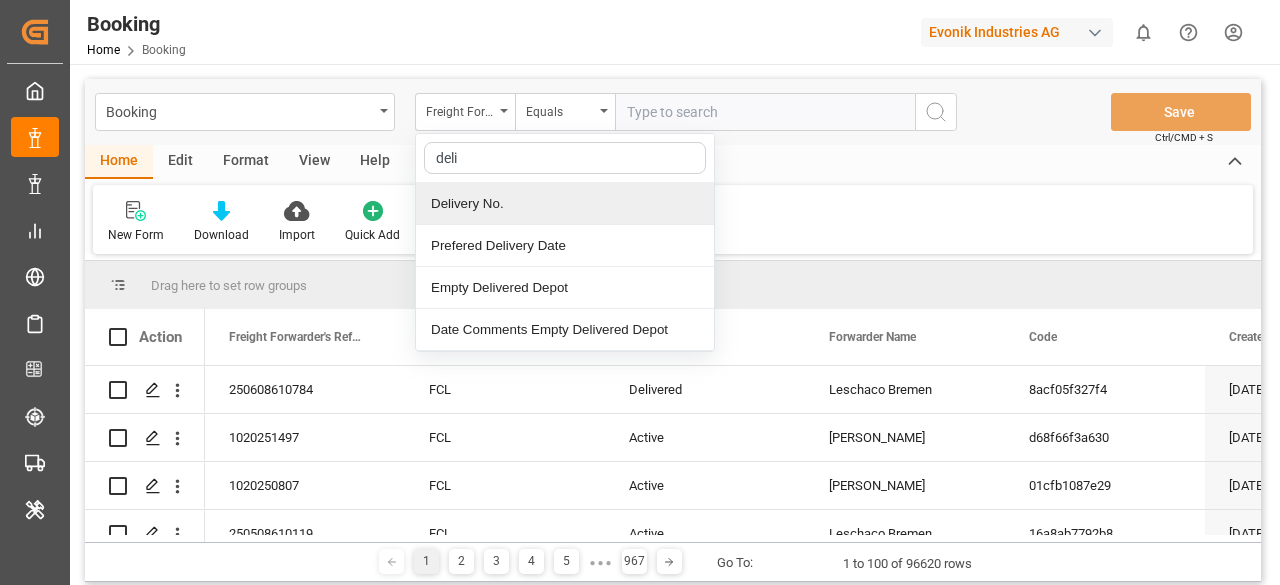 click on "Delivery No." at bounding box center [565, 204] 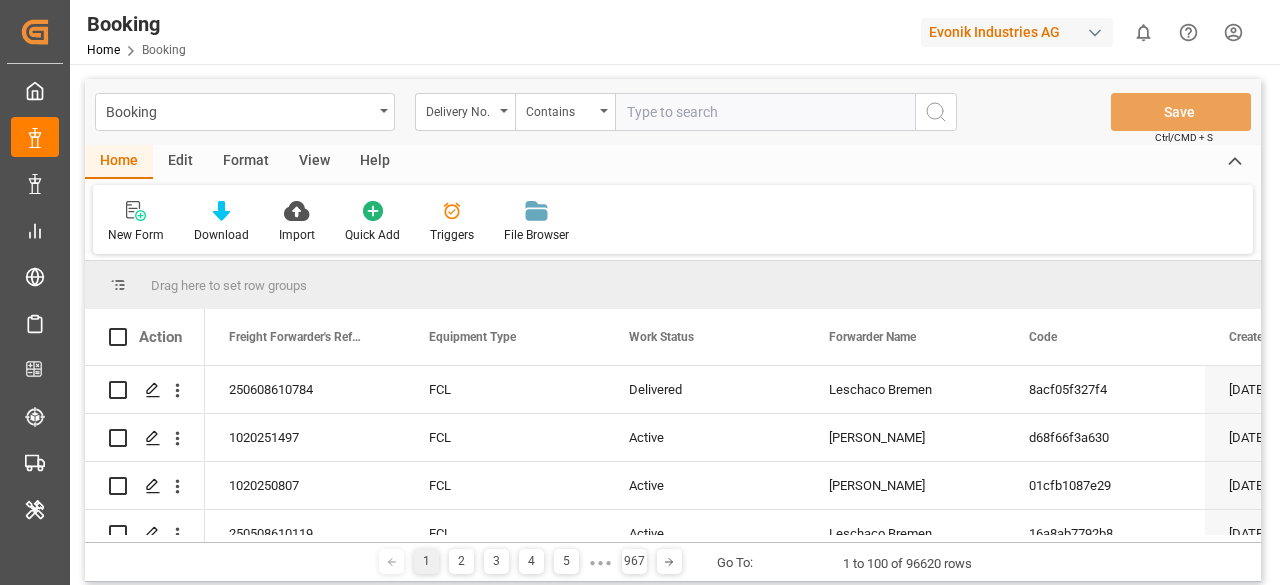 click at bounding box center (765, 112) 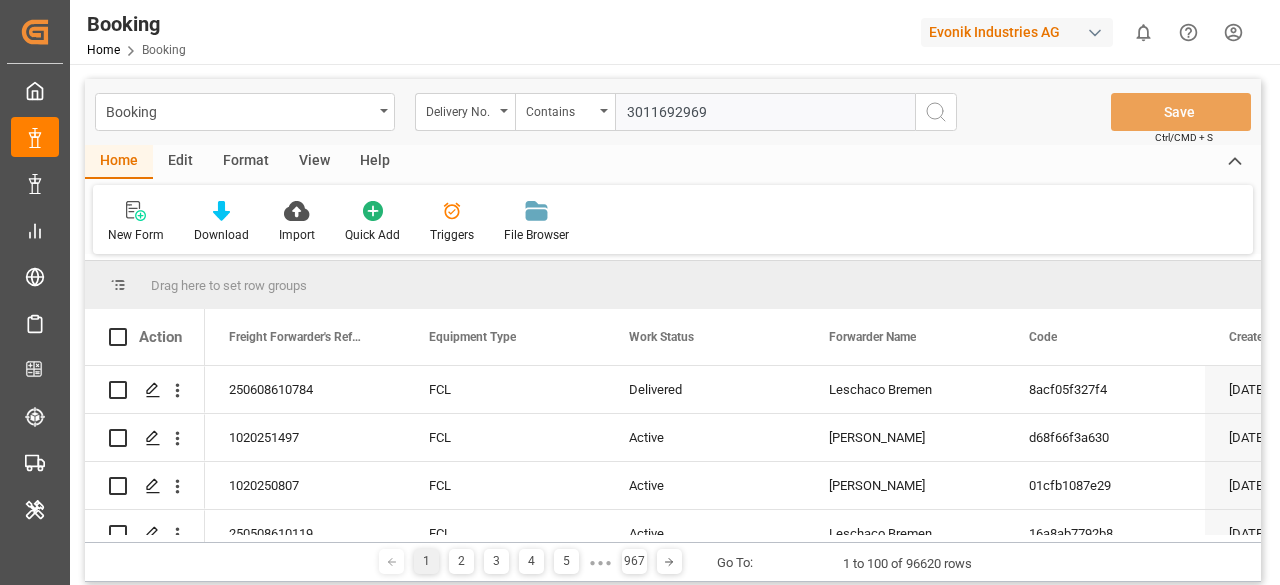 type 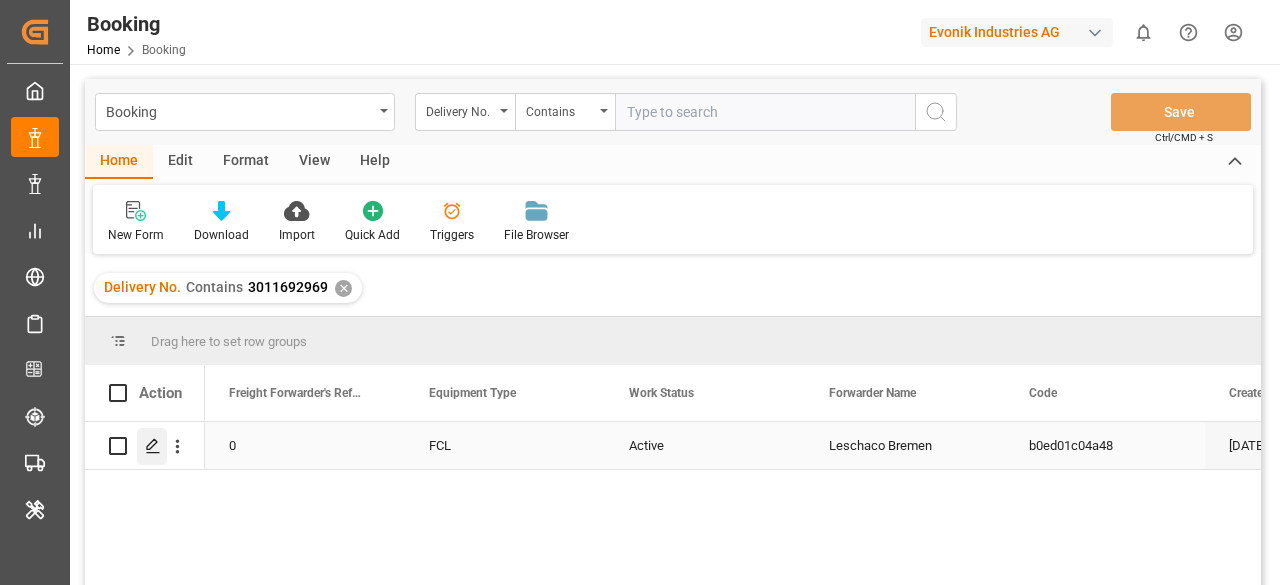click 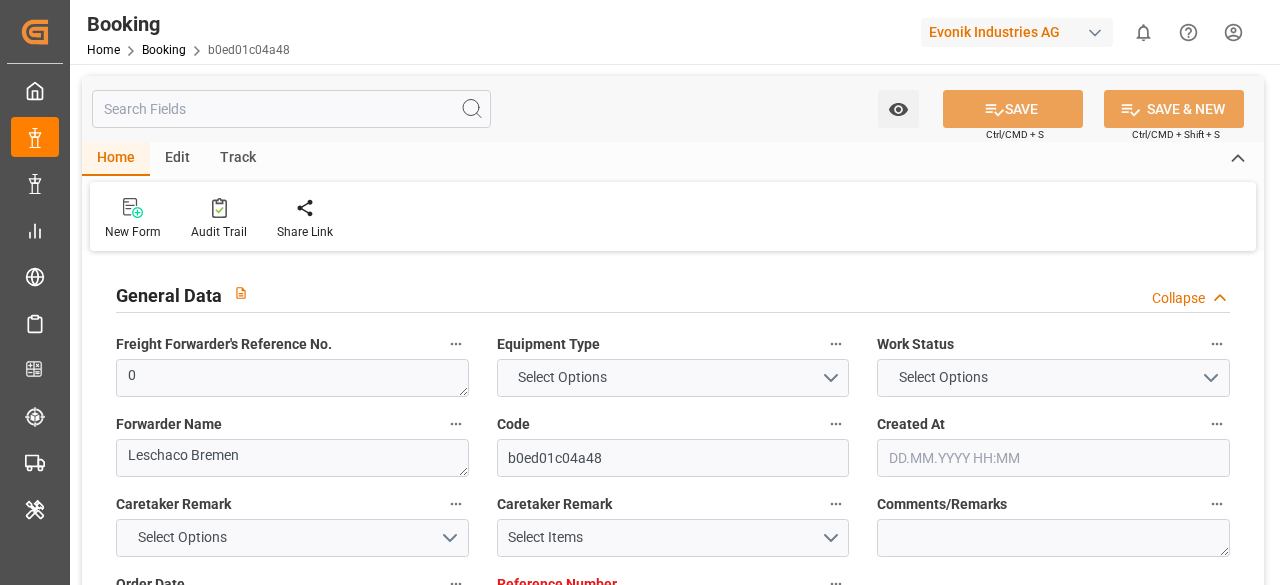 type on "7001231208" 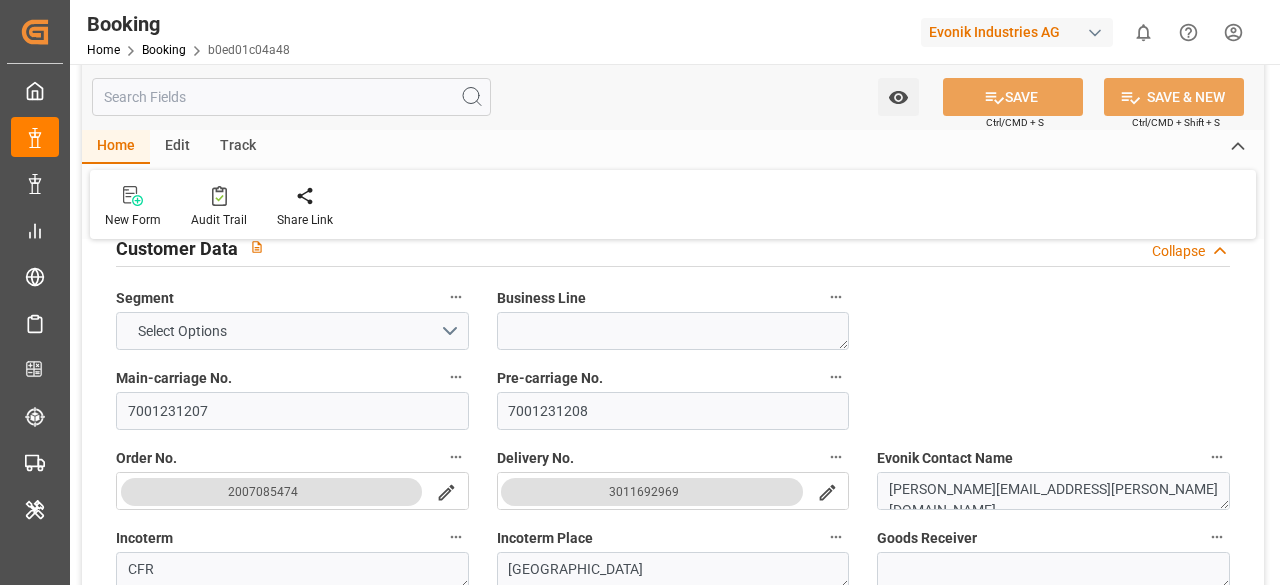 scroll, scrollTop: 400, scrollLeft: 0, axis: vertical 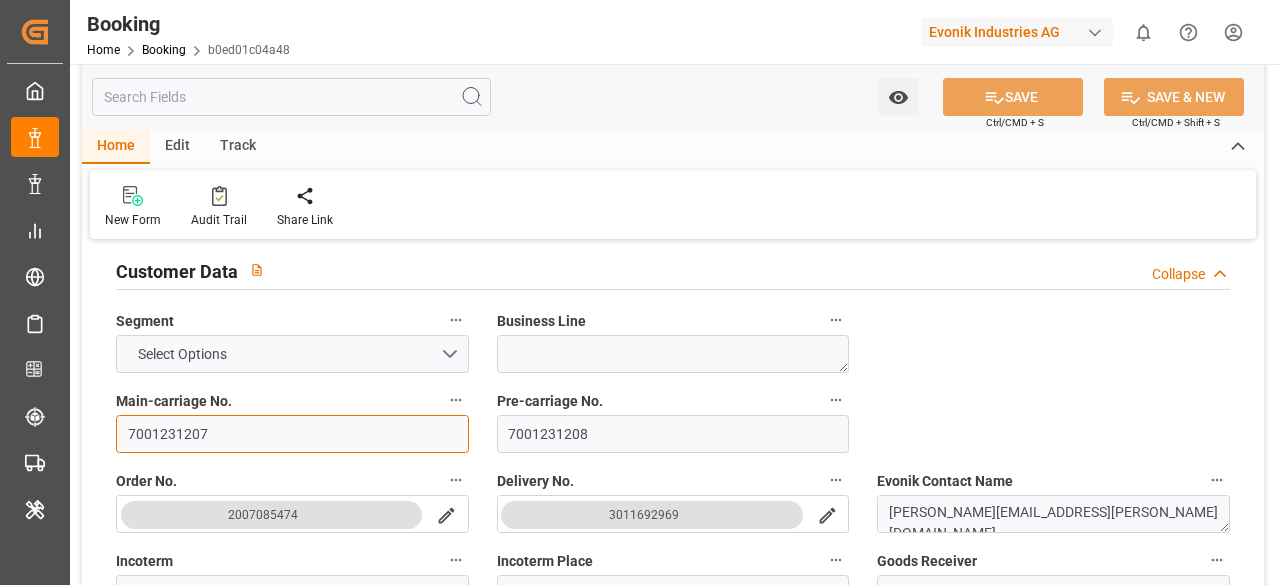 drag, startPoint x: 119, startPoint y: 439, endPoint x: 101, endPoint y: 436, distance: 18.248287 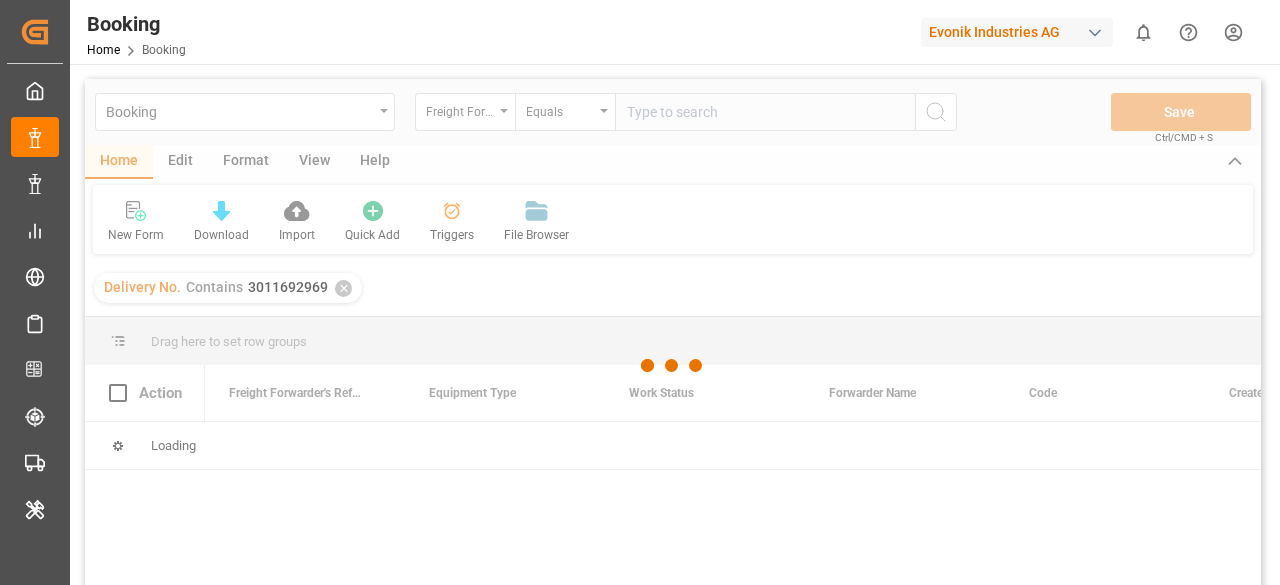 click at bounding box center (673, 365) 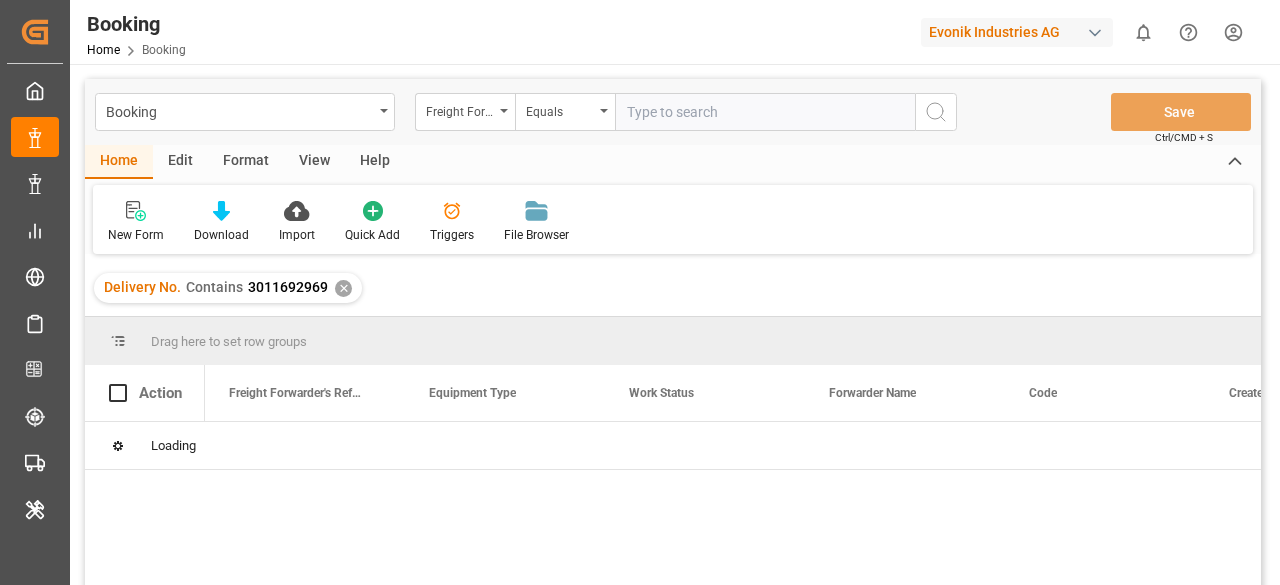 click on "✕" at bounding box center [343, 288] 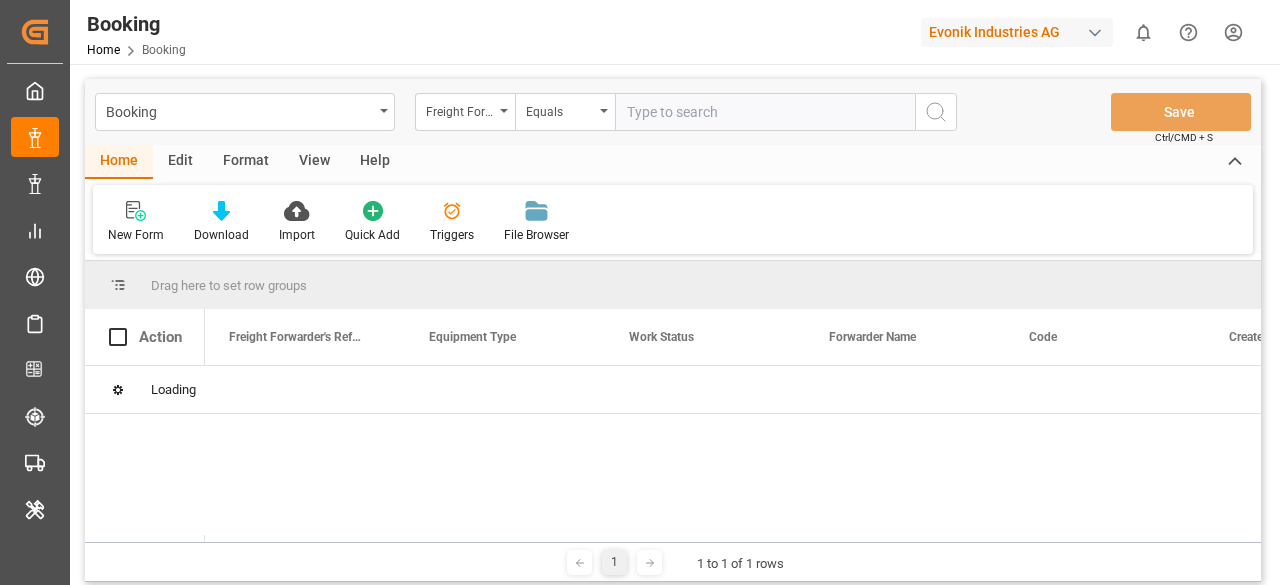 click on "Freight Forwarder's Reference No." at bounding box center [465, 112] 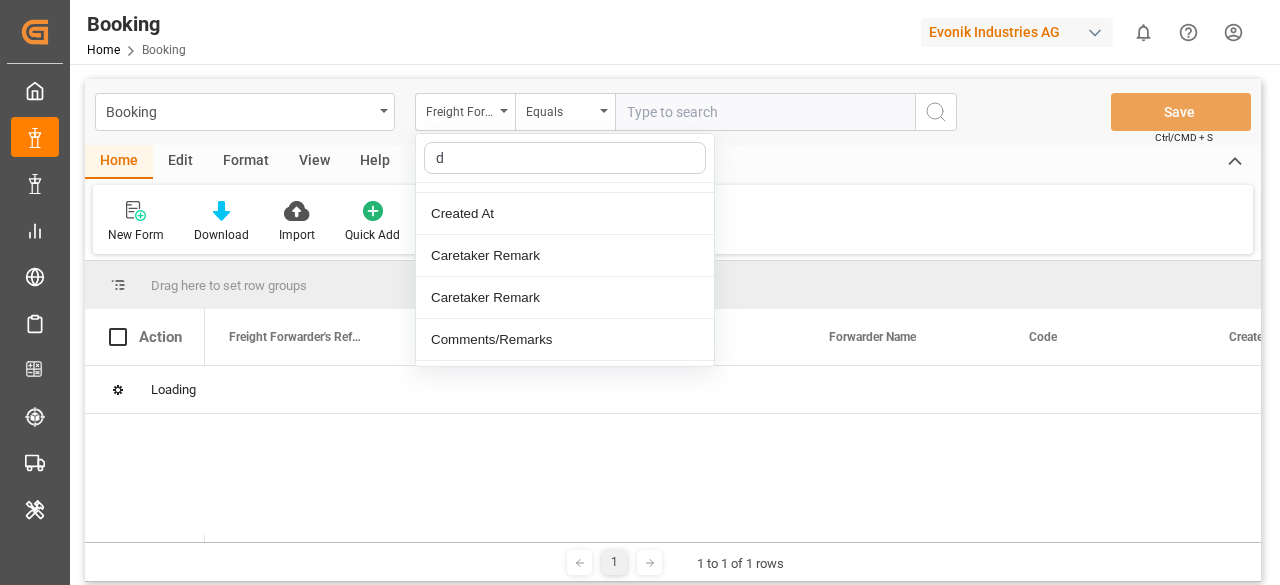 scroll, scrollTop: 116, scrollLeft: 0, axis: vertical 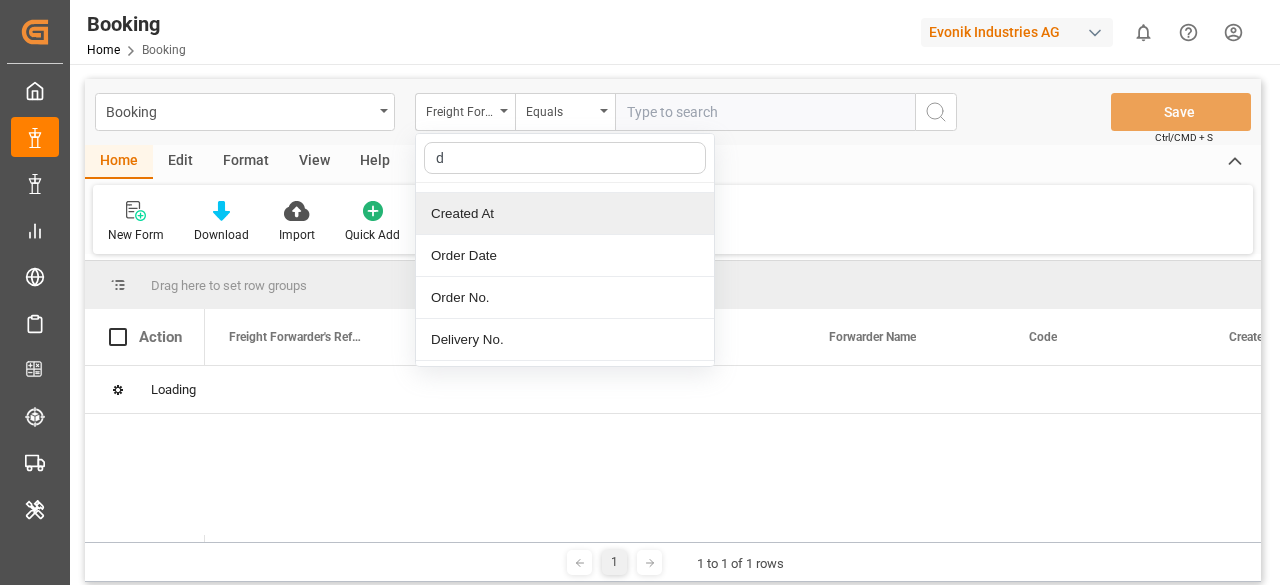 type on "de" 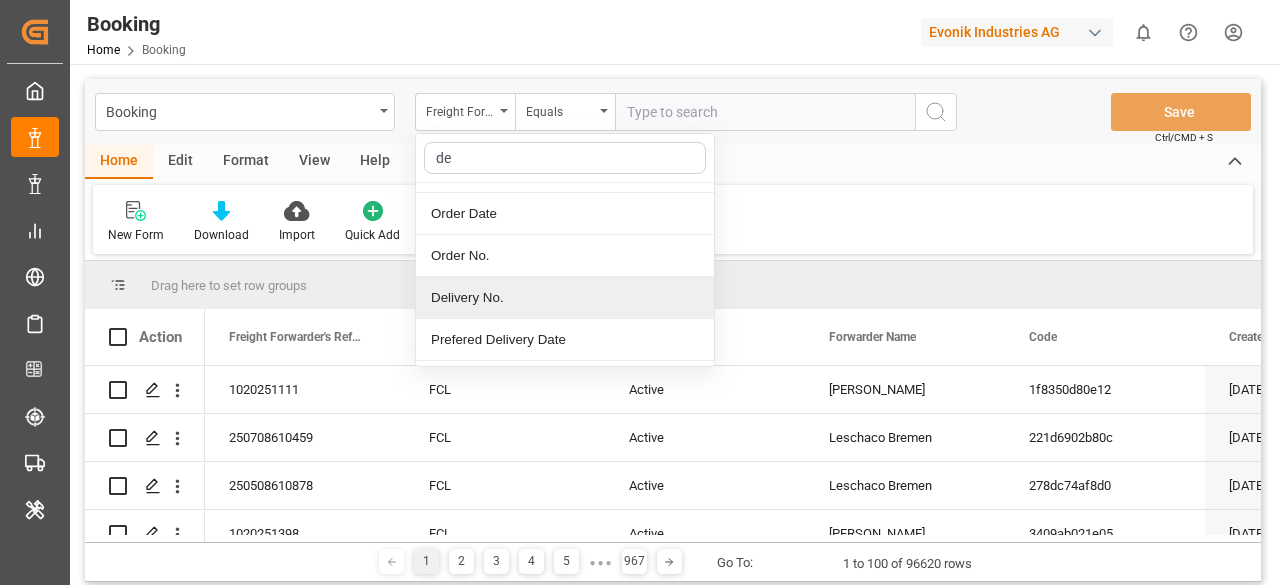 click on "Delivery No." at bounding box center (565, 298) 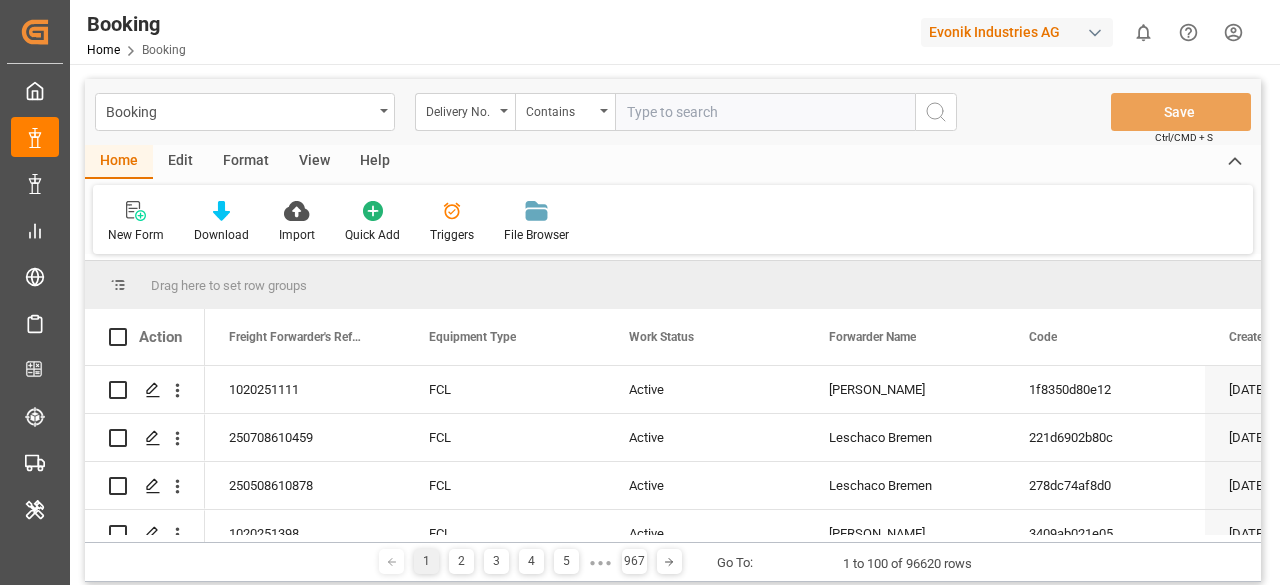 click at bounding box center (765, 112) 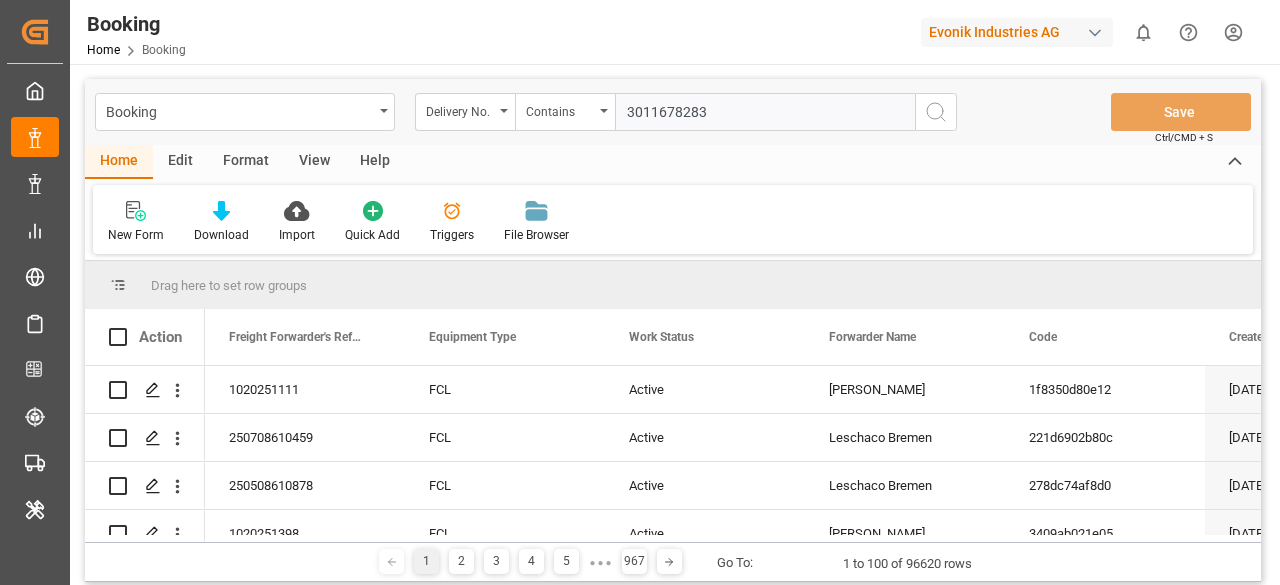 type 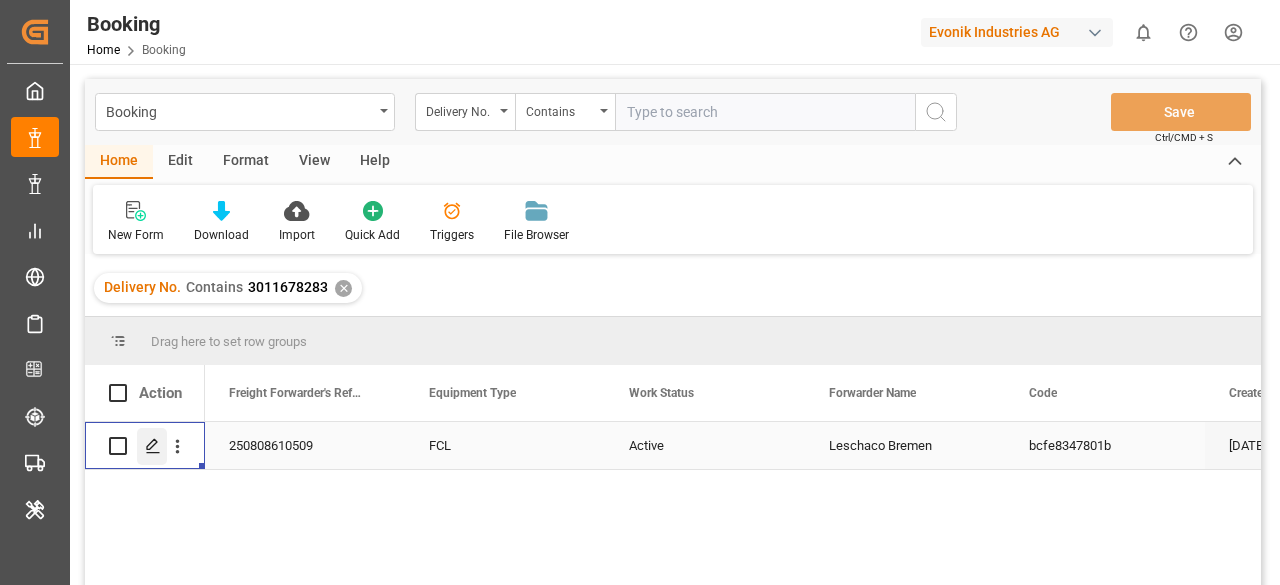 click 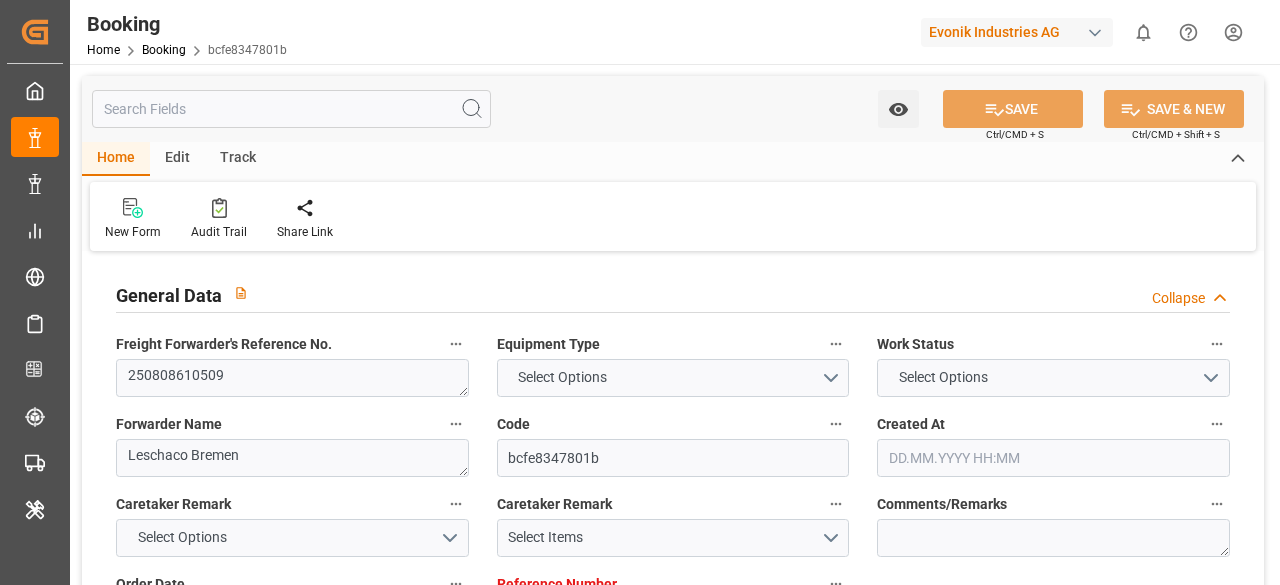 type on "7001226400" 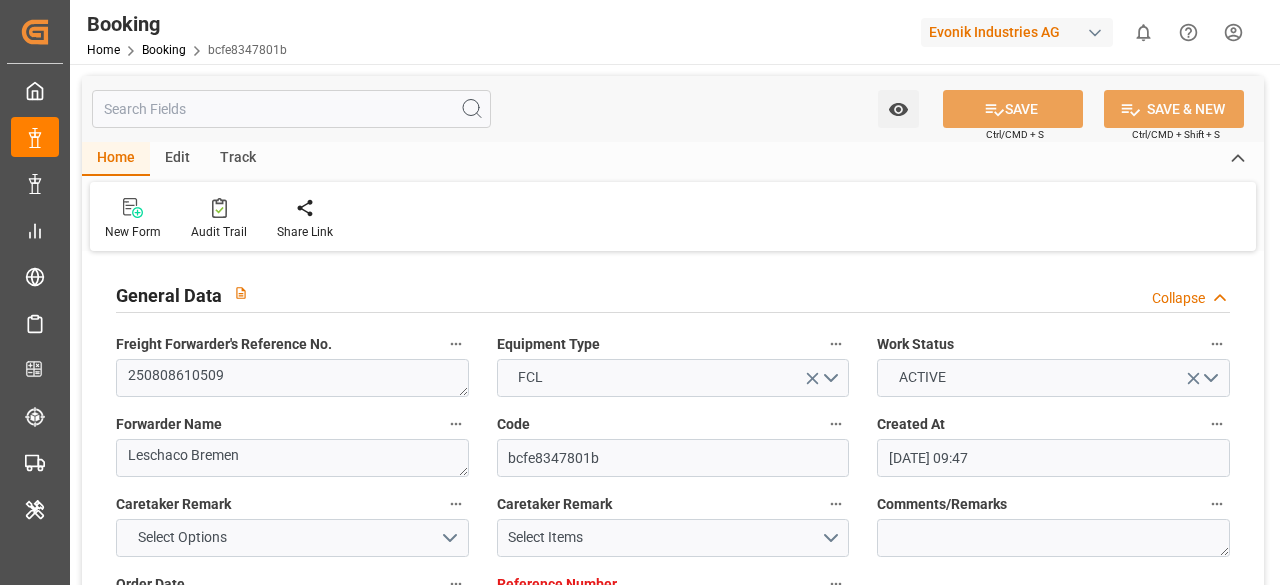 type on "18.07.2025 09:47" 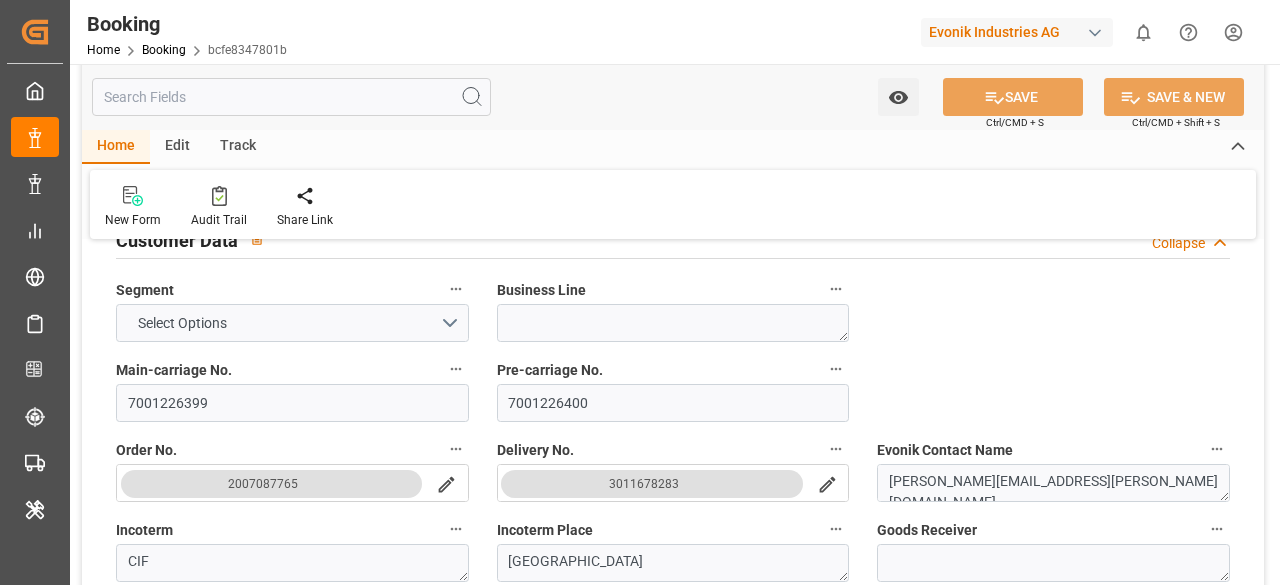 scroll, scrollTop: 400, scrollLeft: 0, axis: vertical 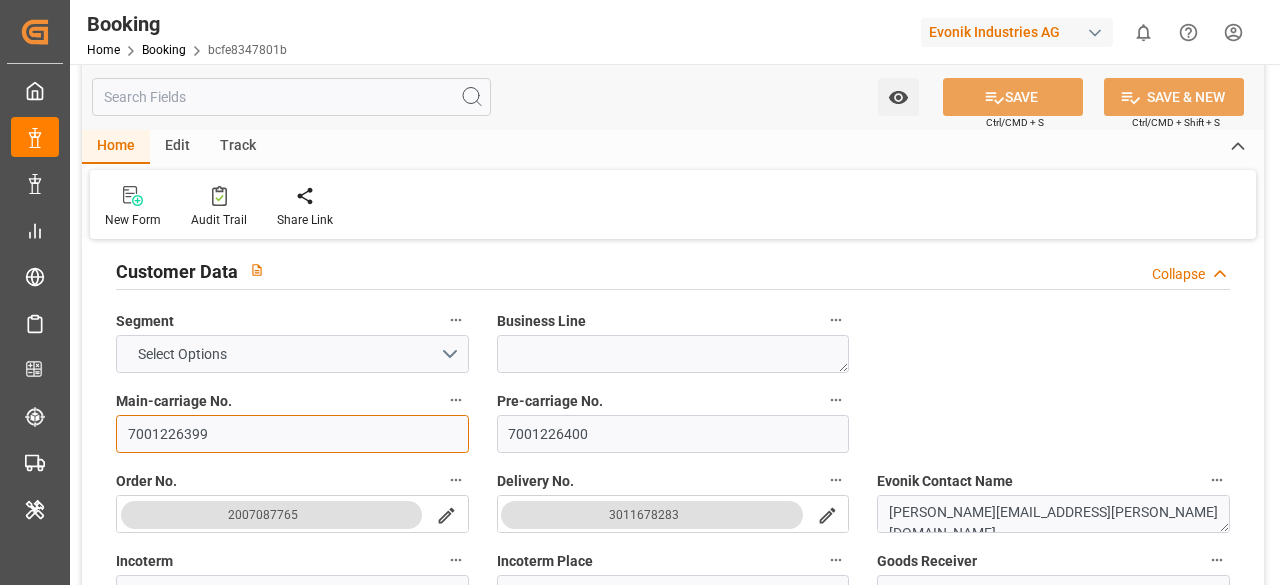 drag, startPoint x: 222, startPoint y: 438, endPoint x: 96, endPoint y: 433, distance: 126.09917 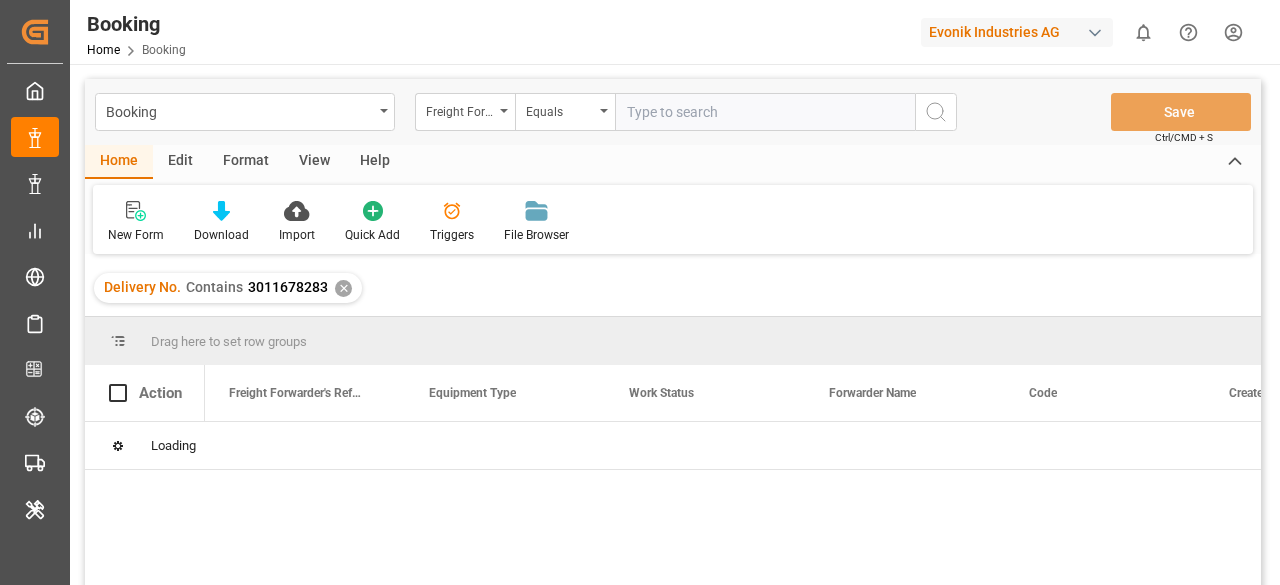 click on "✕" at bounding box center (343, 288) 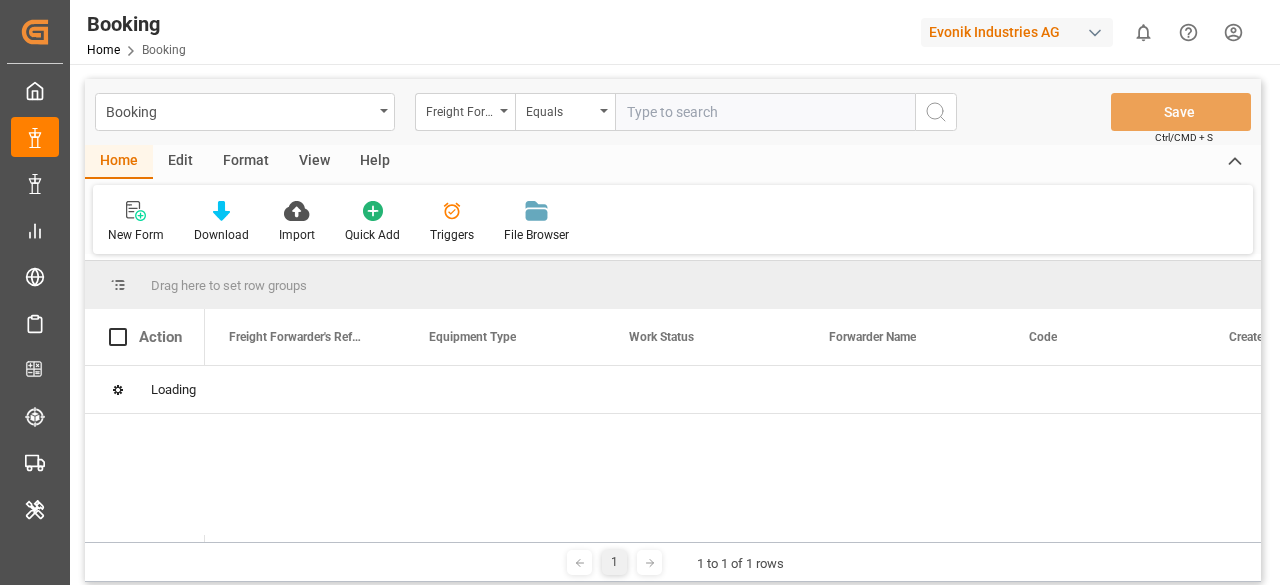 click on "Freight Forwarder's Reference No." at bounding box center [465, 112] 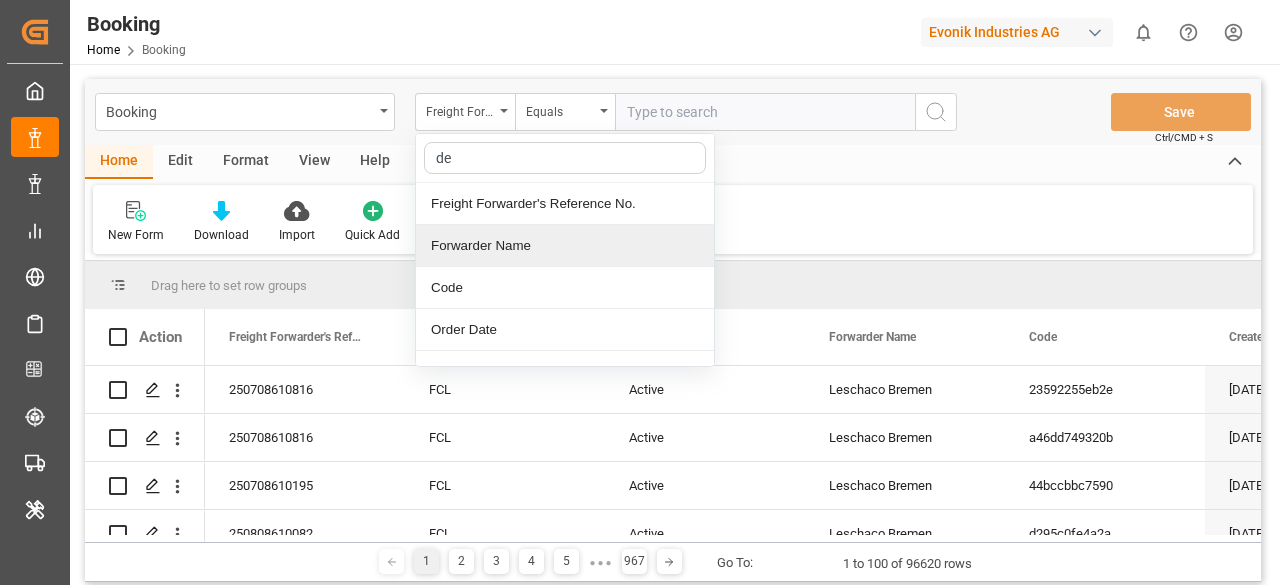 type on "del" 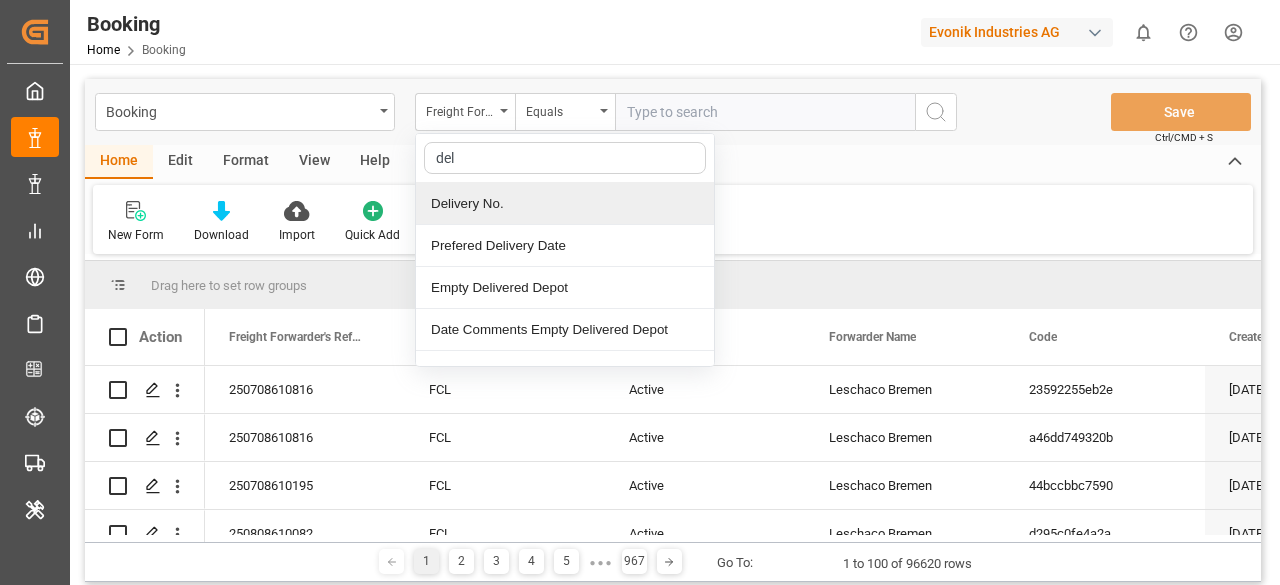 click on "Delivery No." at bounding box center (565, 204) 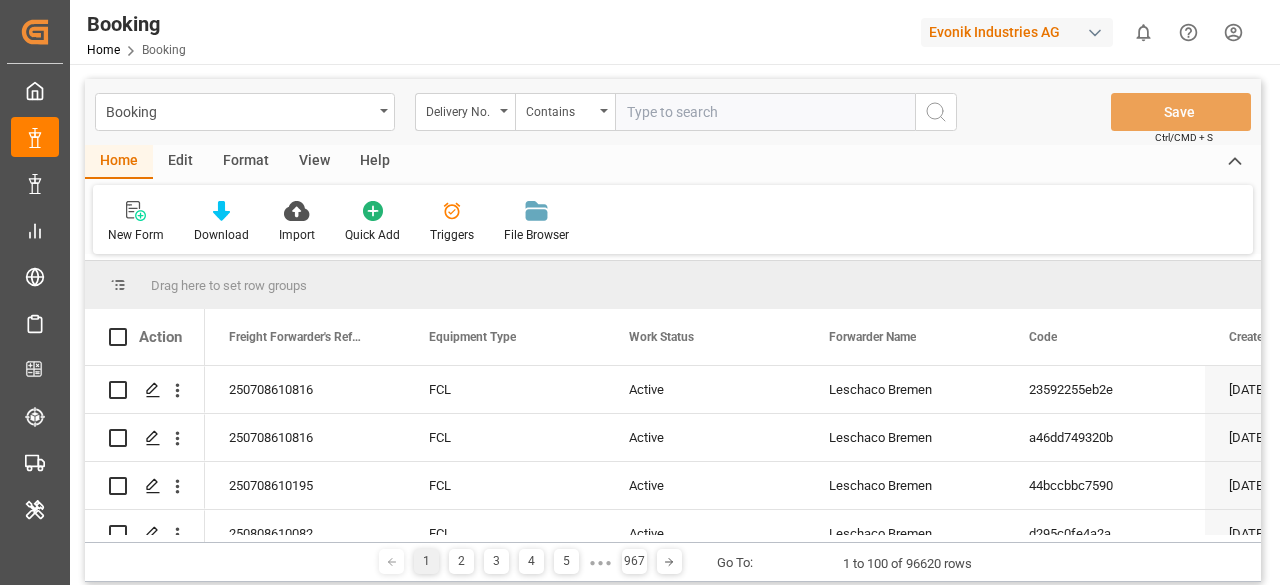 click at bounding box center (765, 112) 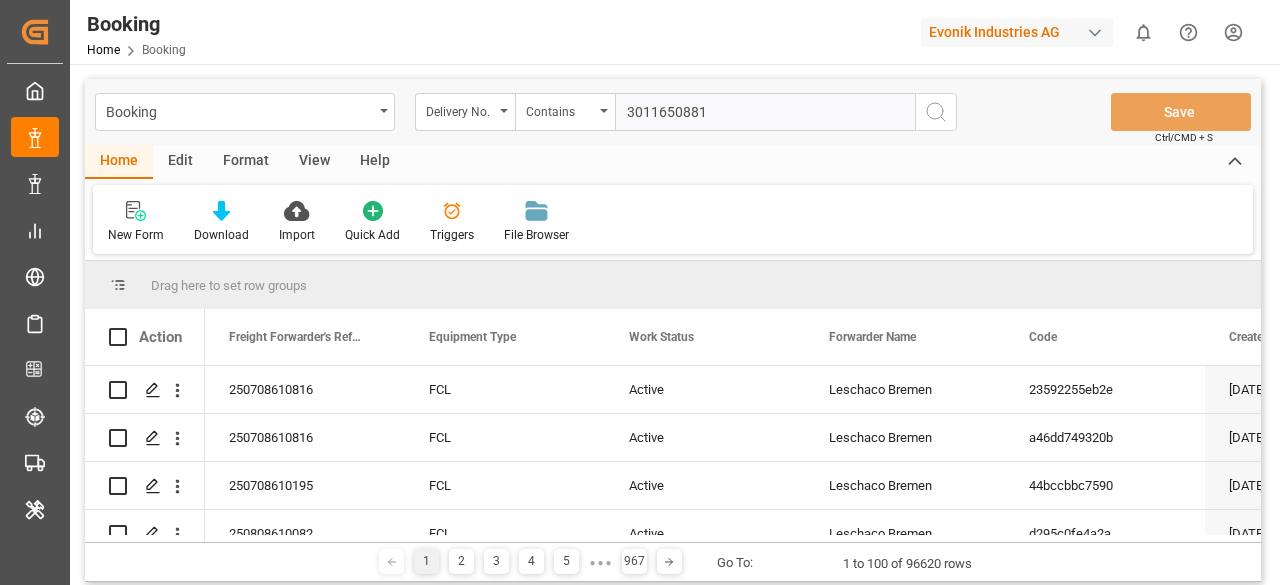 type on "3011650881" 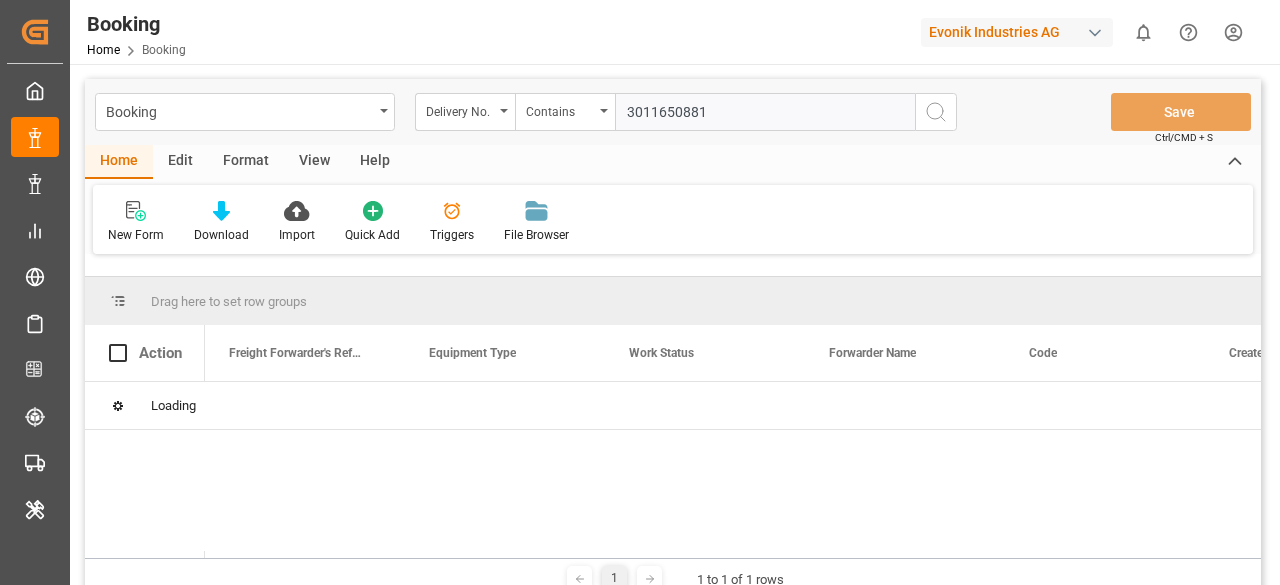 type 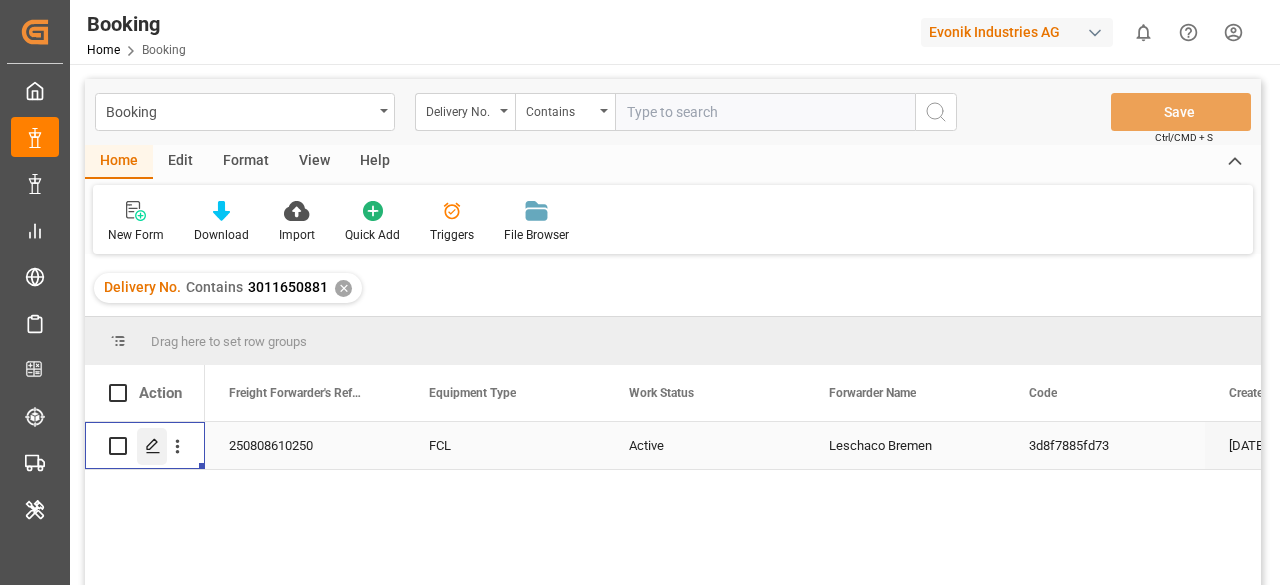 click 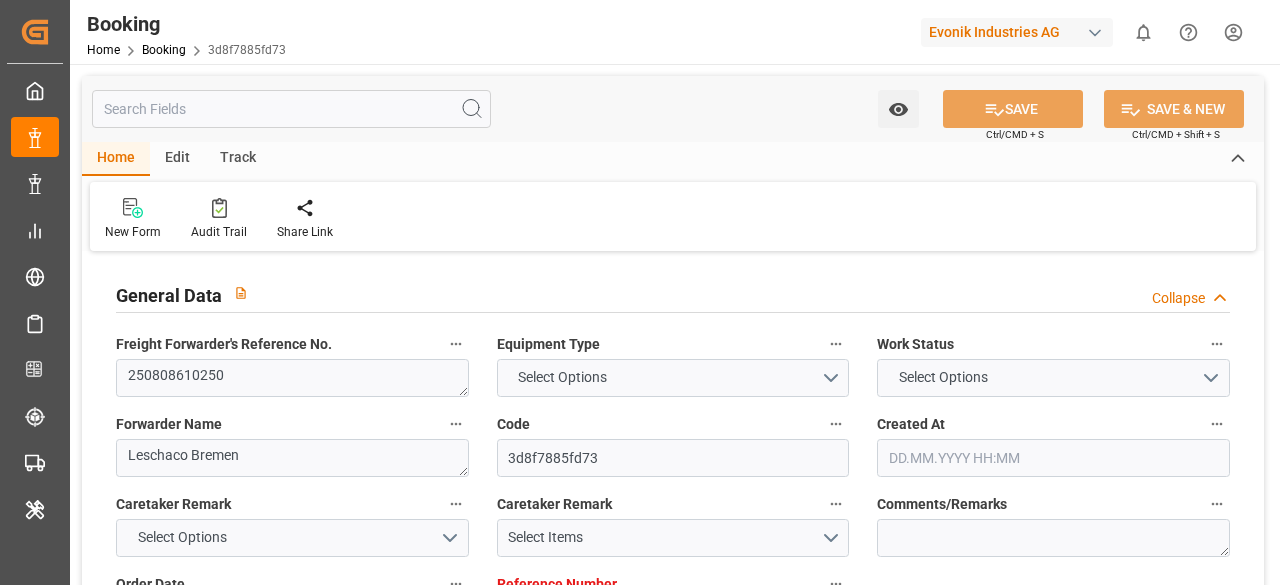 type on "7001216185" 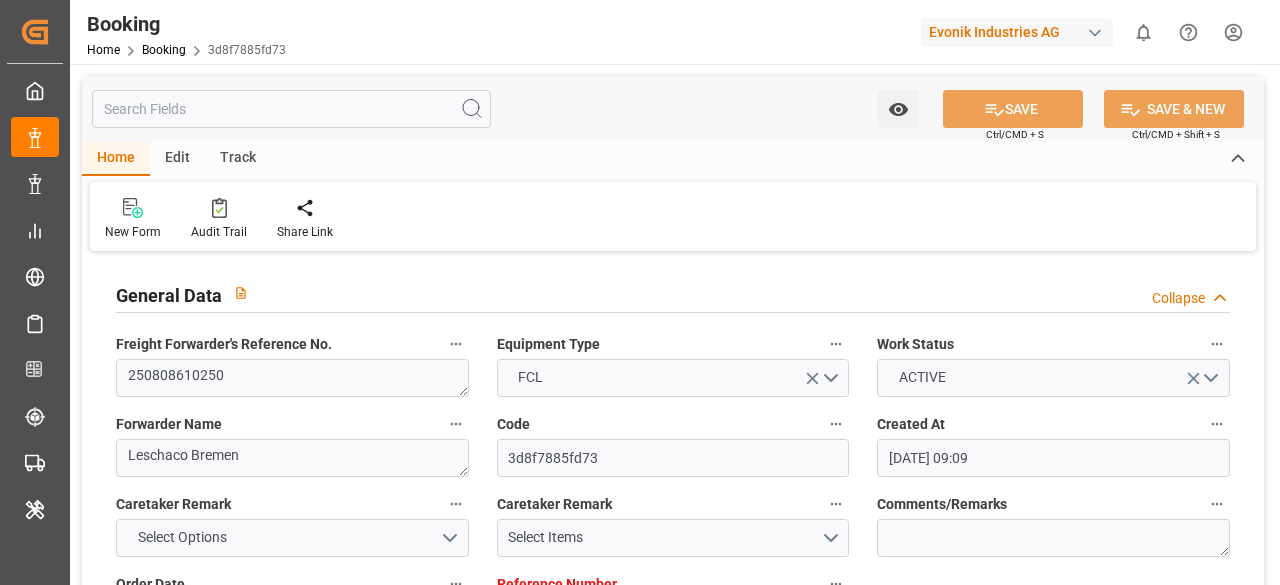 type on "08.07.2025 09:09" 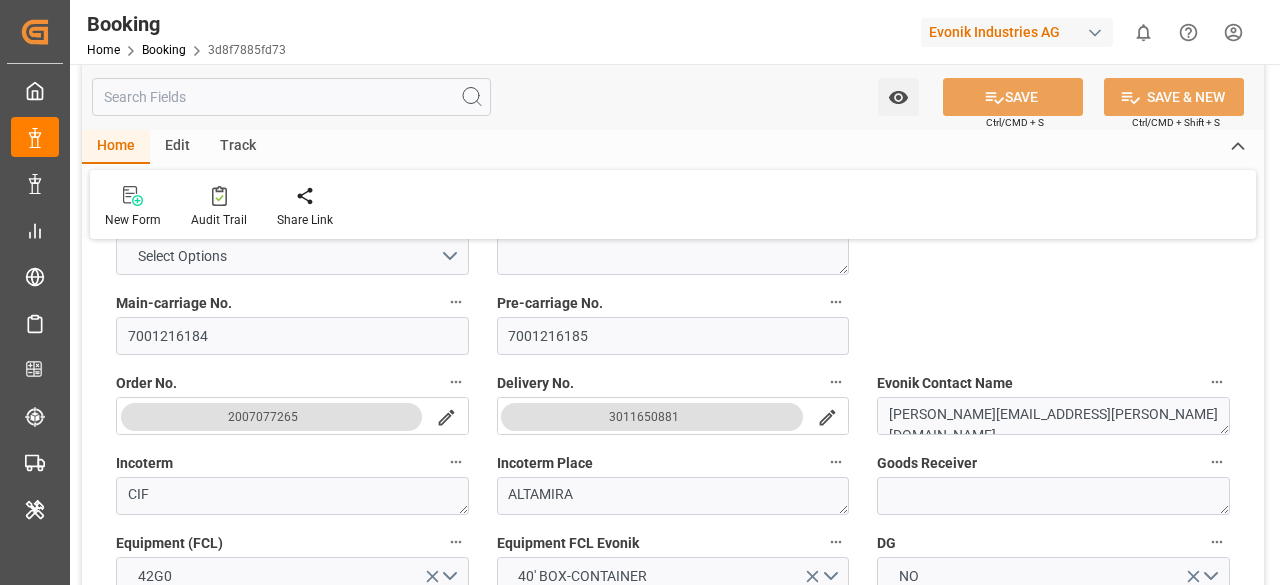 scroll, scrollTop: 500, scrollLeft: 0, axis: vertical 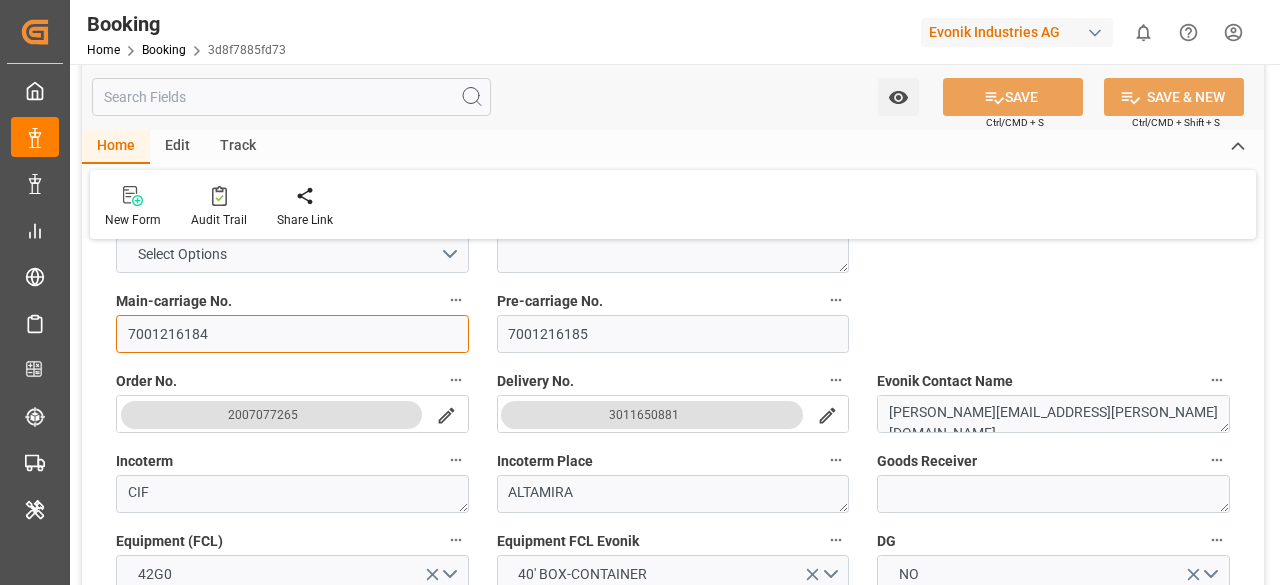 drag, startPoint x: 218, startPoint y: 337, endPoint x: 109, endPoint y: 341, distance: 109.07337 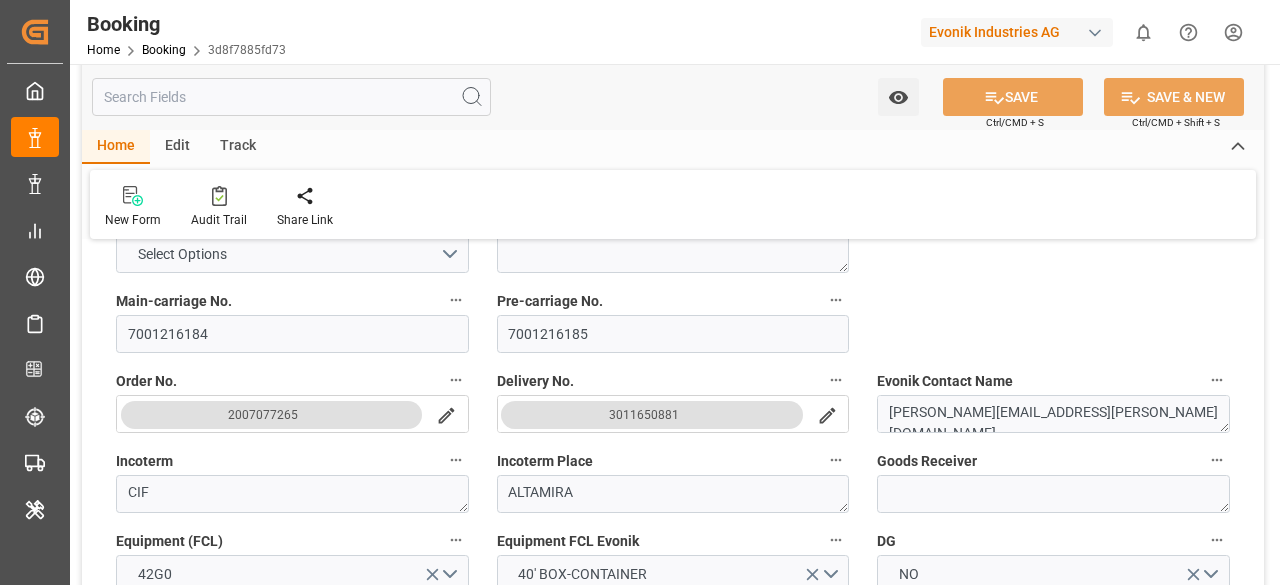 click on "General Data  Collapse Freight Forwarder's Reference No.     250808610250 Equipment Type     FCL Work Status     ACTIVE Forwarder Name     Leschaco Bremen Code     3d8f7885fd73 Created At     08.07.2025 09:09 Caretaker Remark     Select Options Caretaker Remark     Select Items Comments/Remarks     Order Date     08.07.2025 Reference Number     7001216185   Customer Data Collapse Segment     Select Options Business Line     Main-carriage No.     7001216184 Pre-carriage No.     7001216185 Order No.     2007077265 Delivery No.     3011650881 Evonik Contact Name     manuel.schwarzhoff@evonik.com Incoterm     CIF Incoterm Place     ALTAMIRA Goods Receiver     Equipment (FCL)     42G0 Equipment FCL Evonik     40' BOX-CONTAINER DG     NO IMO Class     UN Number     Loading Site     Marl Prefered Delivery Date     27.08.2025   Pre-Carriage Data Collapse Cargo Ready Date     28.07.2025 Mode of Transport Pre-Carriage     TRUCK Haulage Type     CARRIERS HAULAGE Estimated Pickup      Initial Pickup           Collapse" at bounding box center [673, 4178] 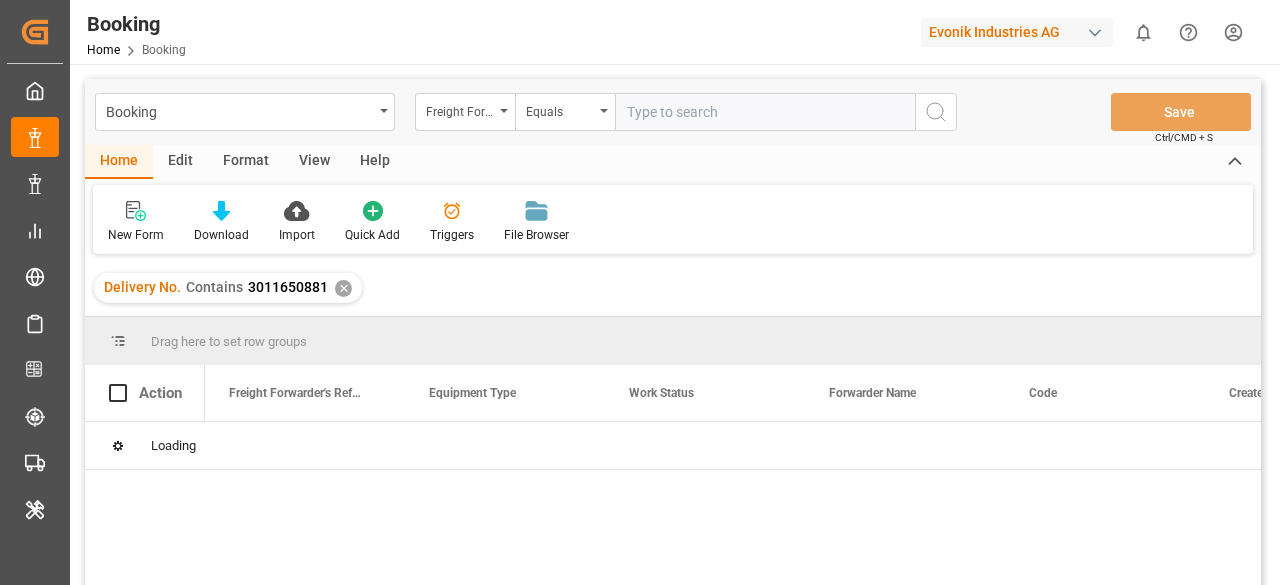 click on "✕" at bounding box center (343, 288) 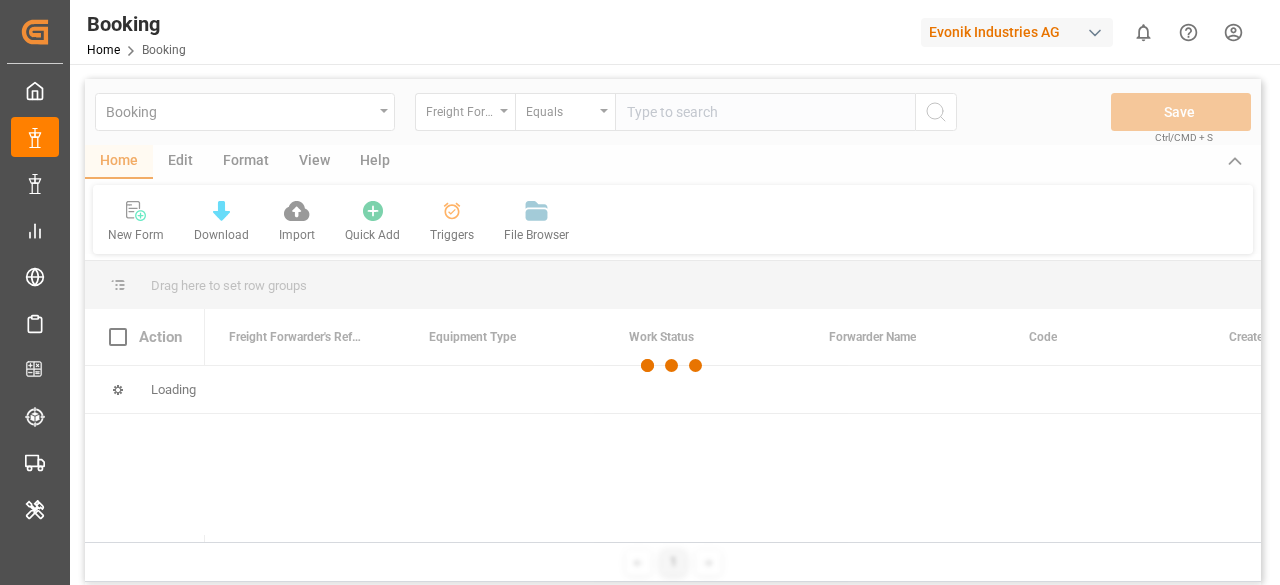 click at bounding box center [673, 365] 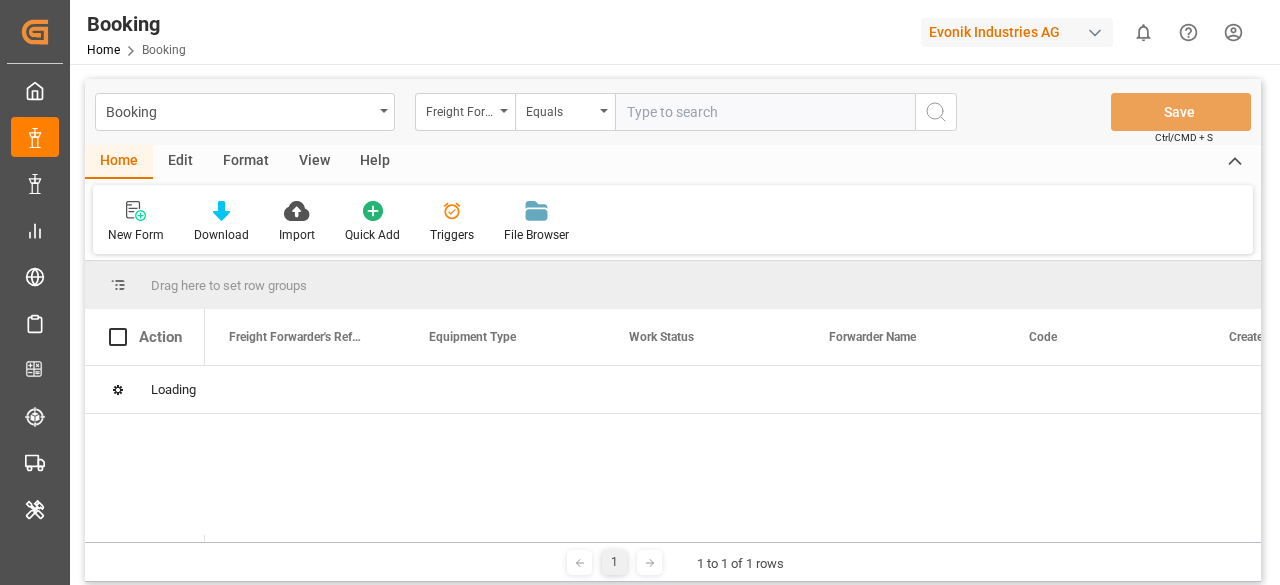 click on "Freight Forwarder's Reference No." at bounding box center (465, 112) 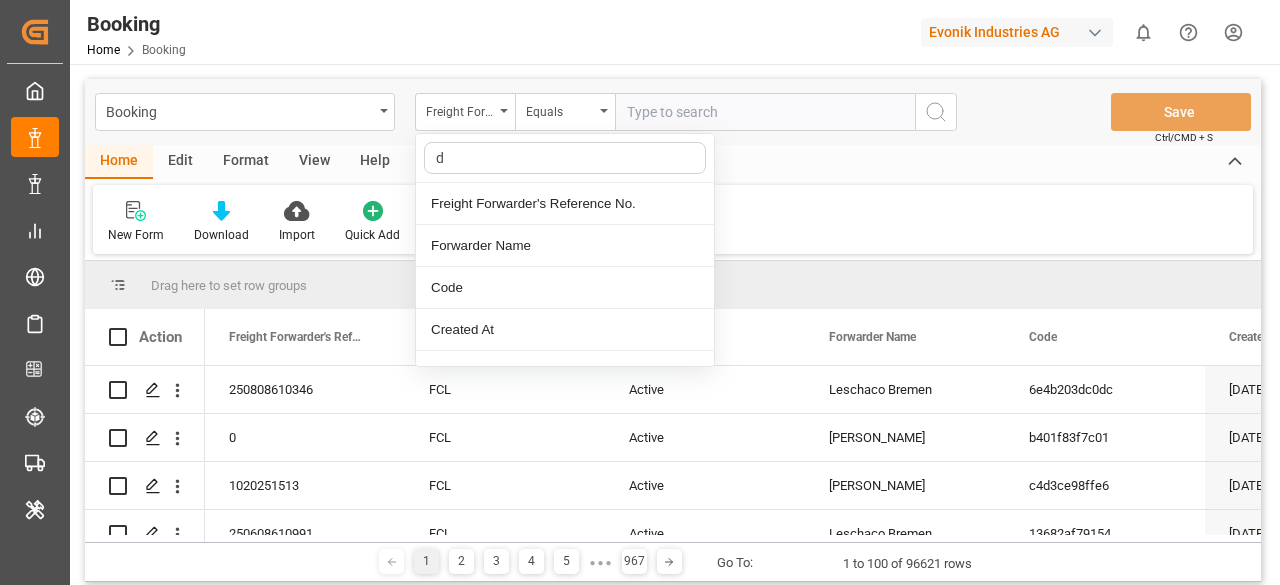 type on "de" 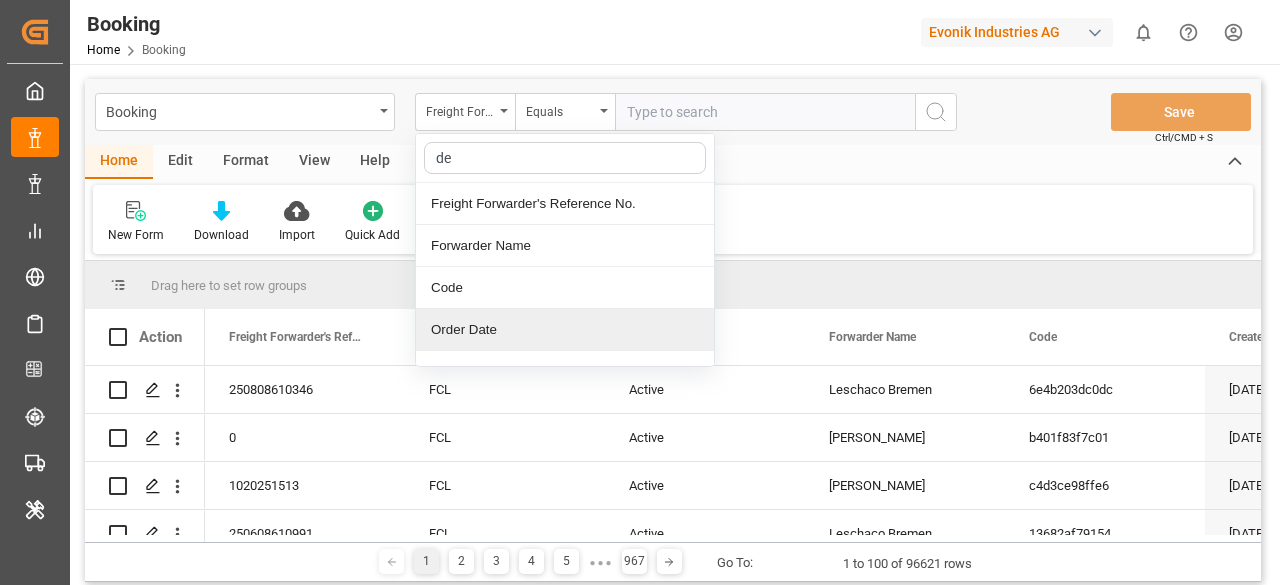 scroll, scrollTop: 100, scrollLeft: 0, axis: vertical 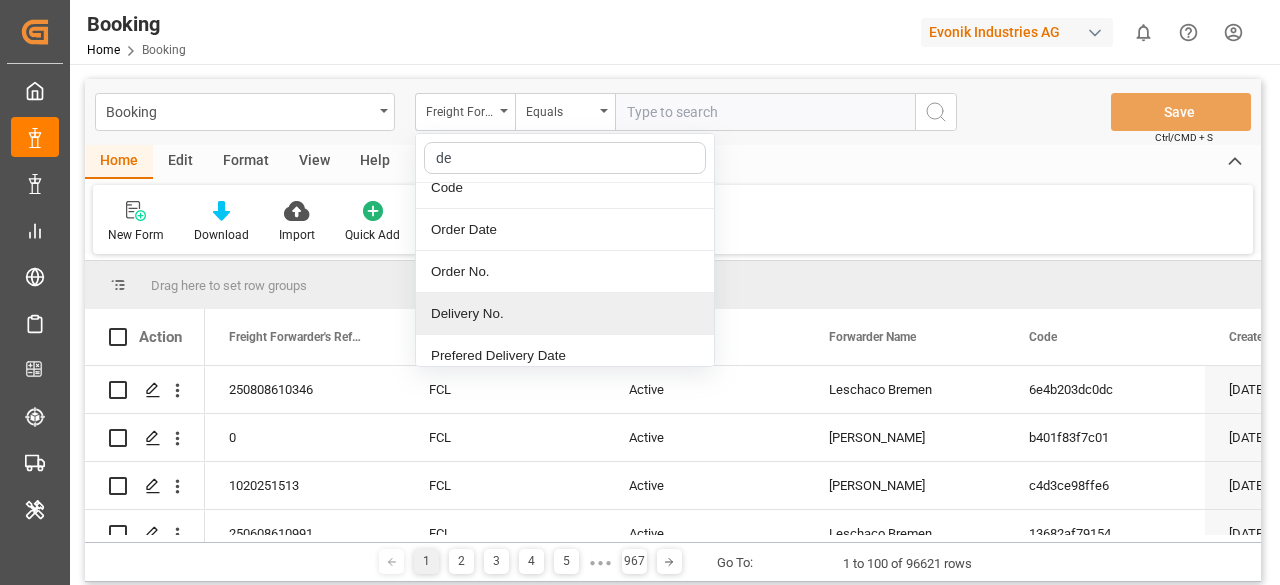 click on "Delivery No." at bounding box center [565, 314] 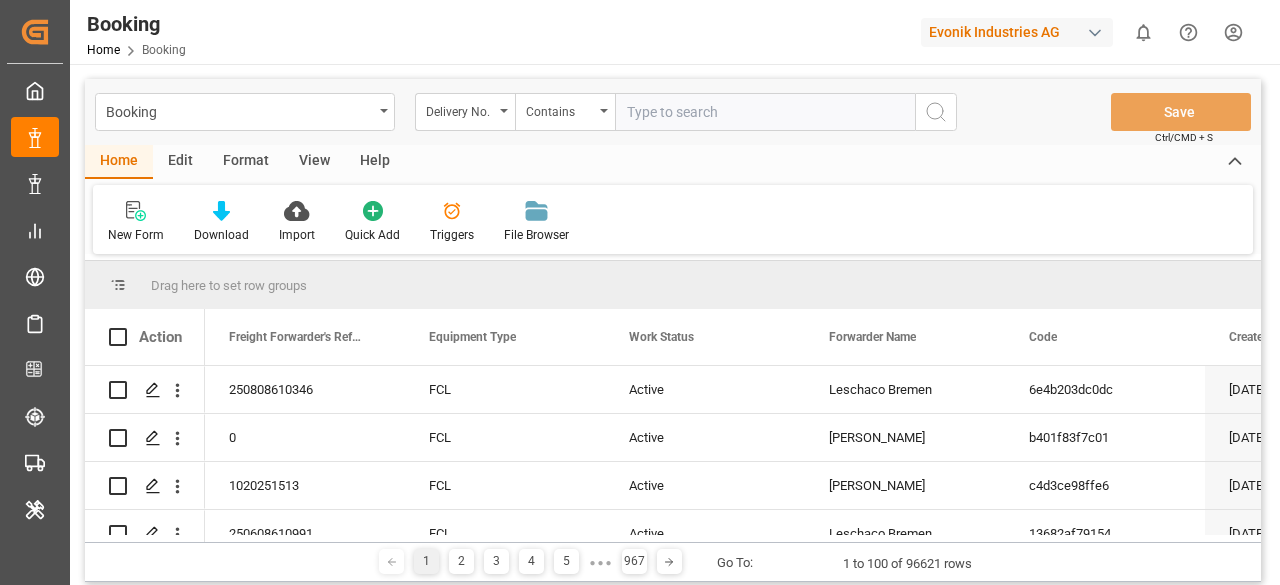 click at bounding box center (765, 112) 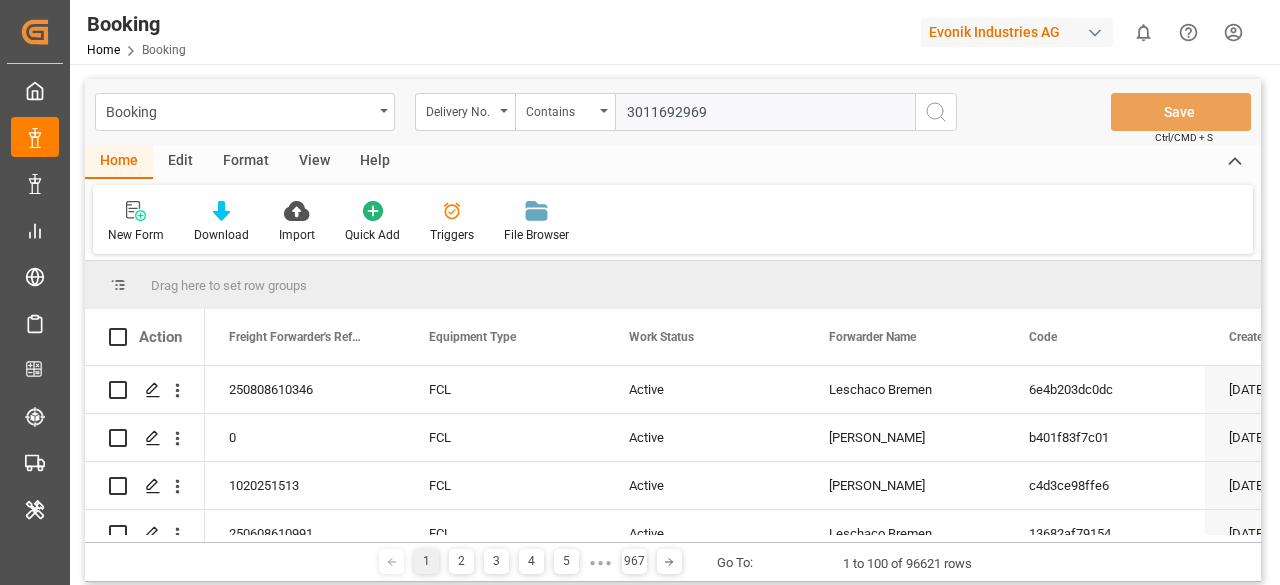 type 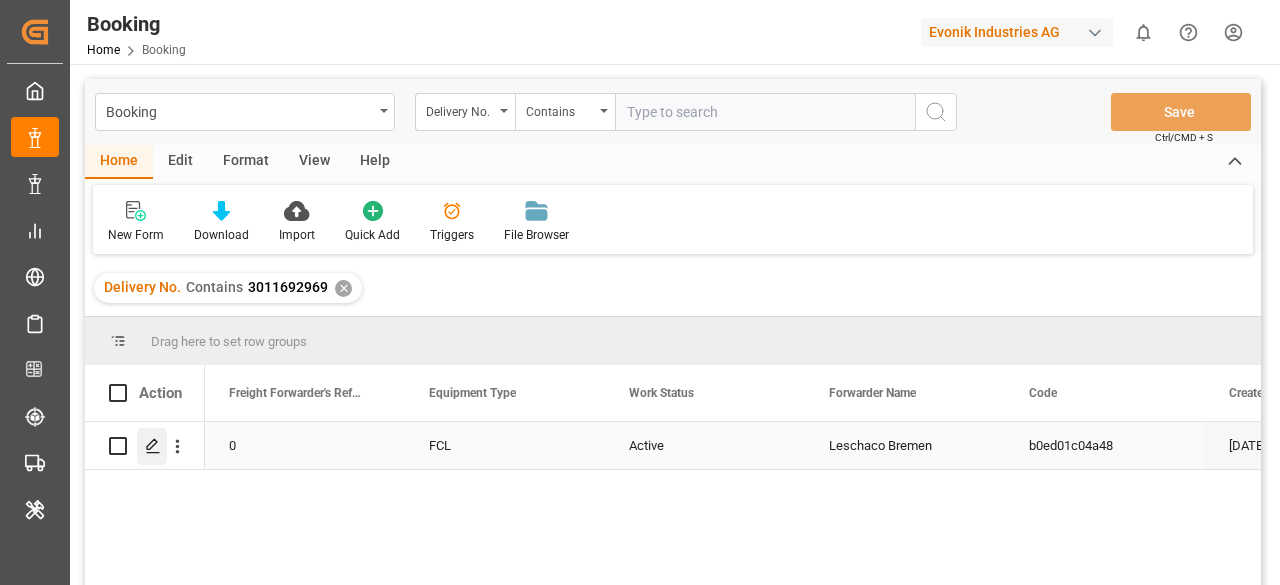 click 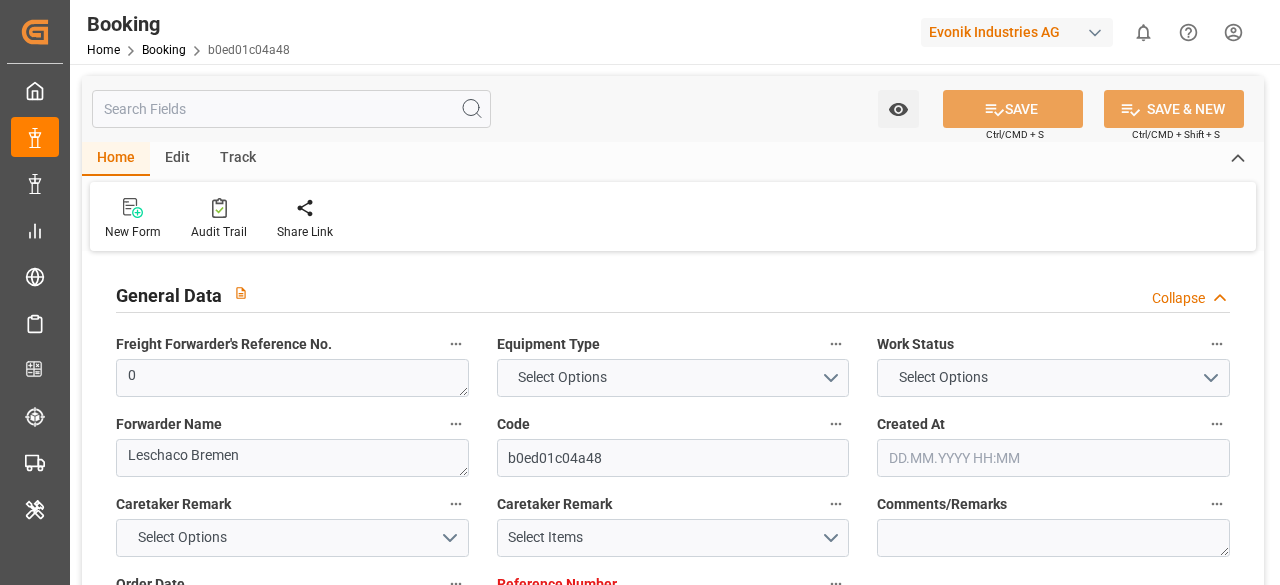 type on "7001231208" 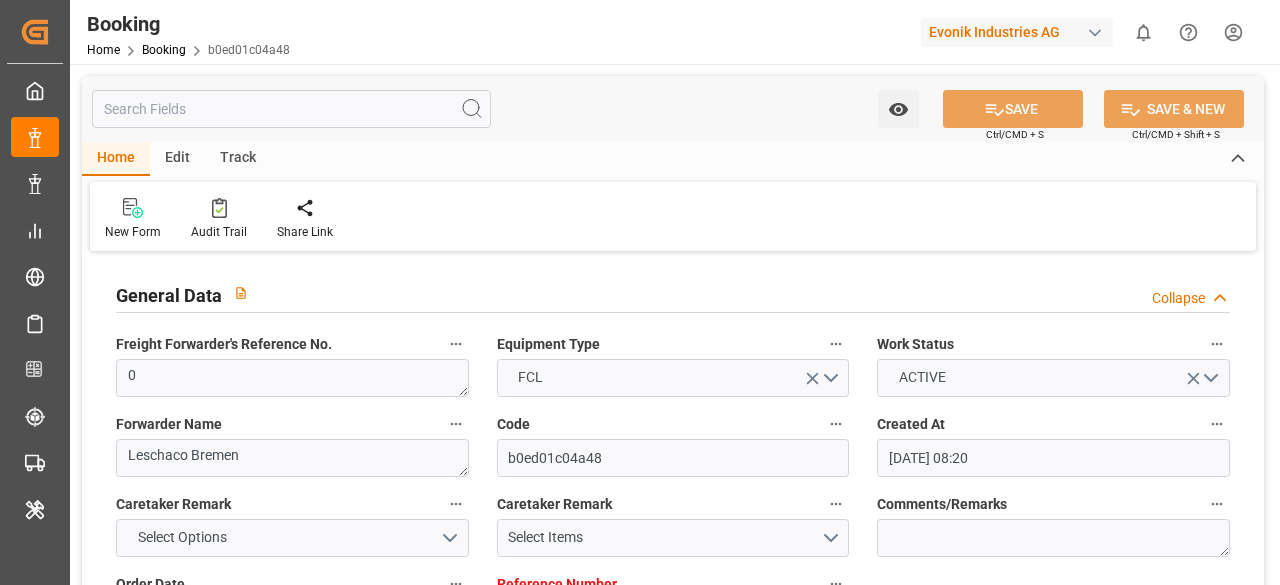 type on "24.07.2025 08:20" 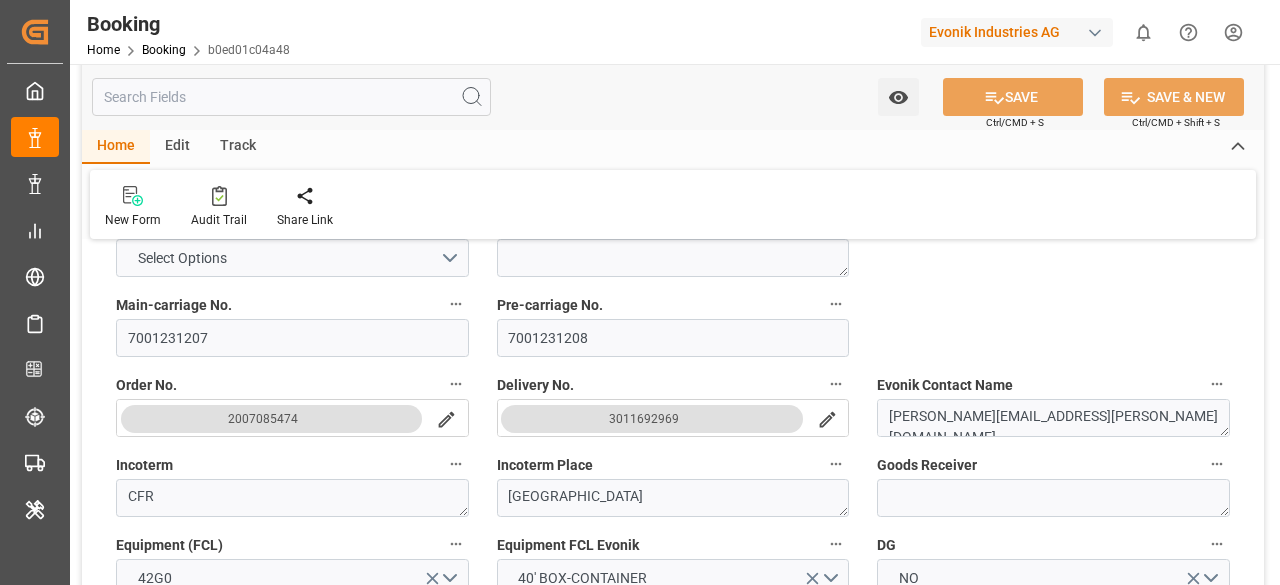 scroll, scrollTop: 500, scrollLeft: 0, axis: vertical 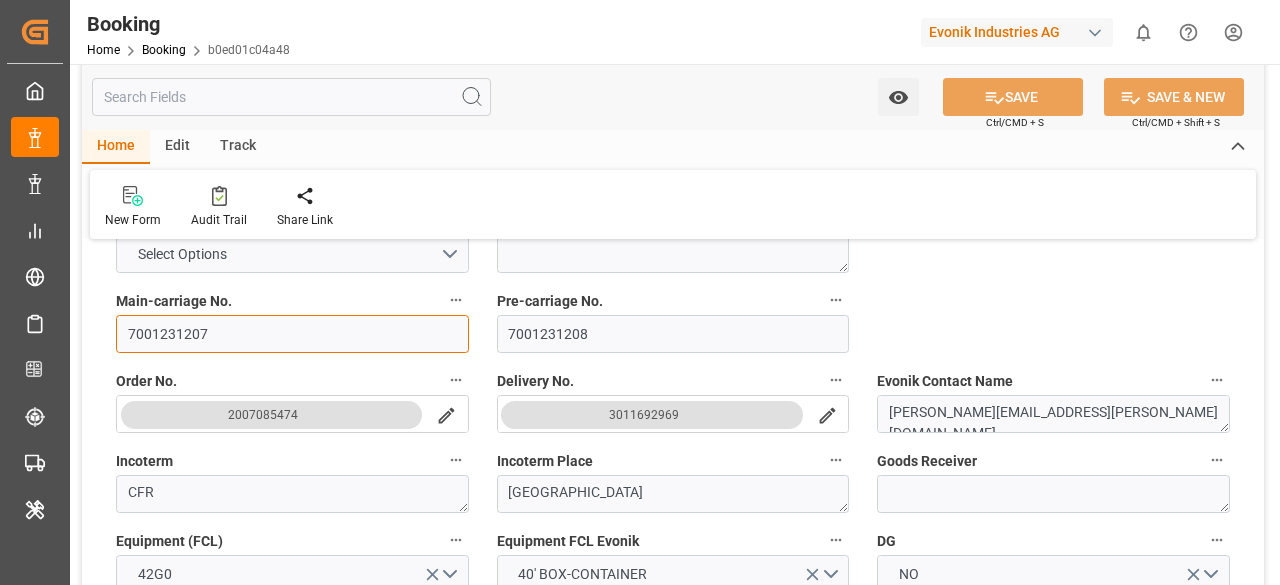 drag, startPoint x: 212, startPoint y: 334, endPoint x: 118, endPoint y: 331, distance: 94.04786 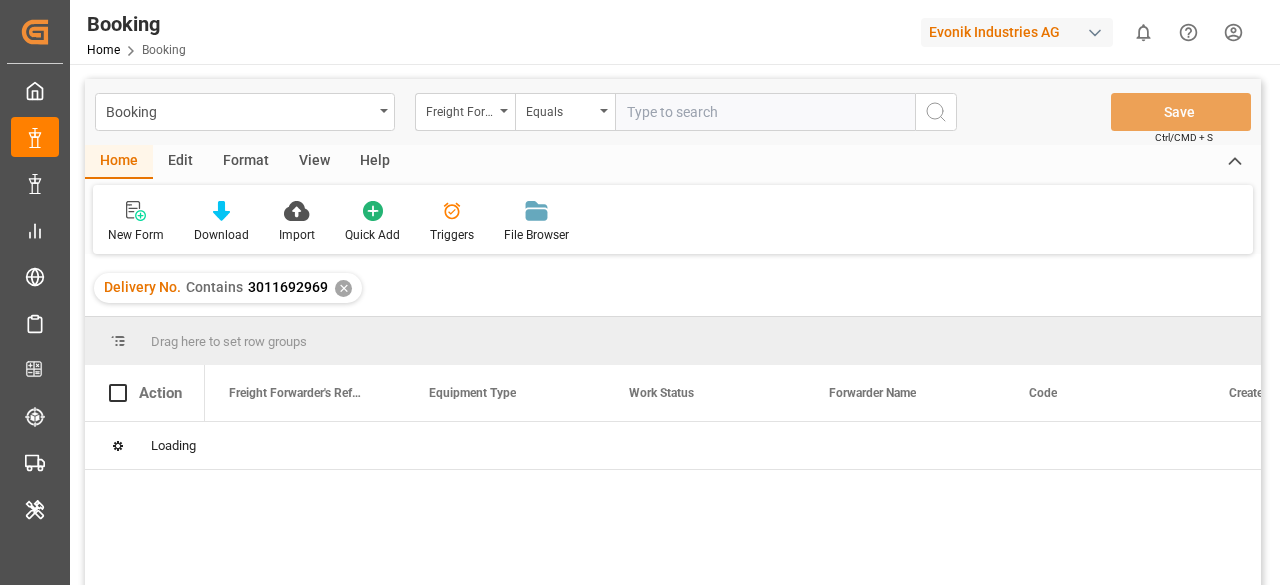 click on "✕" at bounding box center [343, 288] 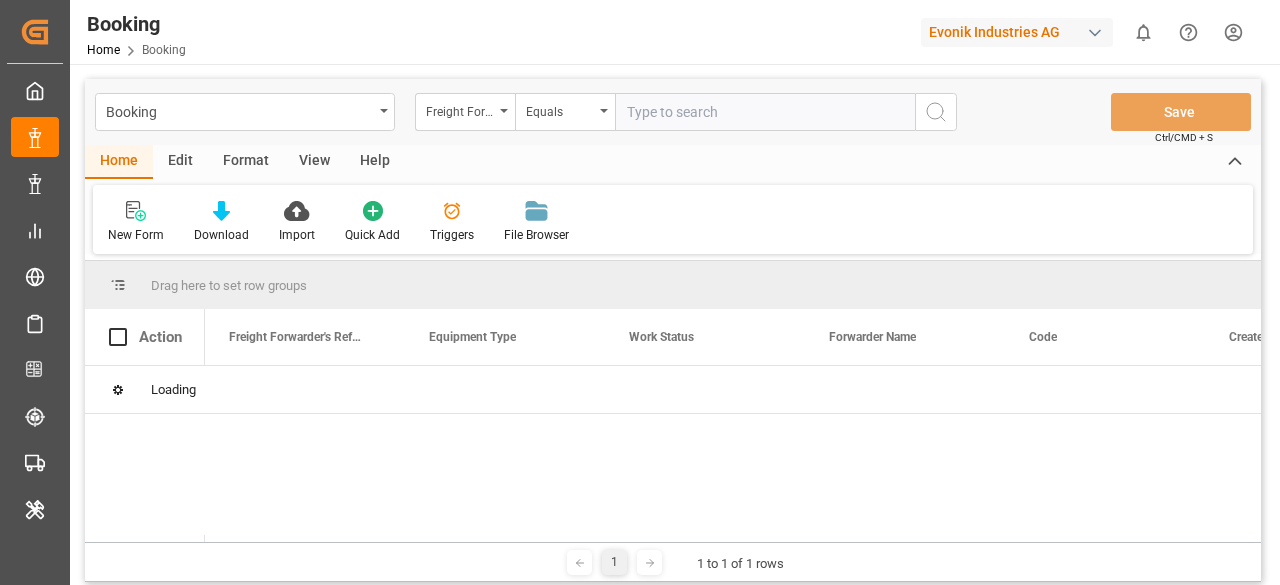 click on "Freight Forwarder's Reference No." at bounding box center [465, 112] 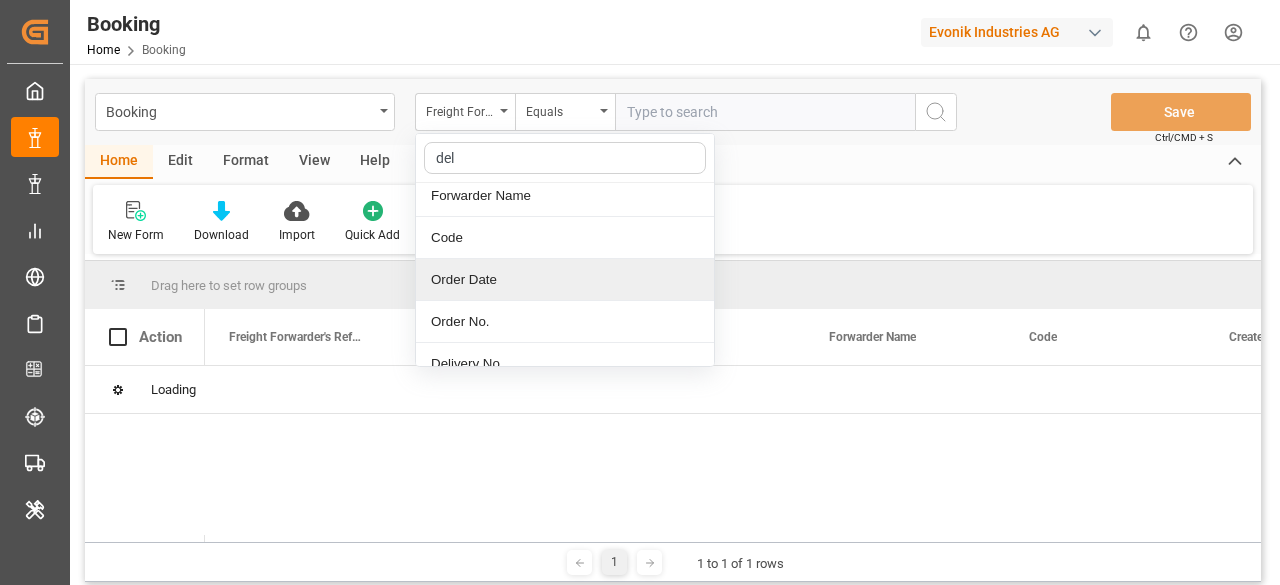scroll, scrollTop: 0, scrollLeft: 0, axis: both 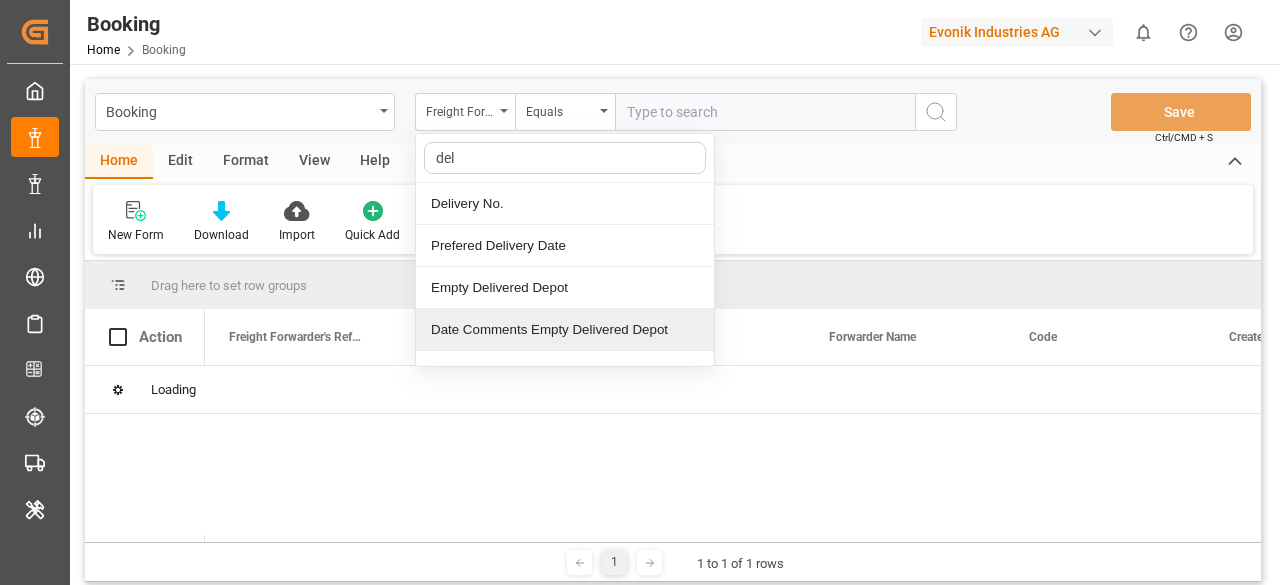 type on "deli" 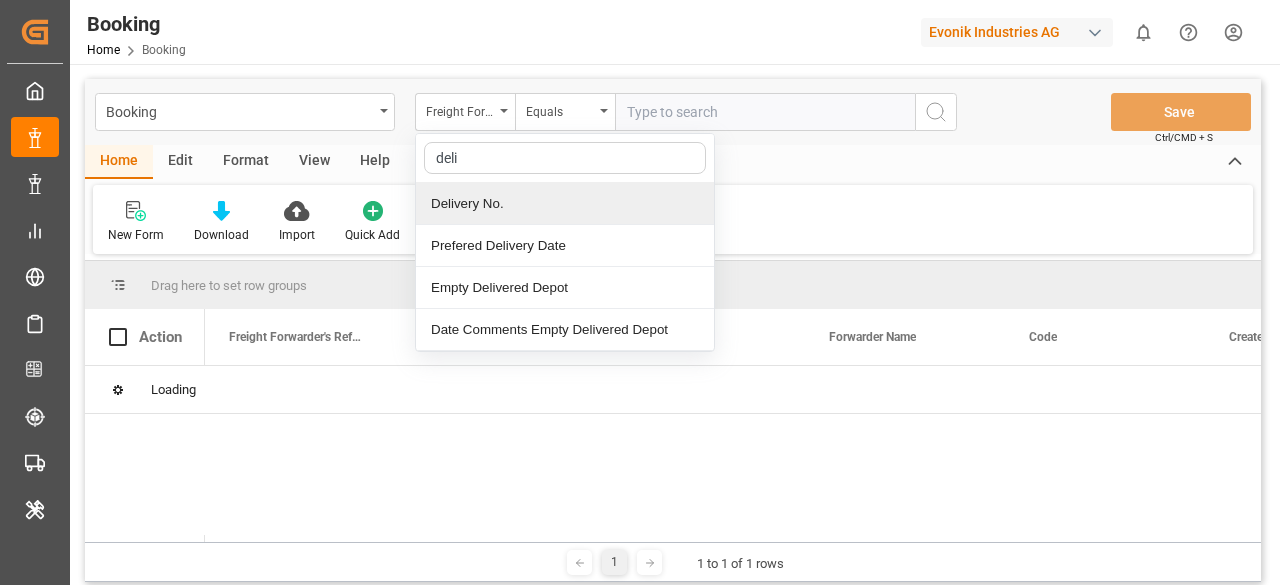 click on "Delivery No." at bounding box center [565, 204] 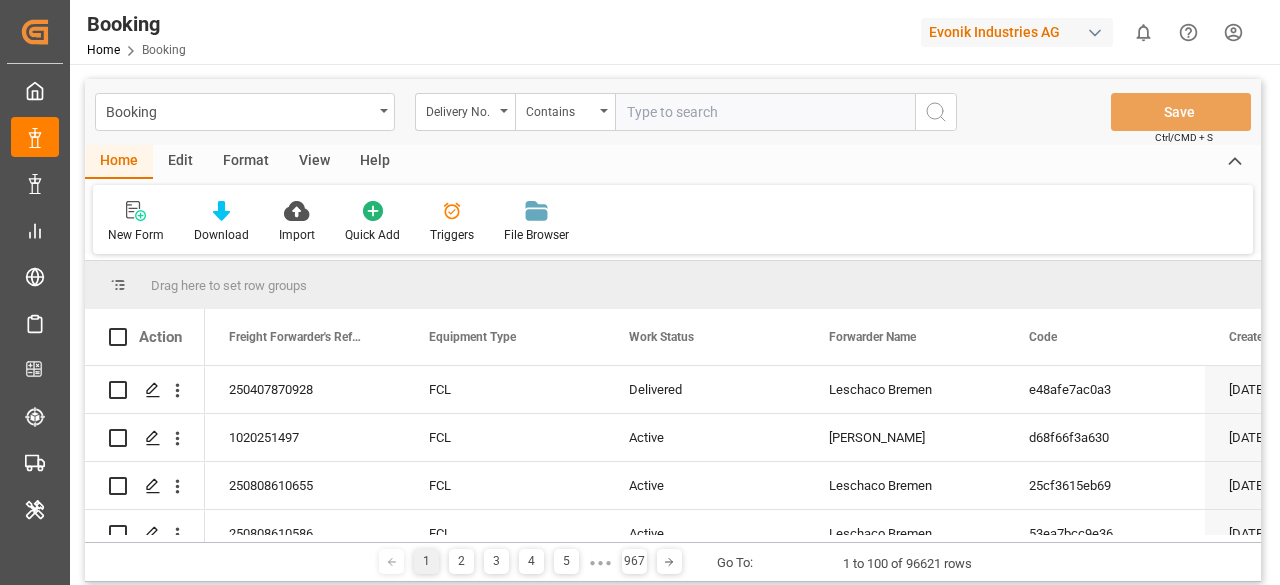 click at bounding box center (765, 112) 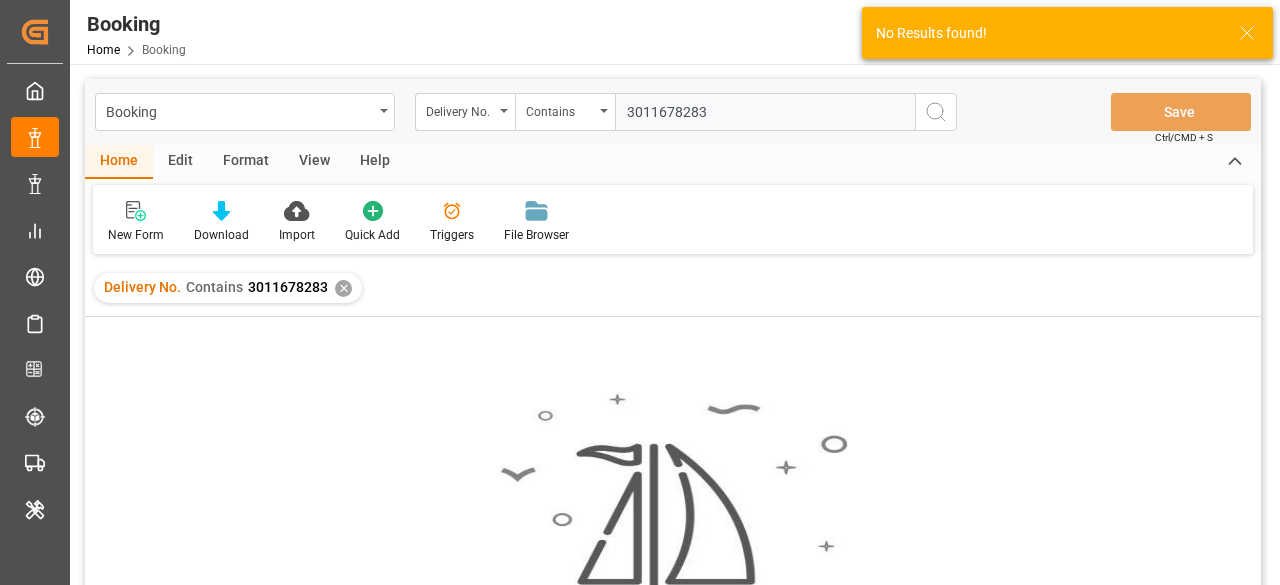 click on "✕" at bounding box center (343, 288) 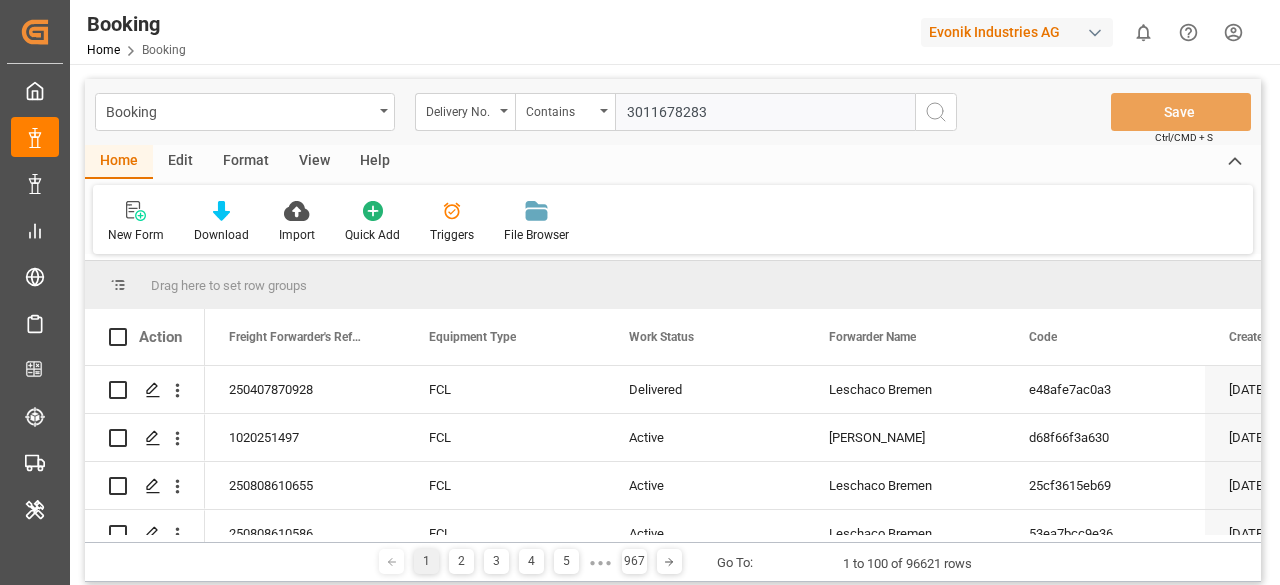 click on "3011678283" at bounding box center [765, 112] 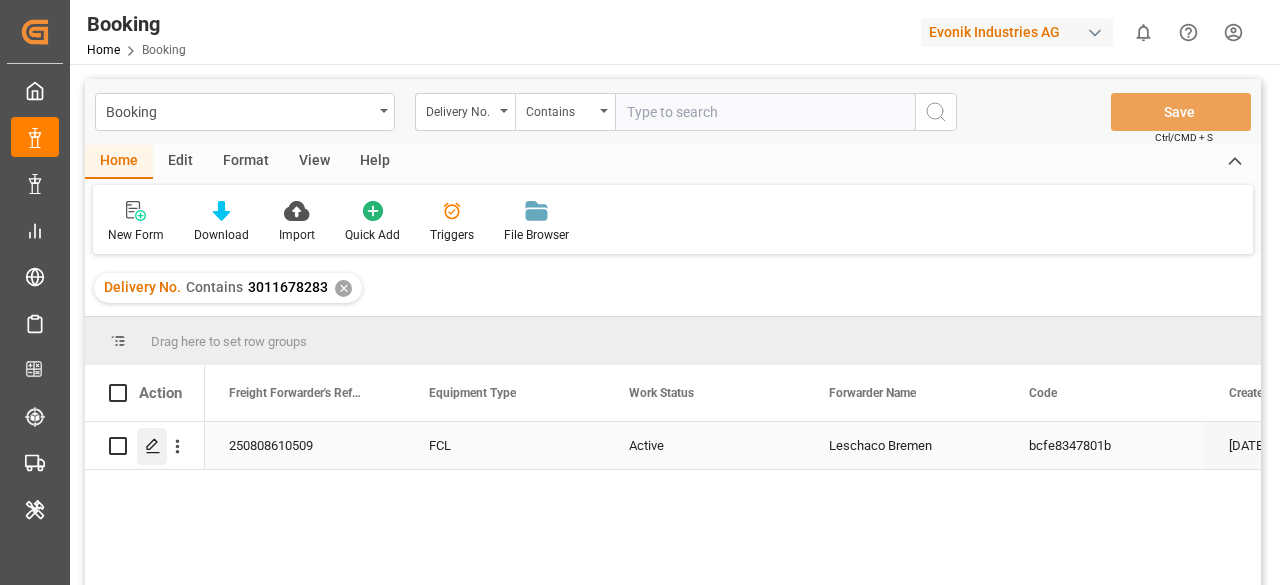 click at bounding box center (152, 446) 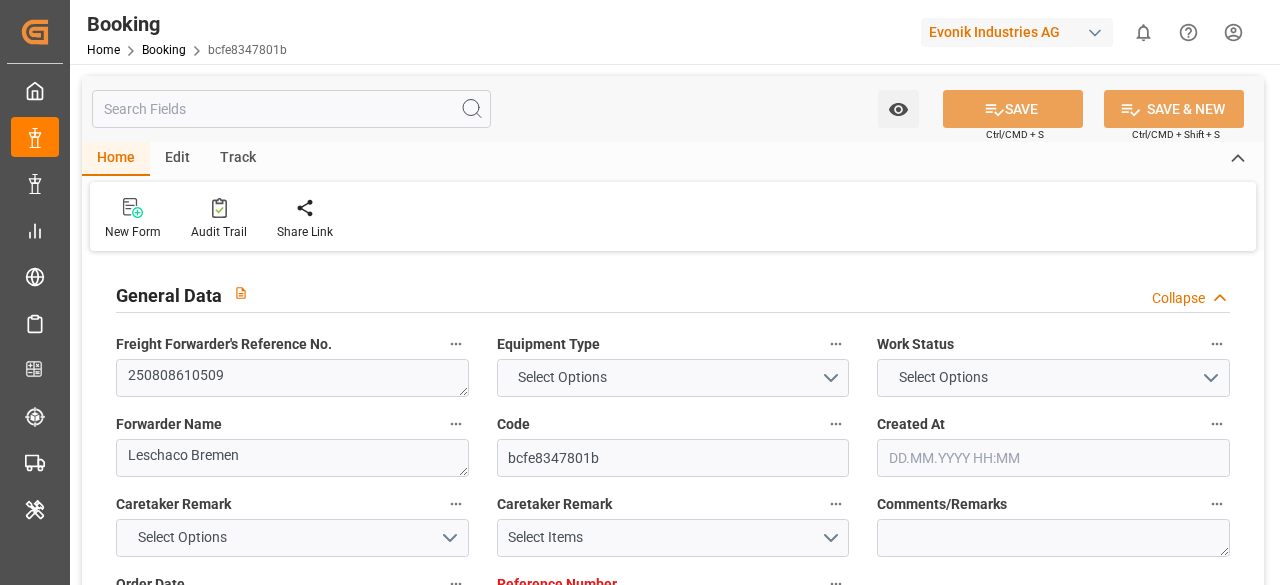 type on "7001226400" 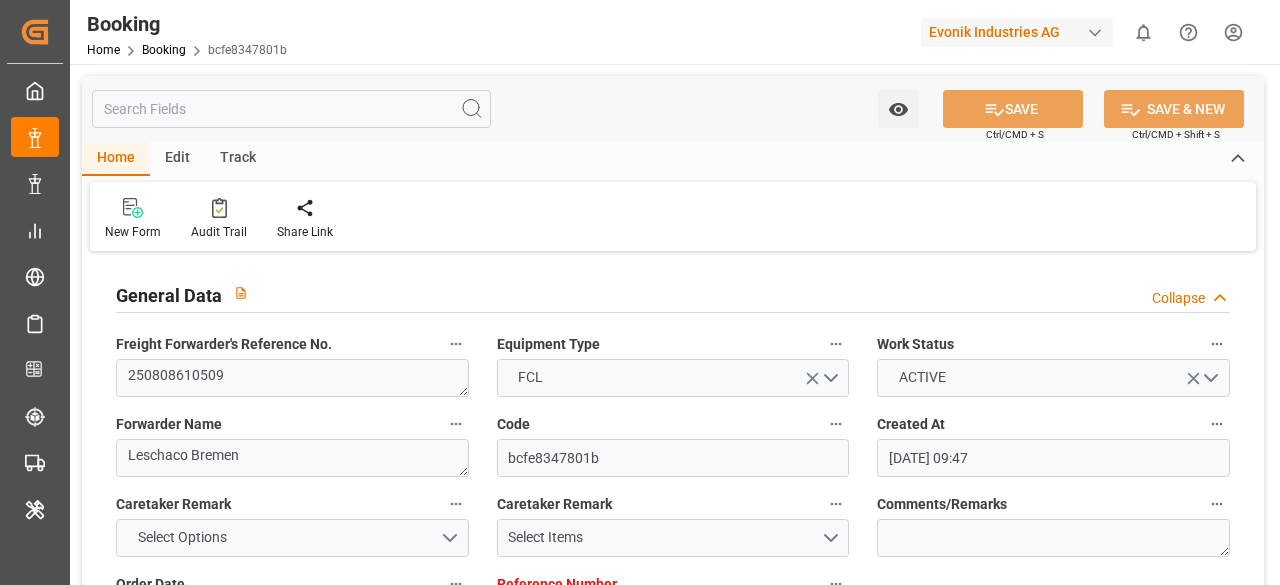 type on "18.07.2025 09:47" 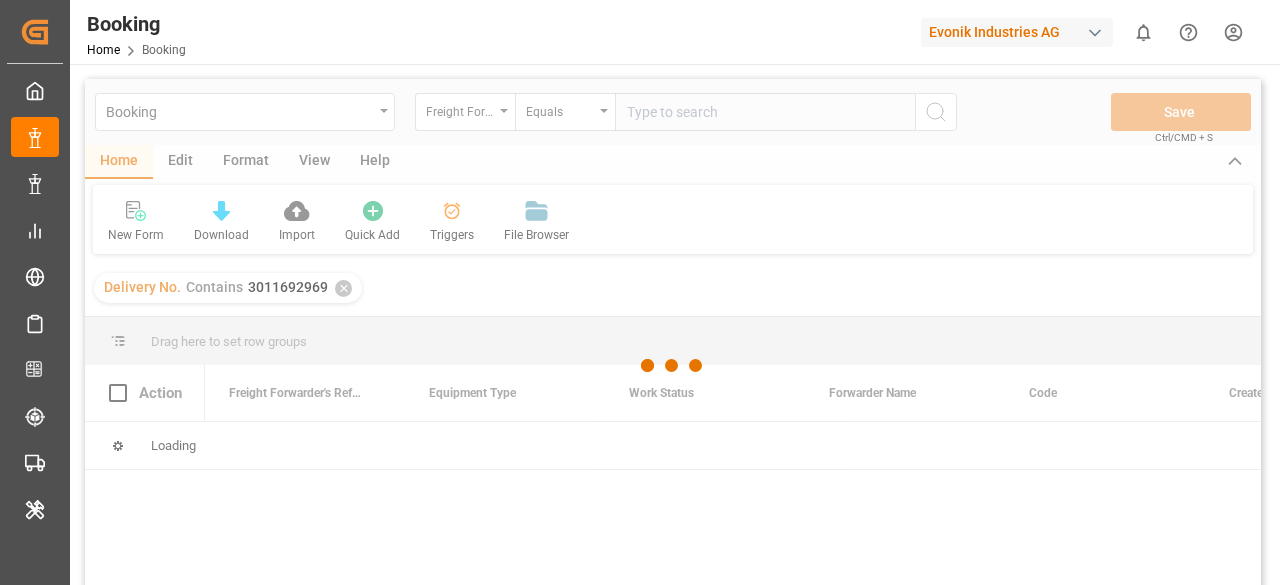 scroll, scrollTop: 0, scrollLeft: 0, axis: both 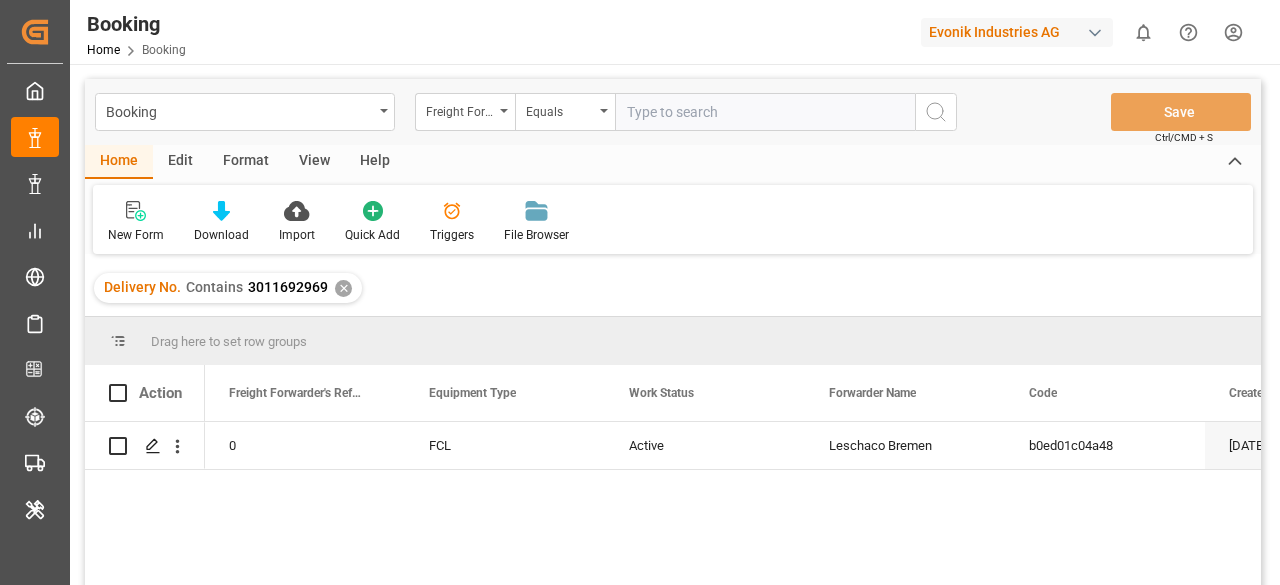 click on "Edit" at bounding box center [180, 162] 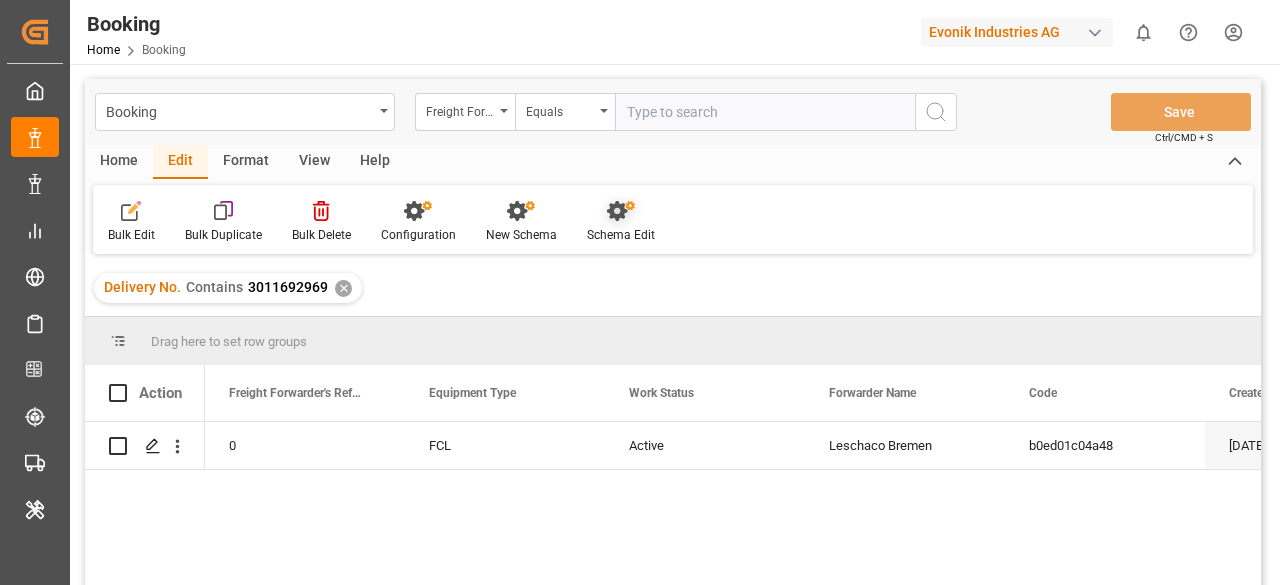 click 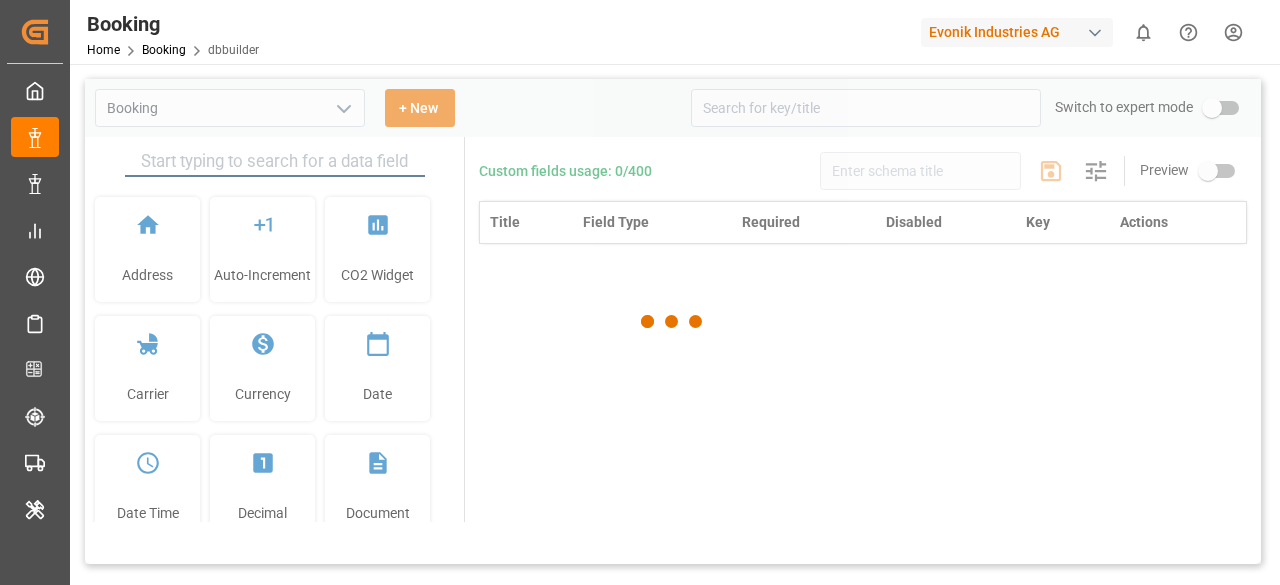 type on "Booking" 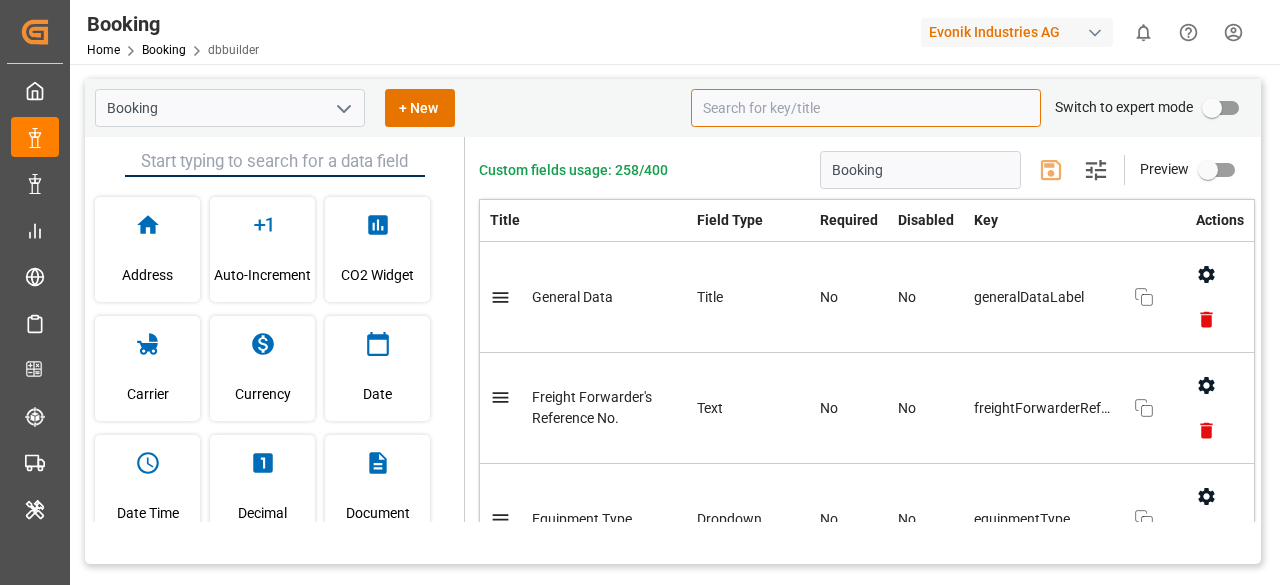 click at bounding box center [866, 108] 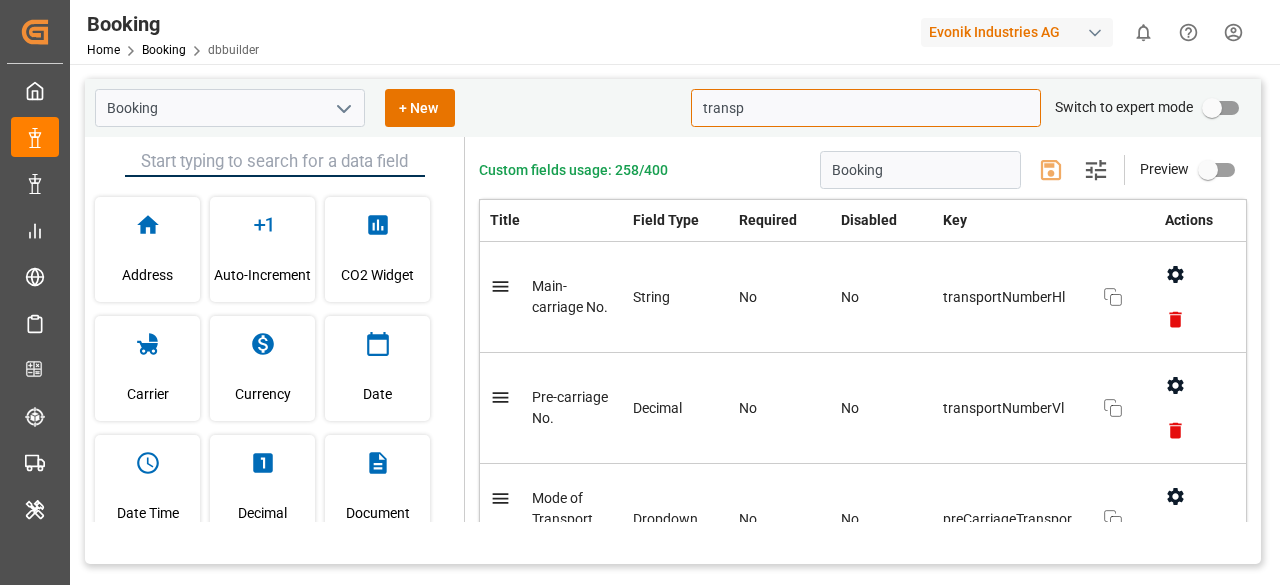 type on "transp" 